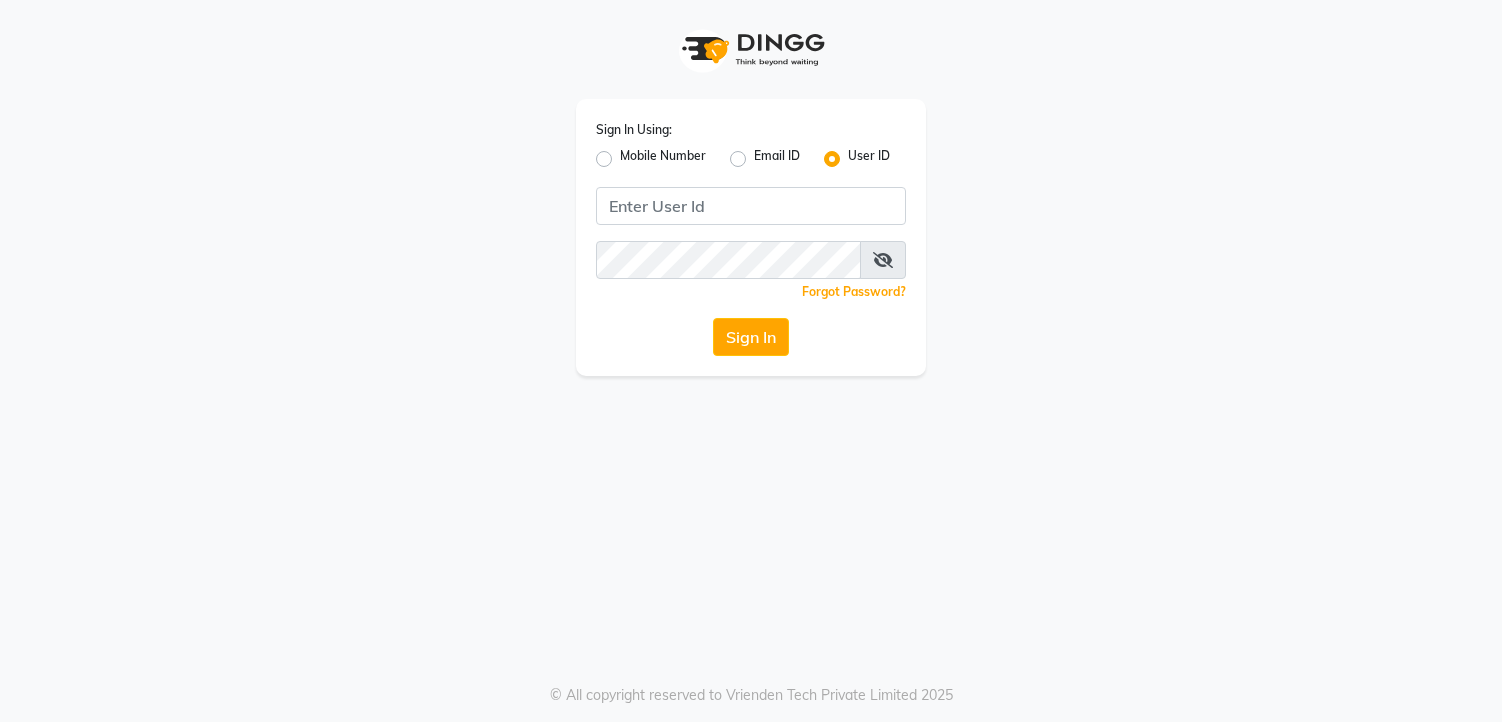 scroll, scrollTop: 0, scrollLeft: 0, axis: both 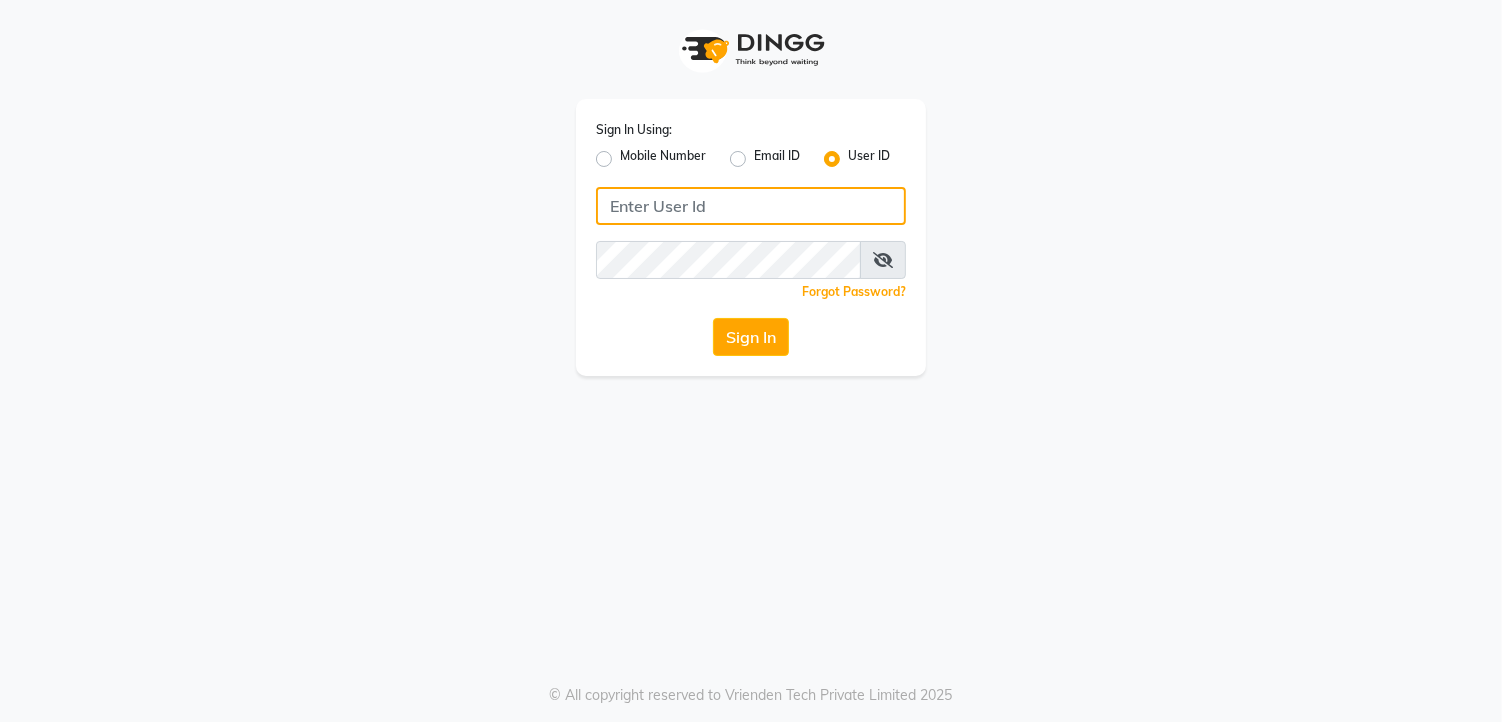 click 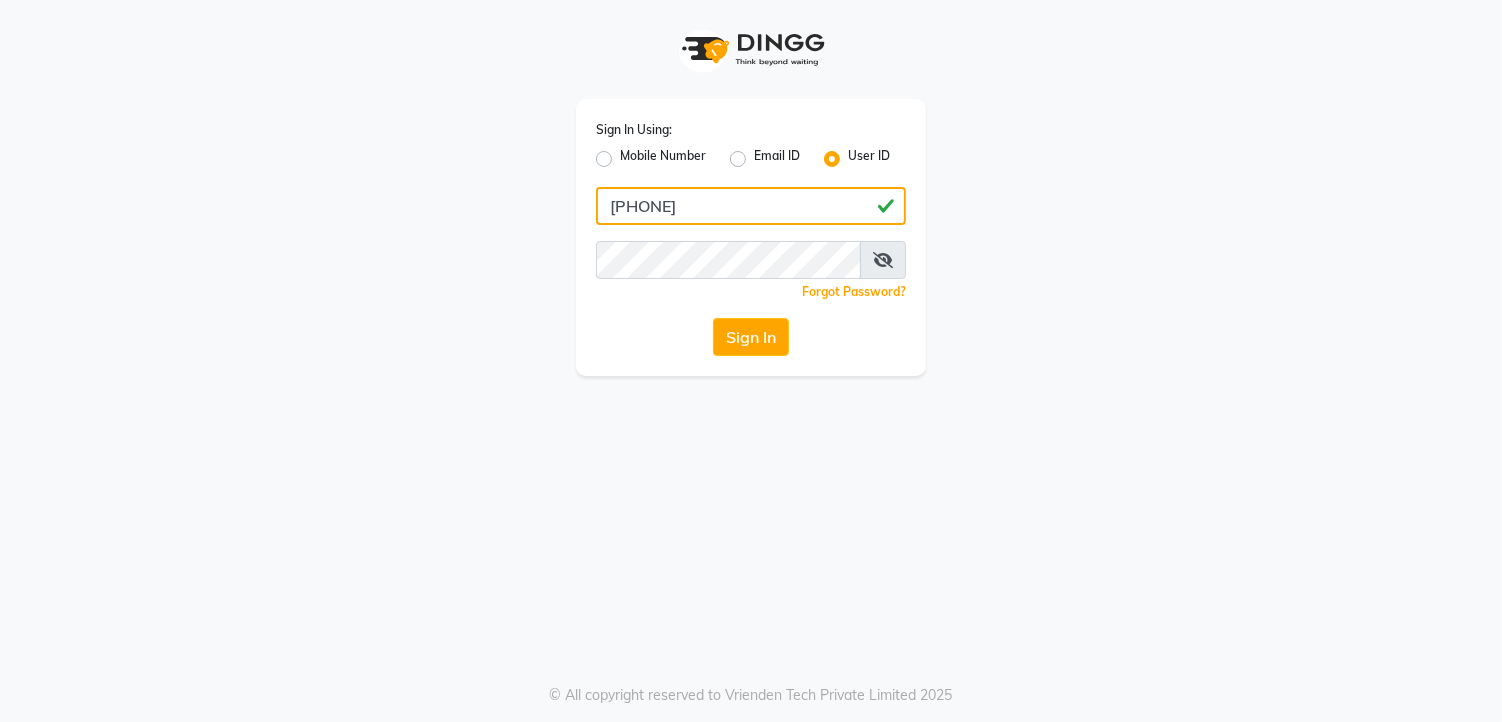 type on "9464856789" 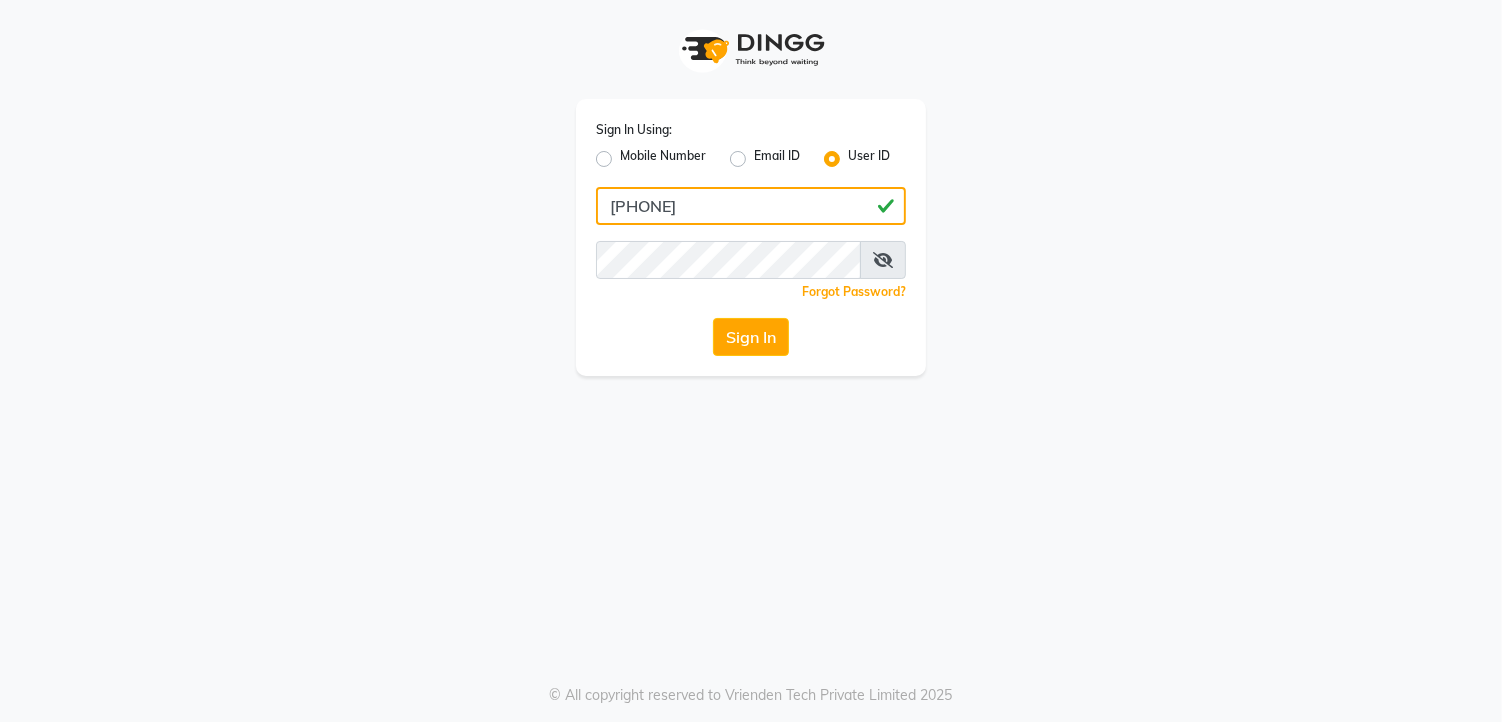 drag, startPoint x: 708, startPoint y: 208, endPoint x: 548, endPoint y: 211, distance: 160.02812 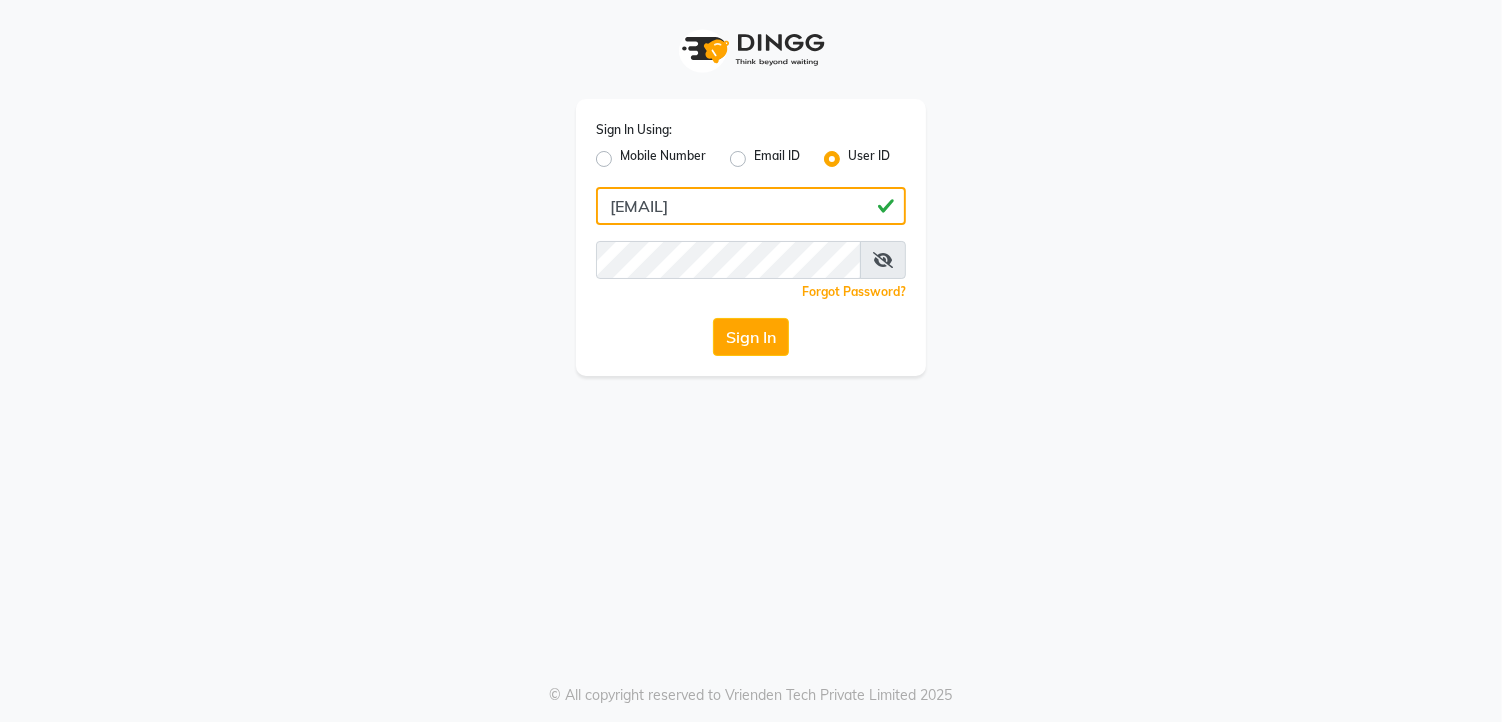 click on "Sign In" 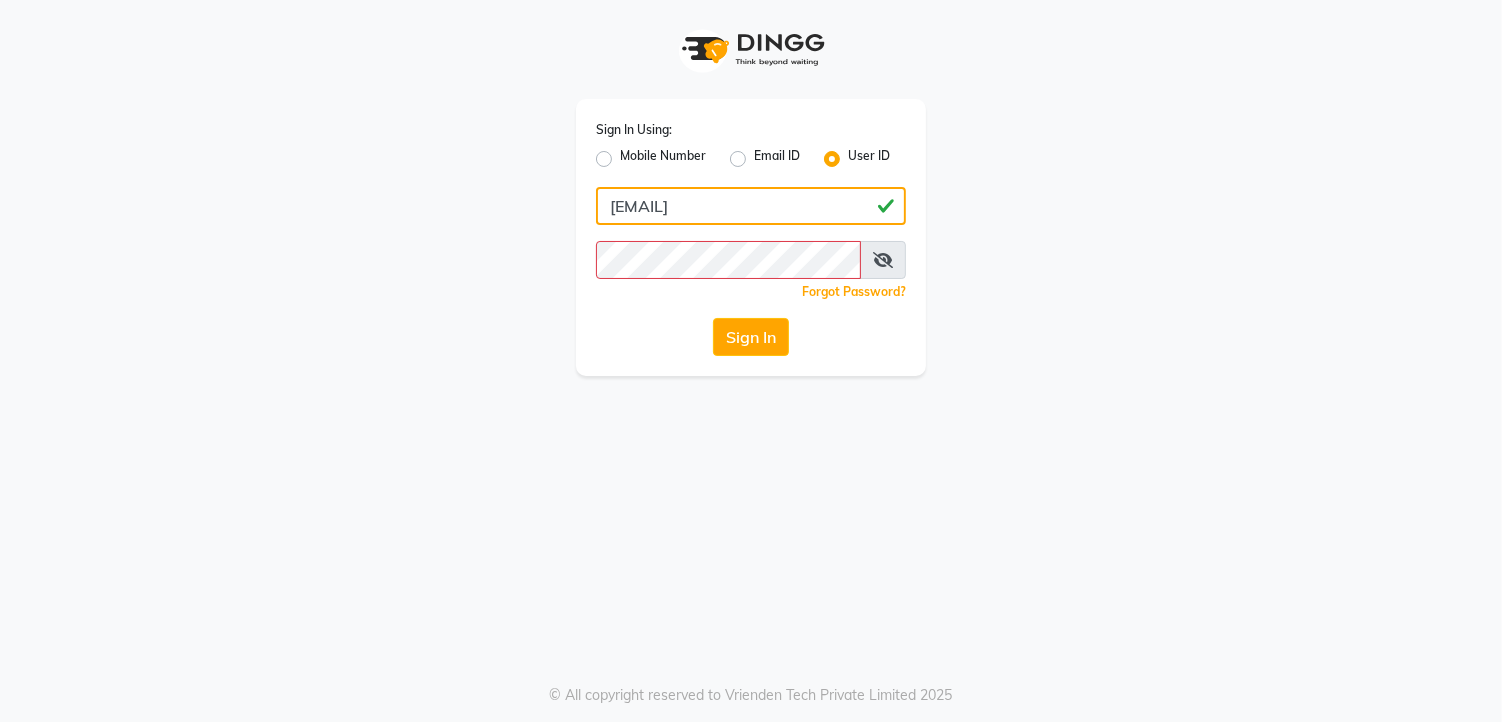 drag, startPoint x: 747, startPoint y: 194, endPoint x: 697, endPoint y: 212, distance: 53.14132 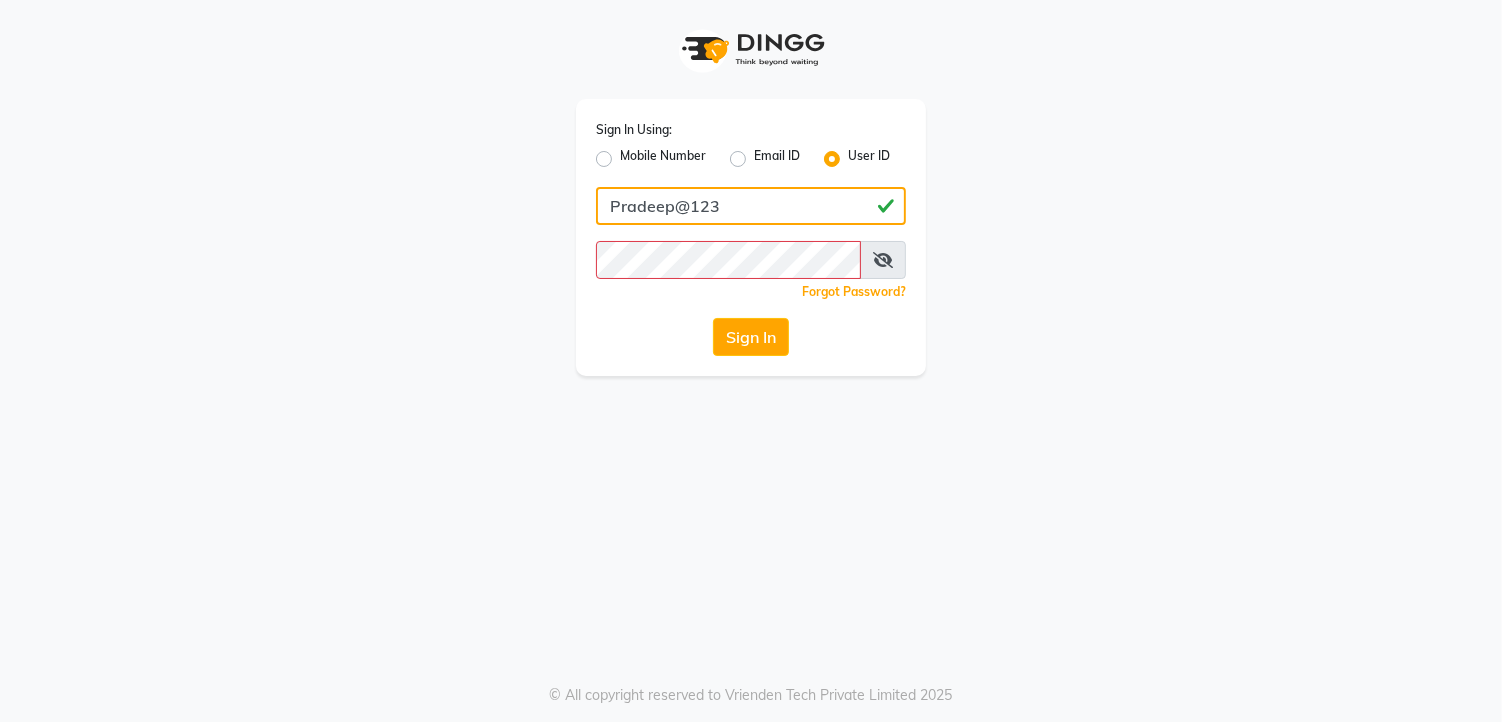 type on "Pradeep@123" 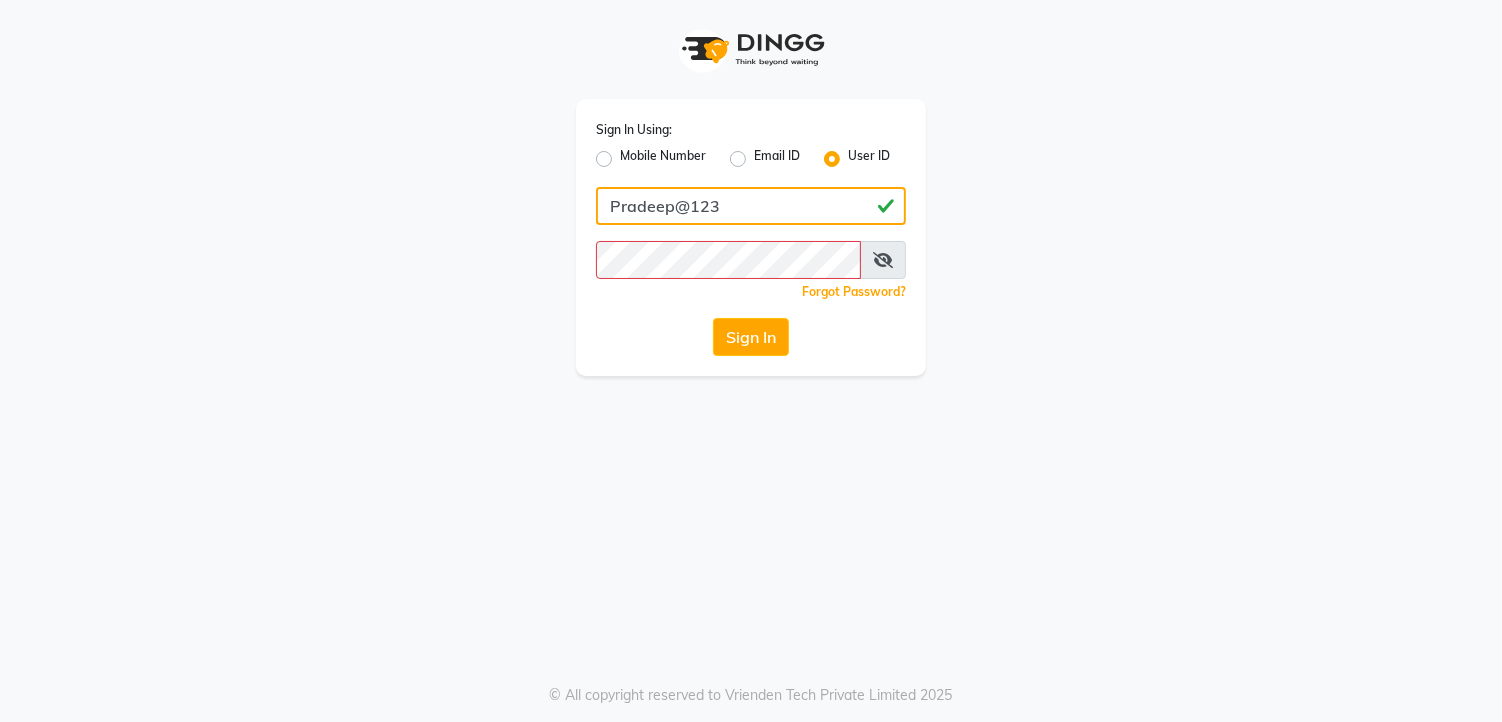 drag, startPoint x: 721, startPoint y: 211, endPoint x: 587, endPoint y: 210, distance: 134.00374 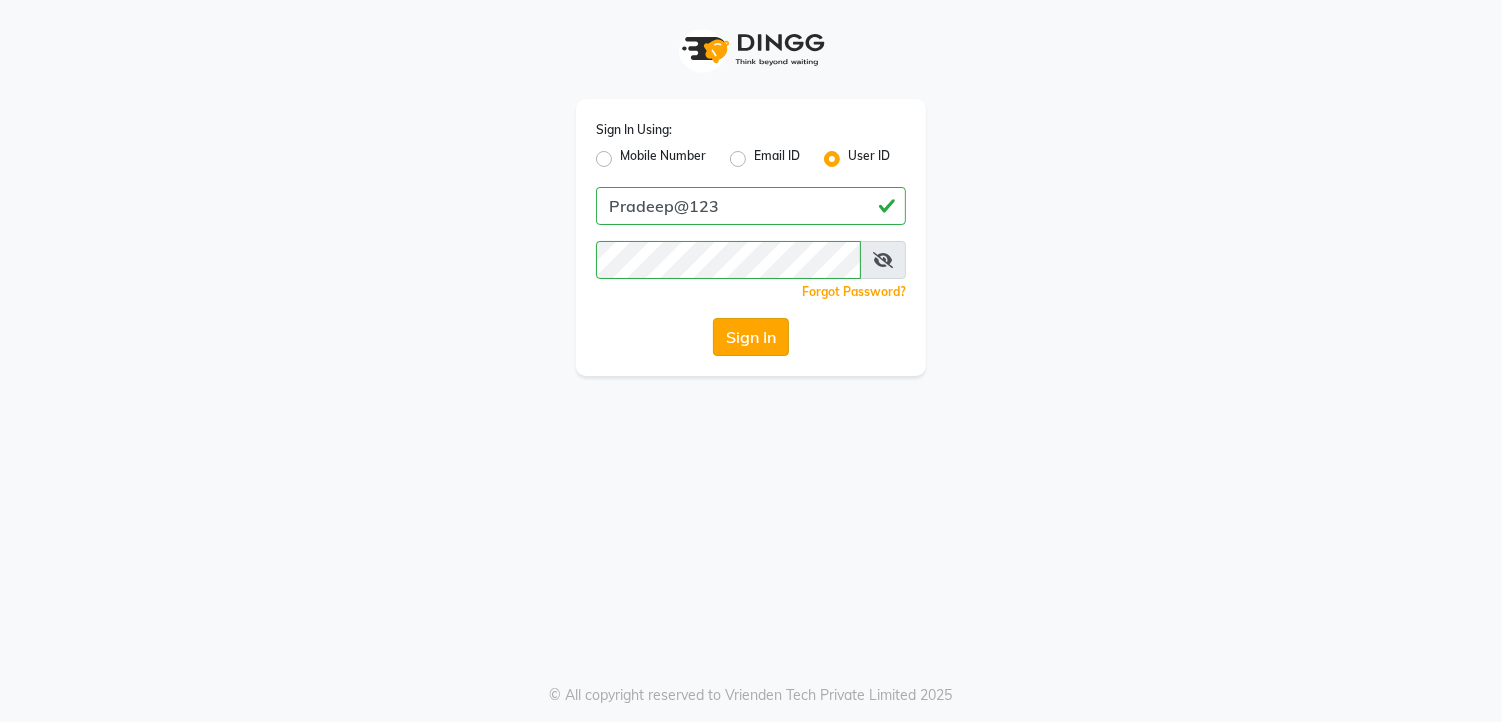 click on "Sign In" 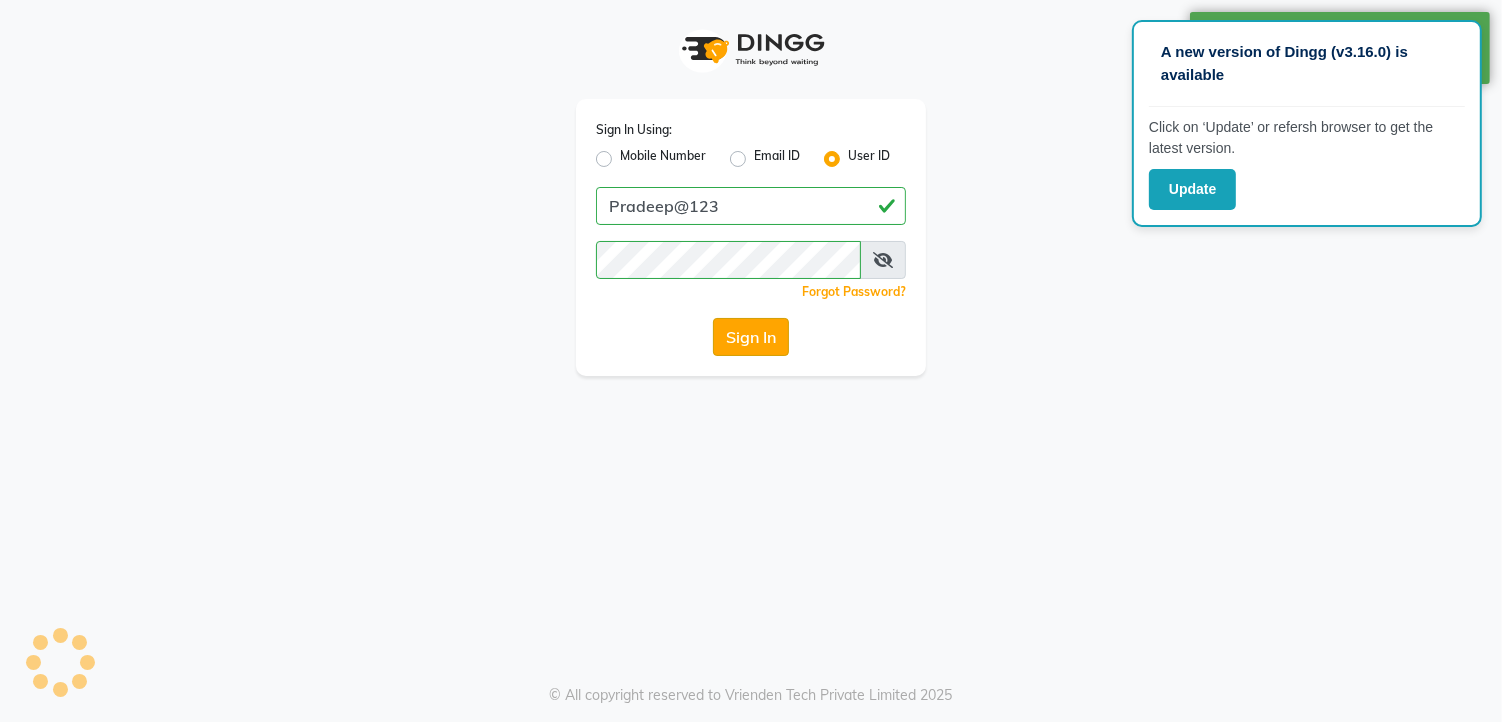 select on "service" 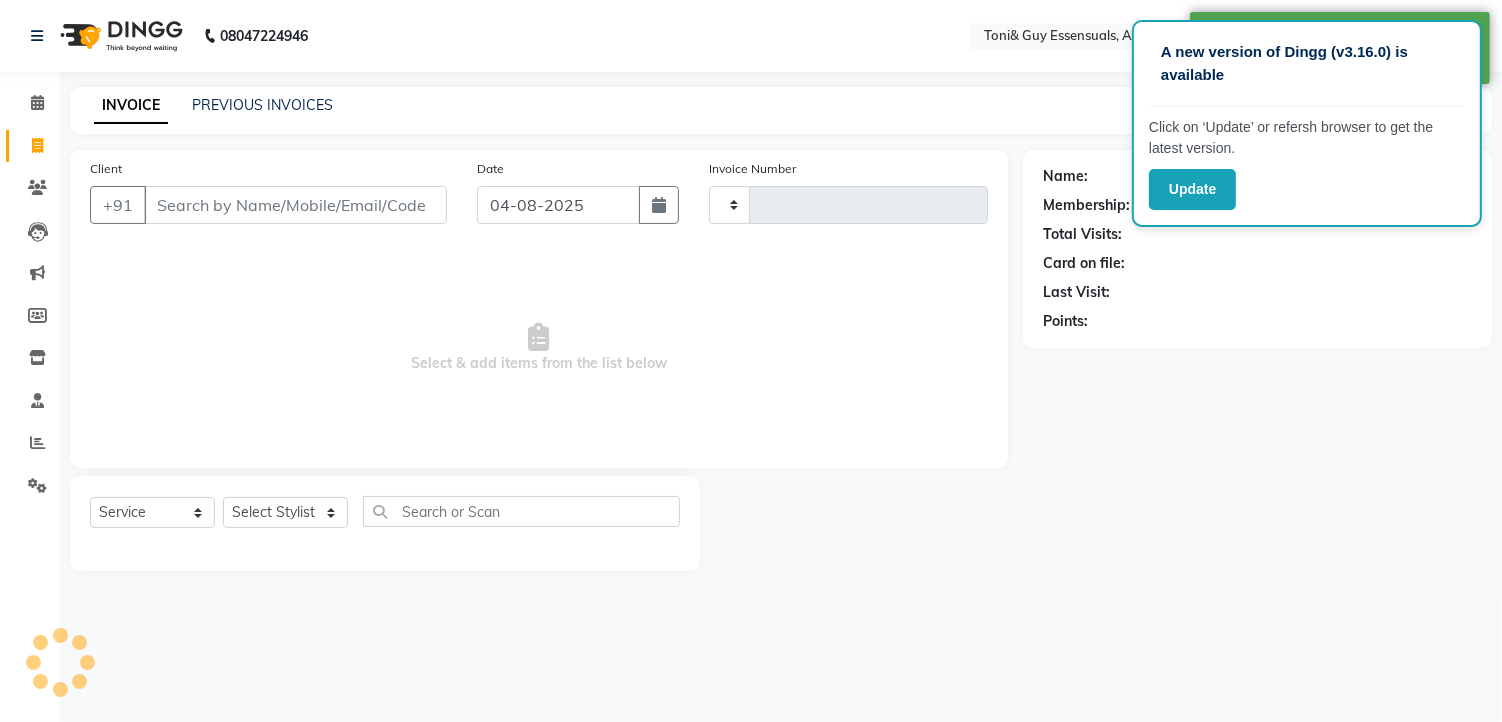 type on "1012" 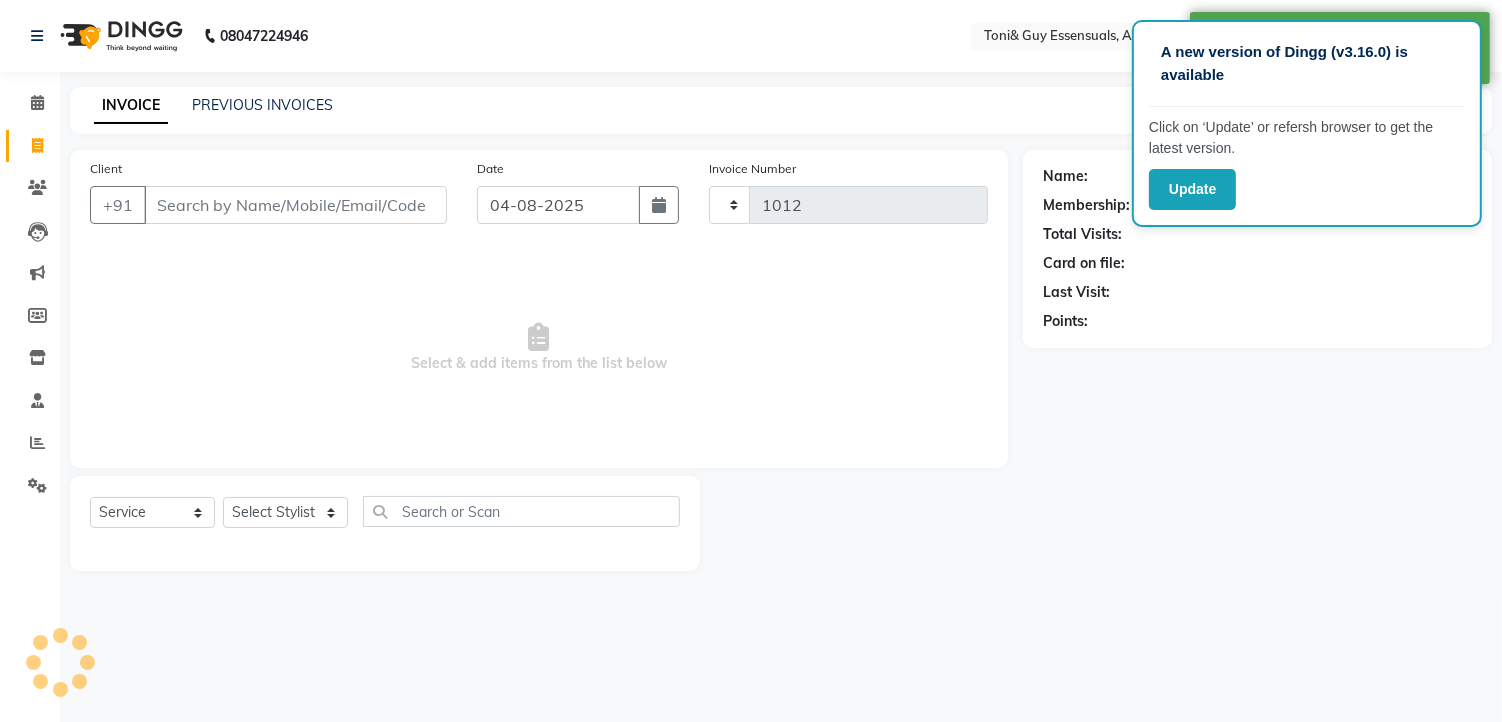select on "en" 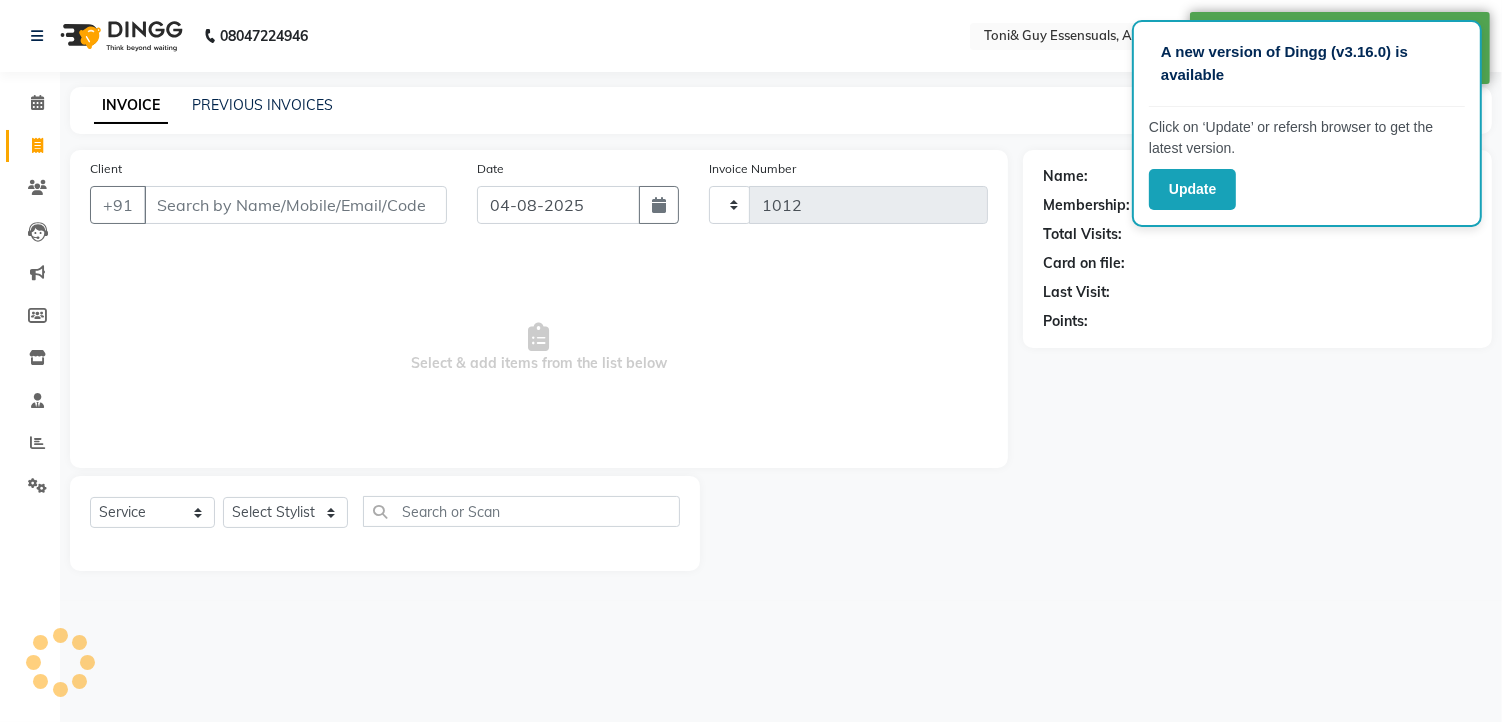 select on "7150" 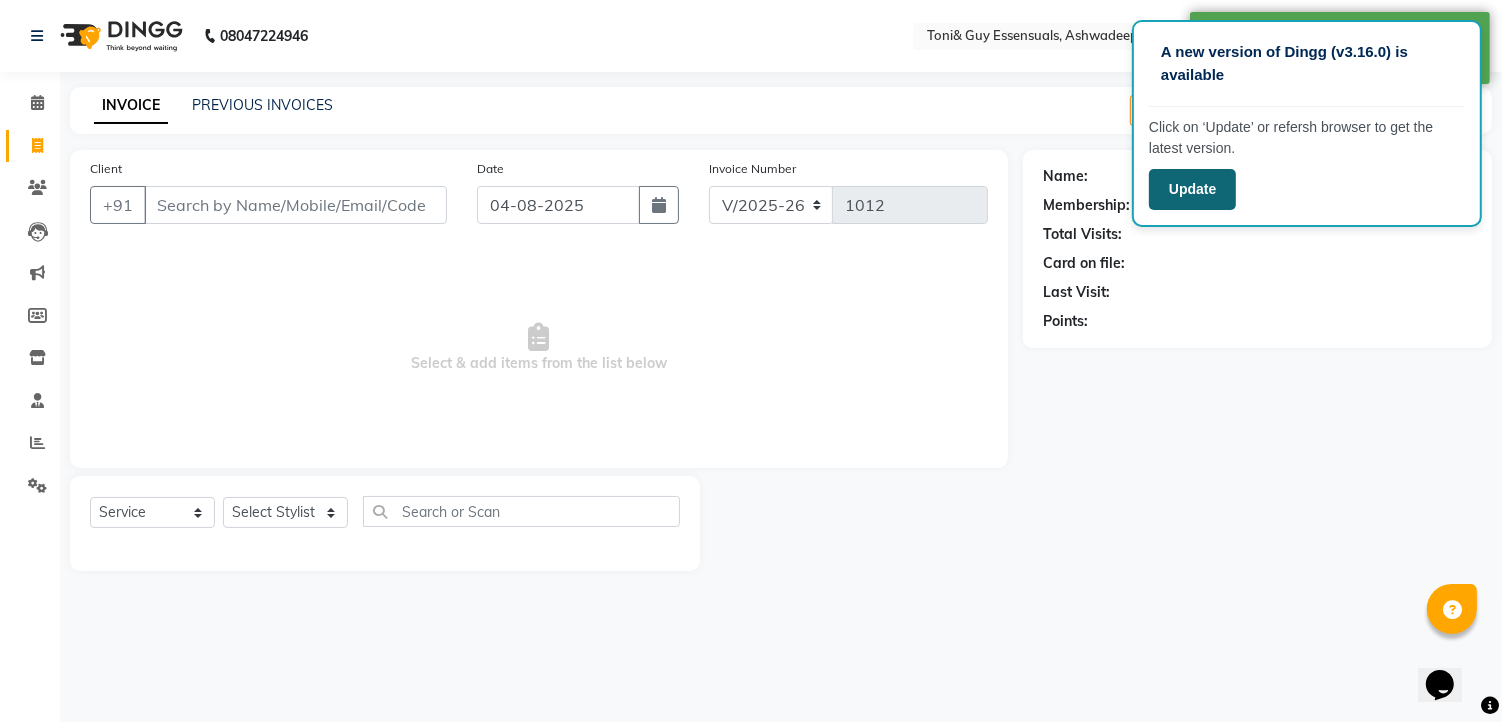 scroll, scrollTop: 0, scrollLeft: 0, axis: both 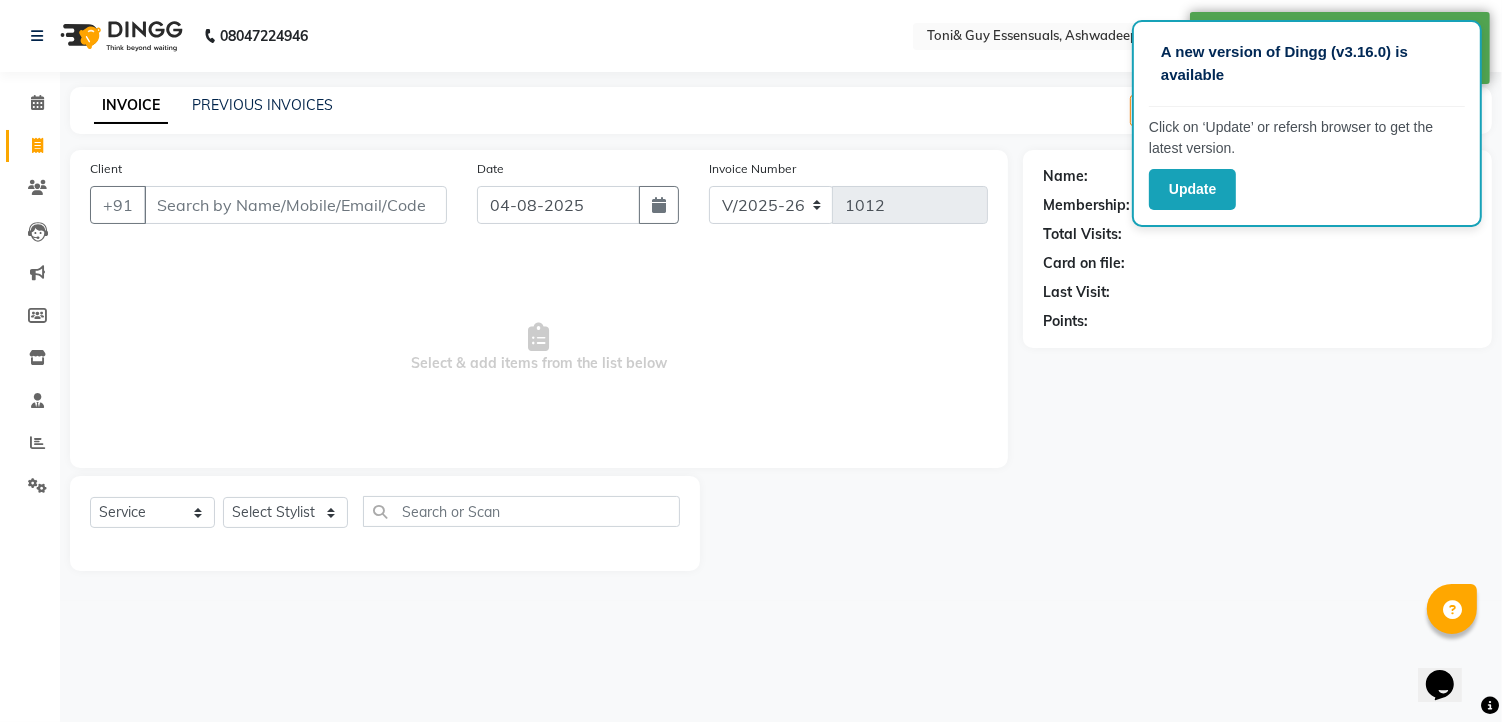 click on "Name: Membership: Total Visits: Card on file: Last Visit:  Points:" 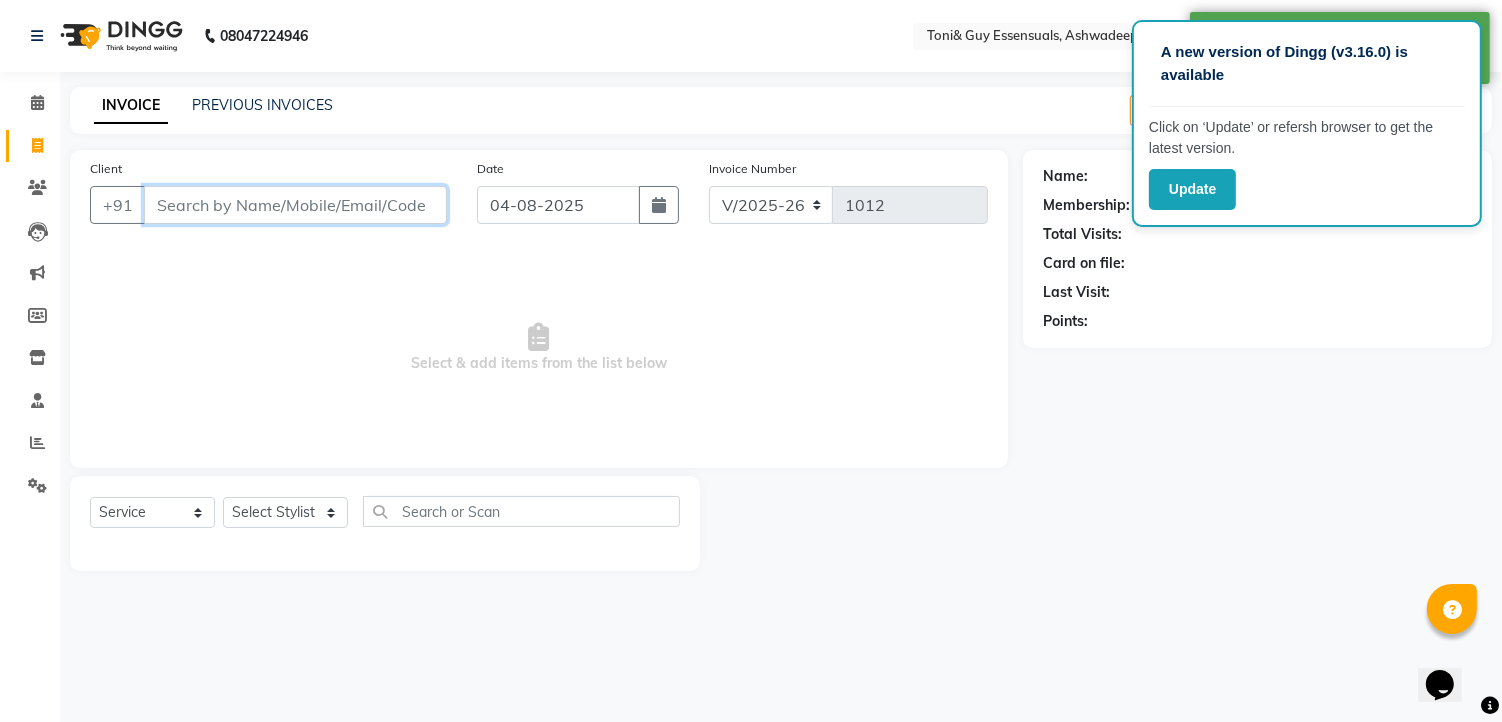 click on "Client" at bounding box center [295, 205] 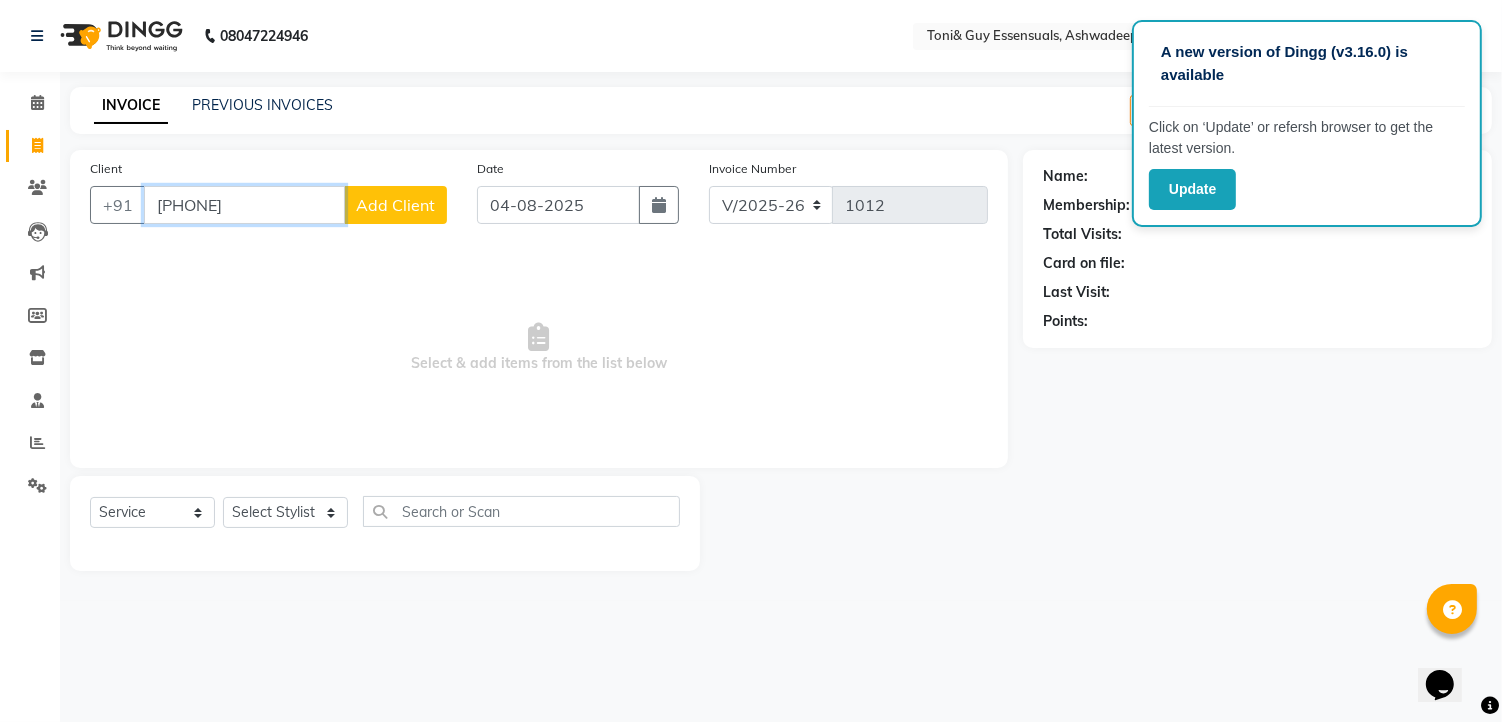 type on "8464856789" 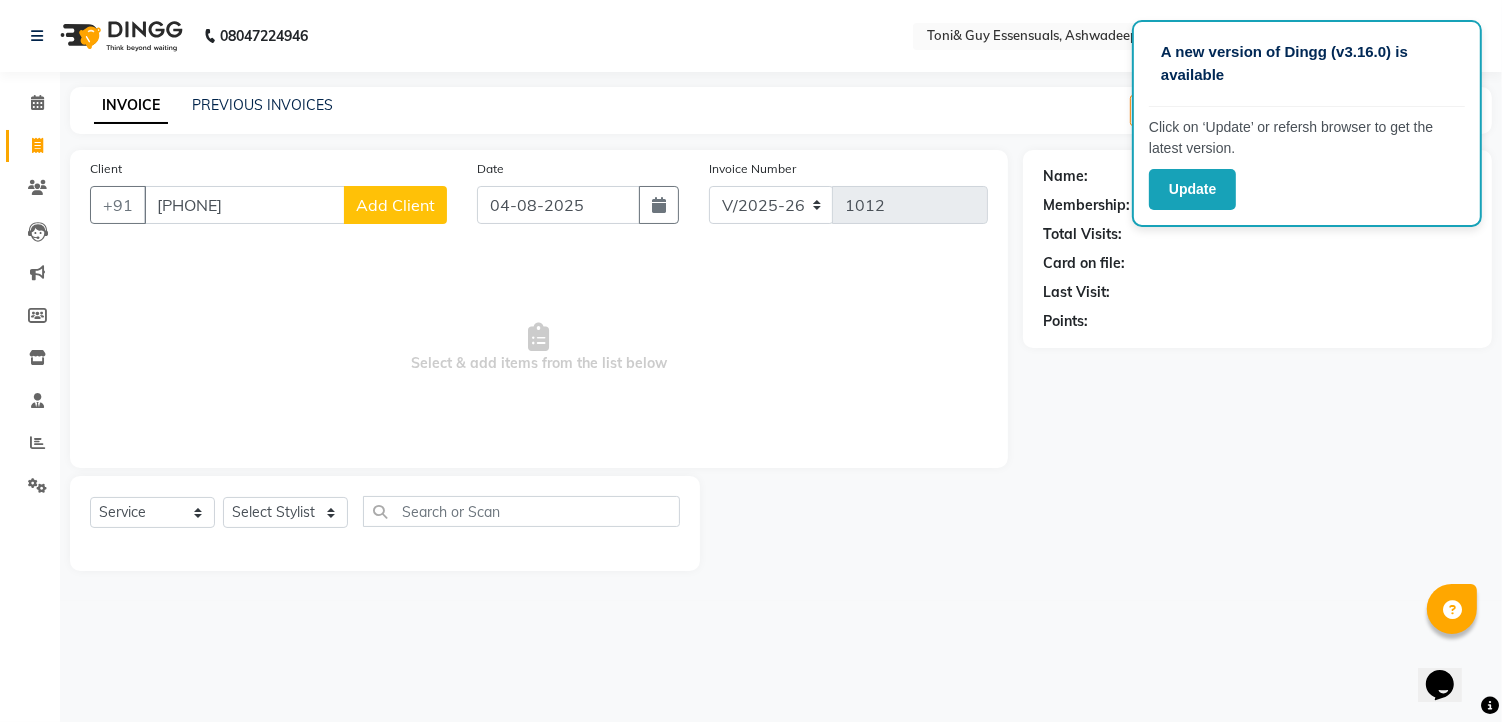 drag, startPoint x: 370, startPoint y: 214, endPoint x: 381, endPoint y: 237, distance: 25.495098 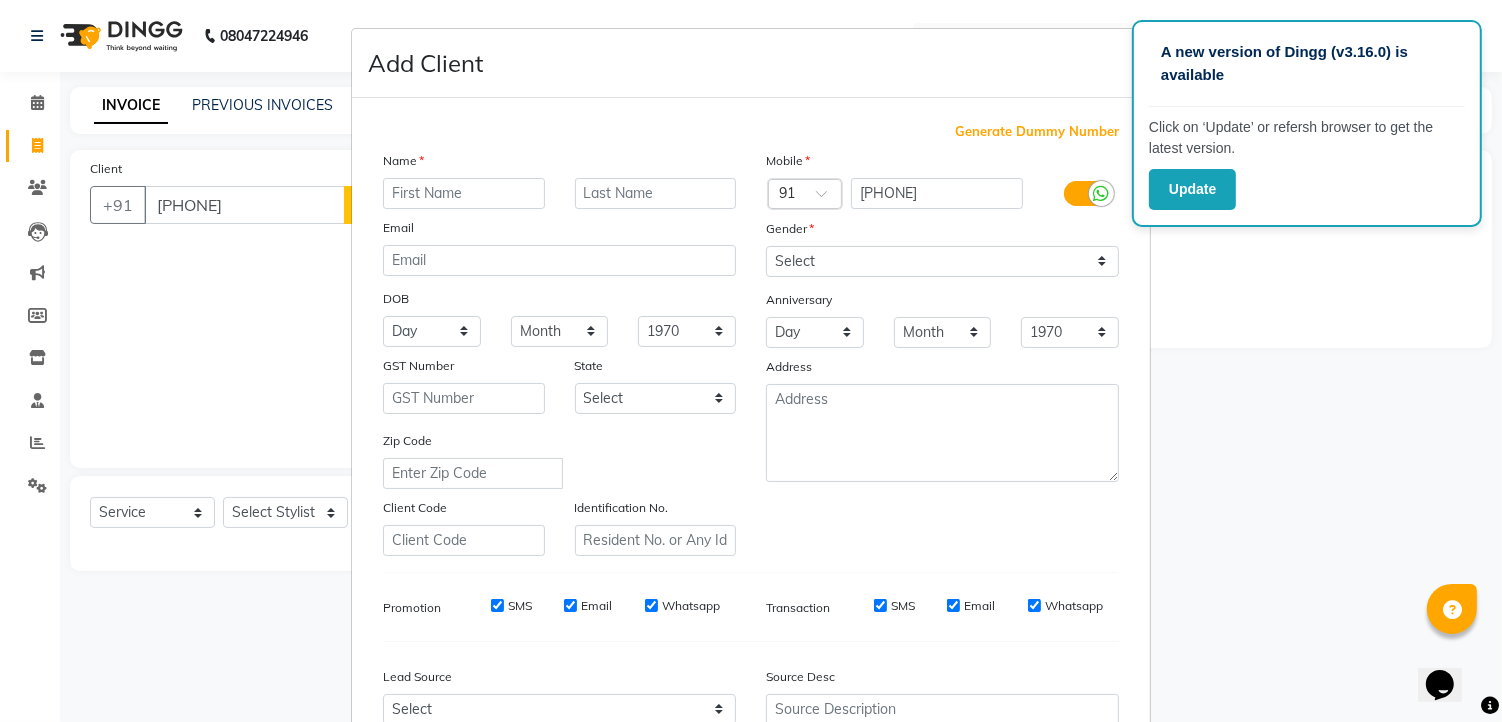 click at bounding box center (464, 193) 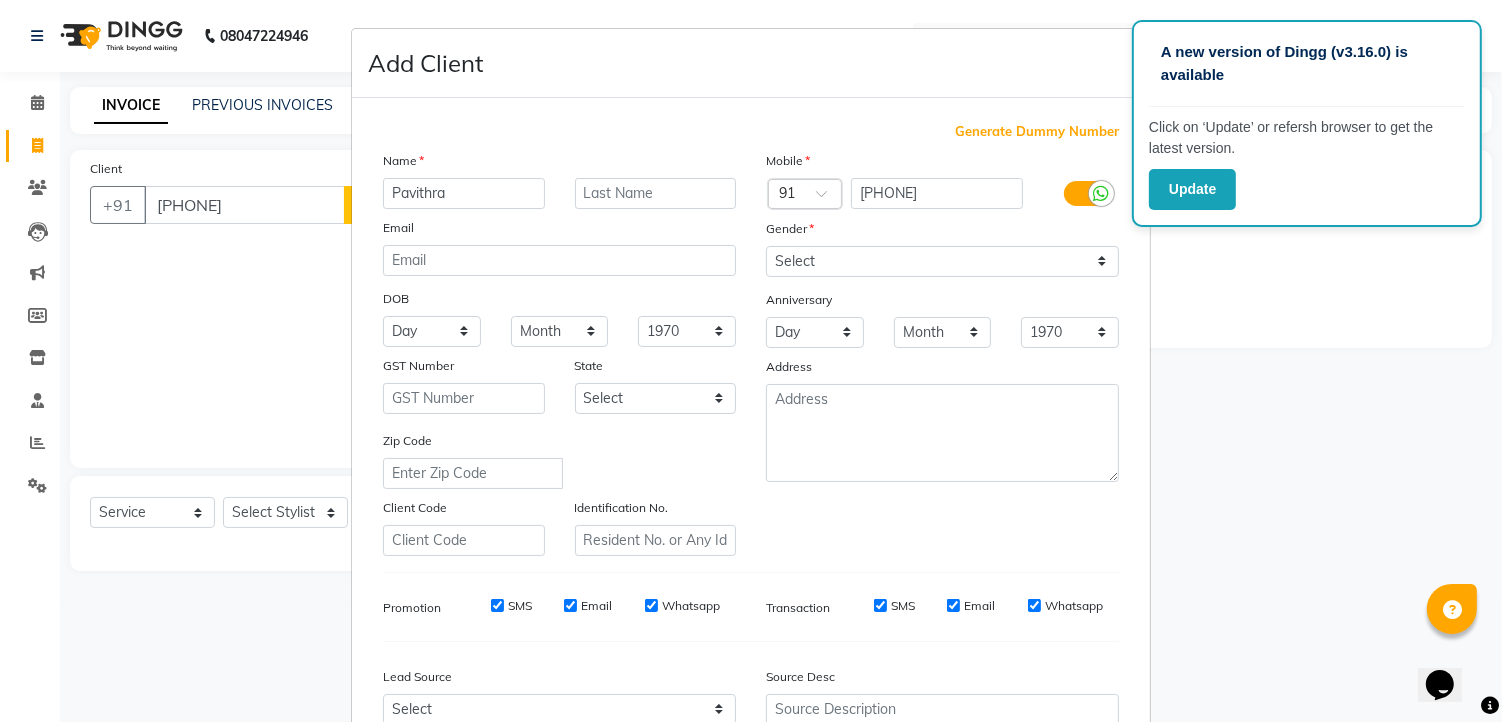 type on "Pavithra" 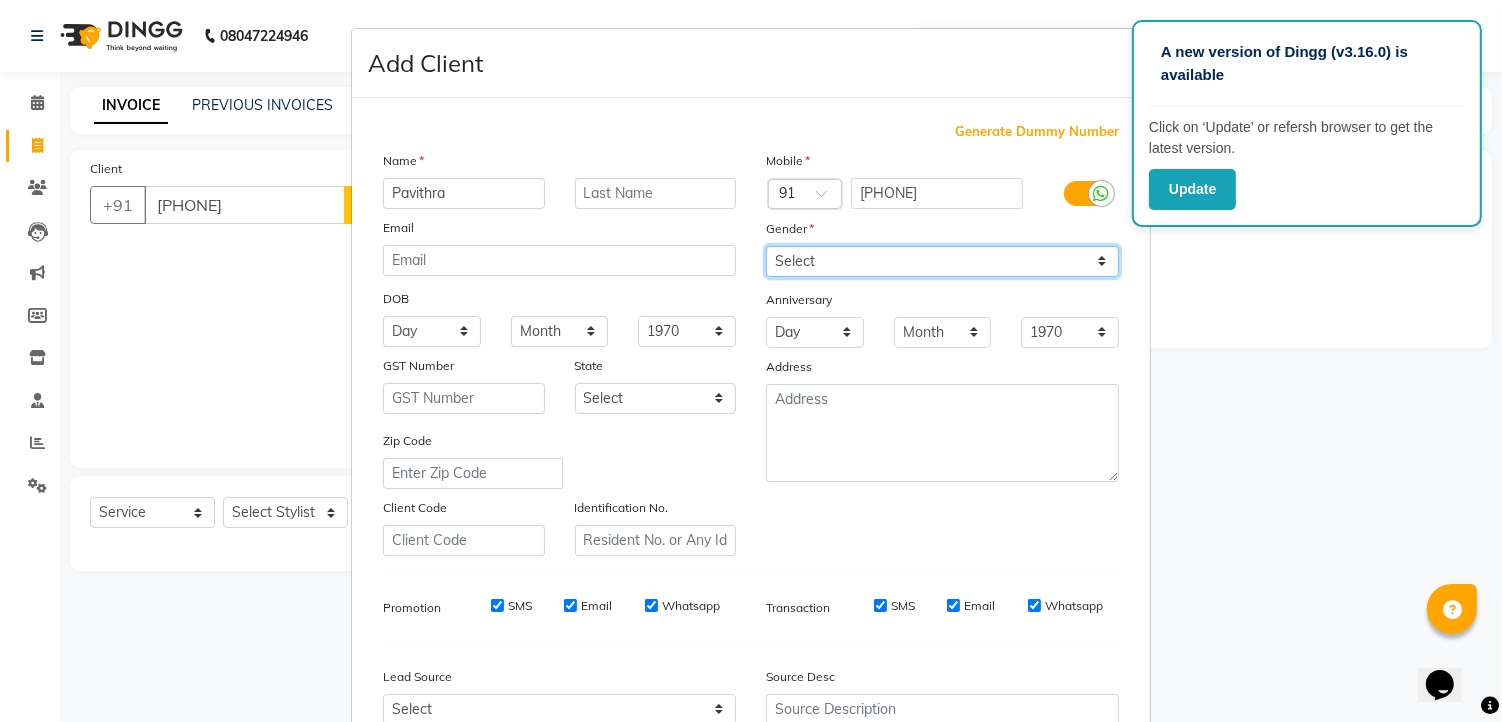 click on "Select Male Female Other Prefer Not To Say" at bounding box center (942, 261) 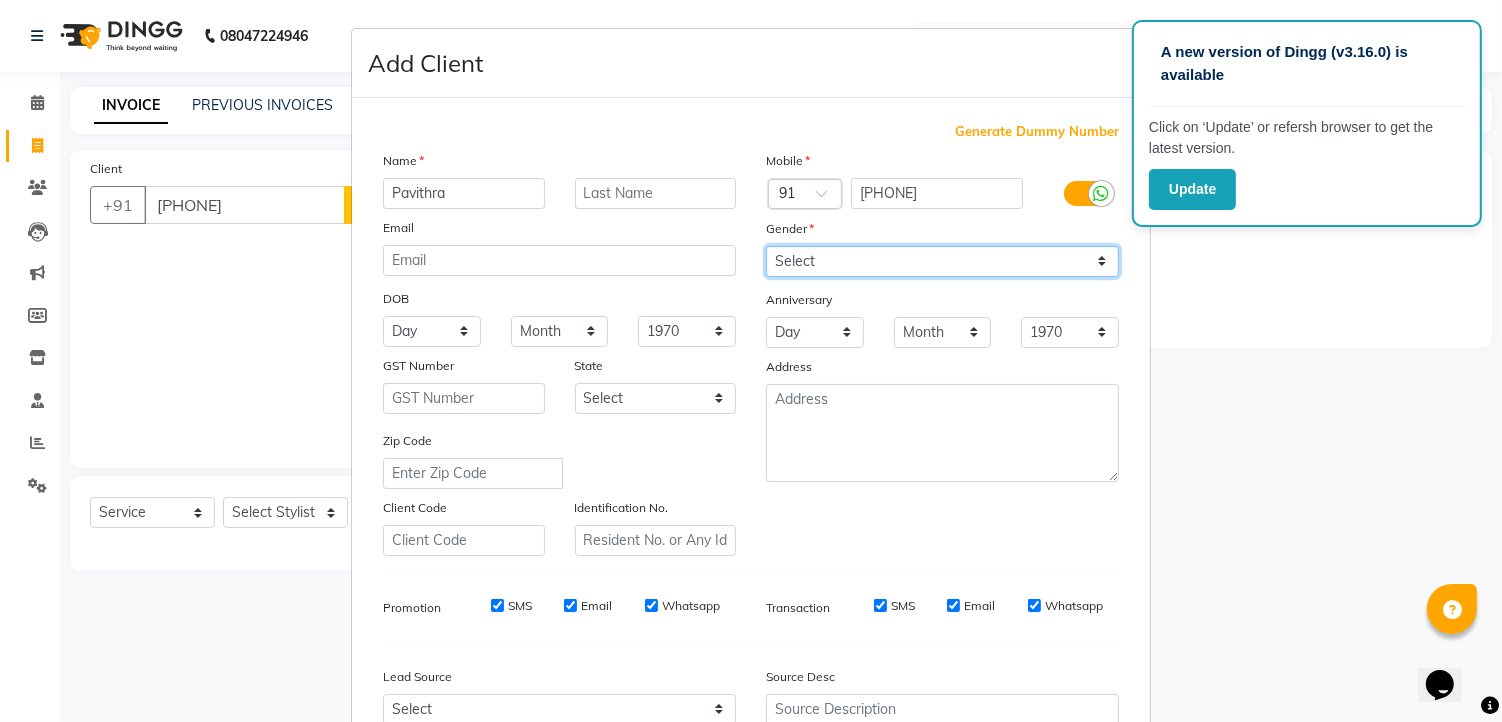 select on "female" 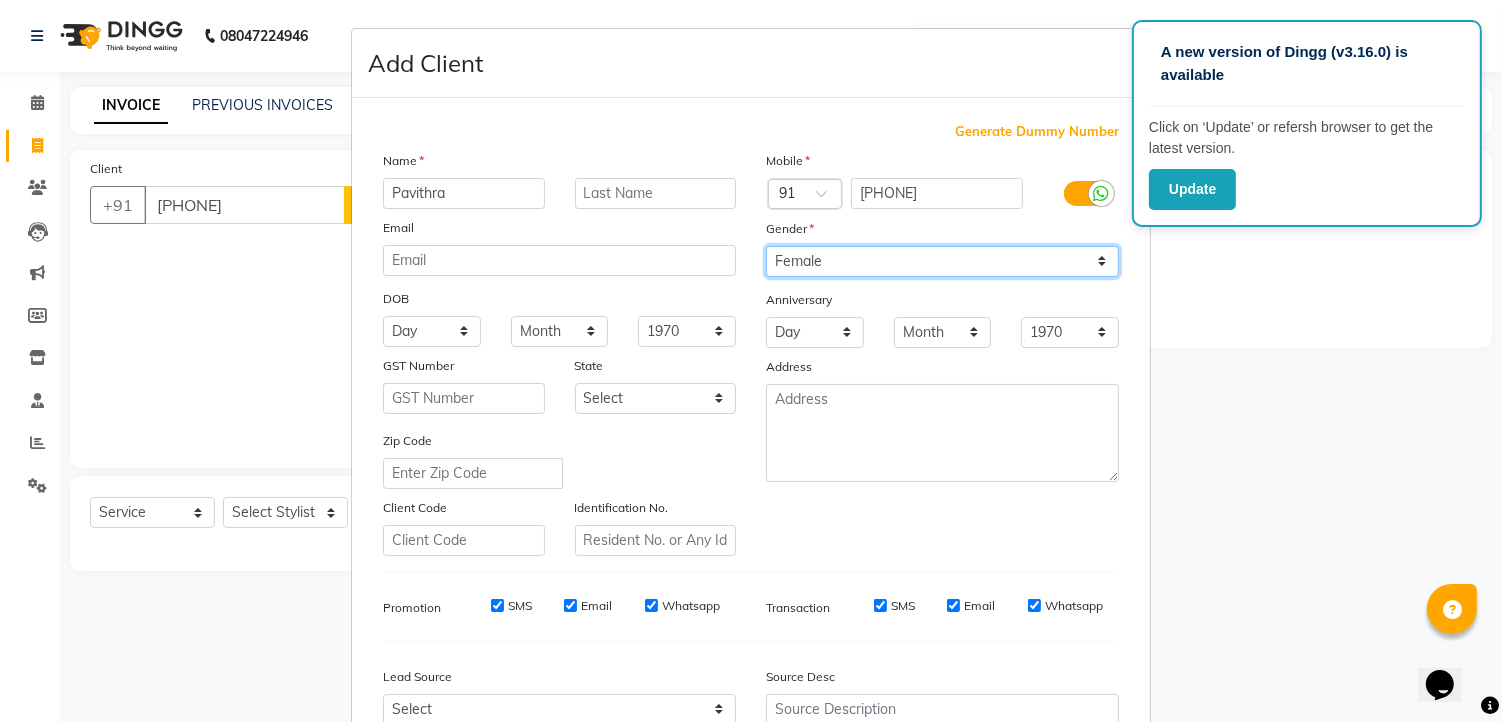 click on "Select Male Female Other Prefer Not To Say" at bounding box center (942, 261) 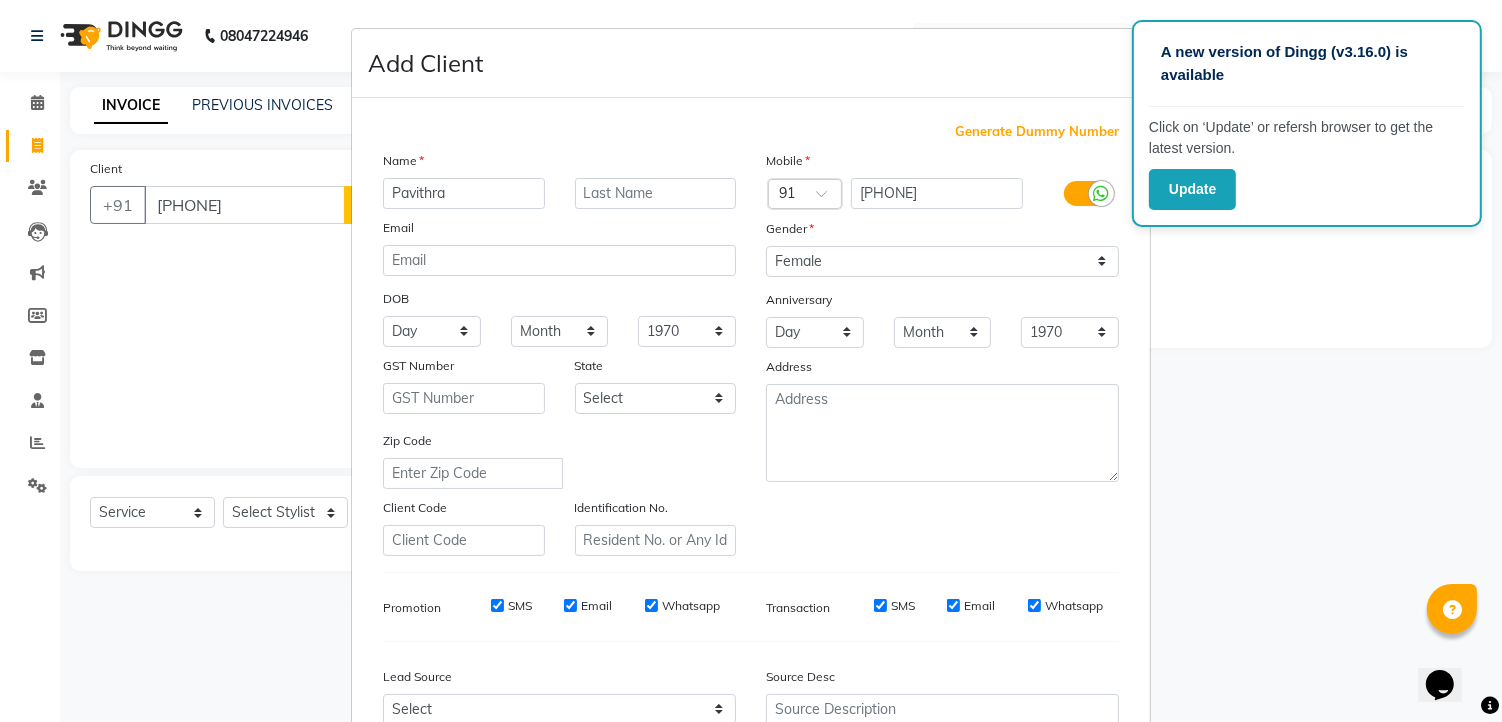 click on "SMS" at bounding box center (497, 605) 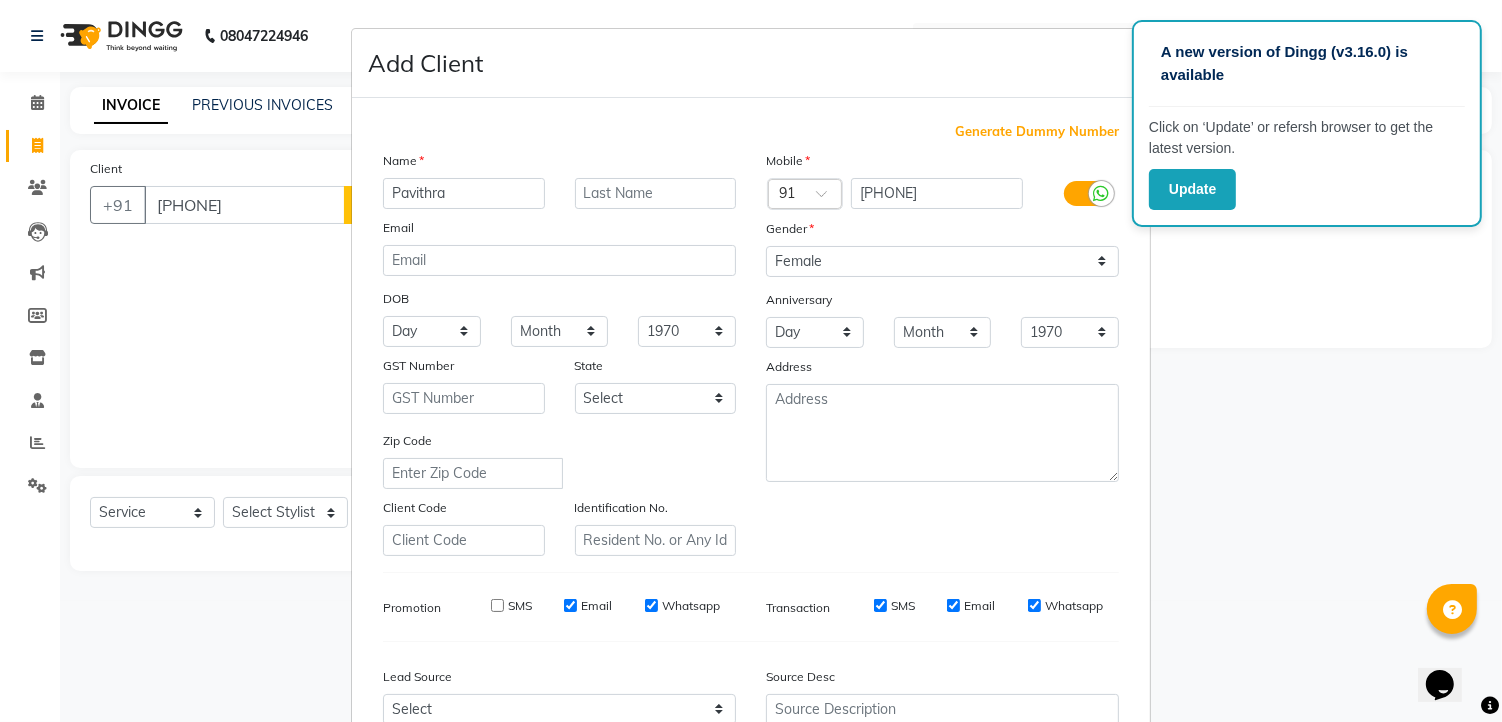 click on "Email" at bounding box center [570, 605] 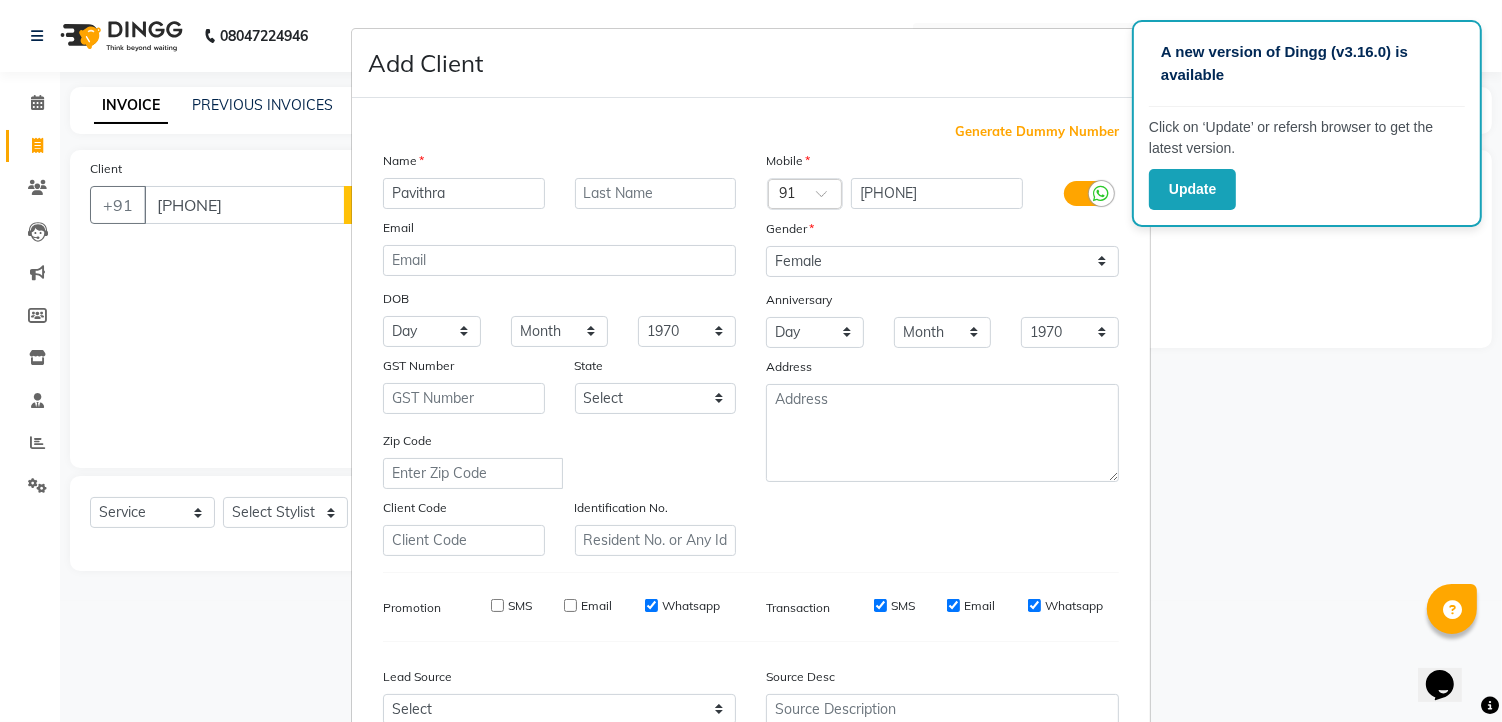 click on "Whatsapp" at bounding box center (651, 605) 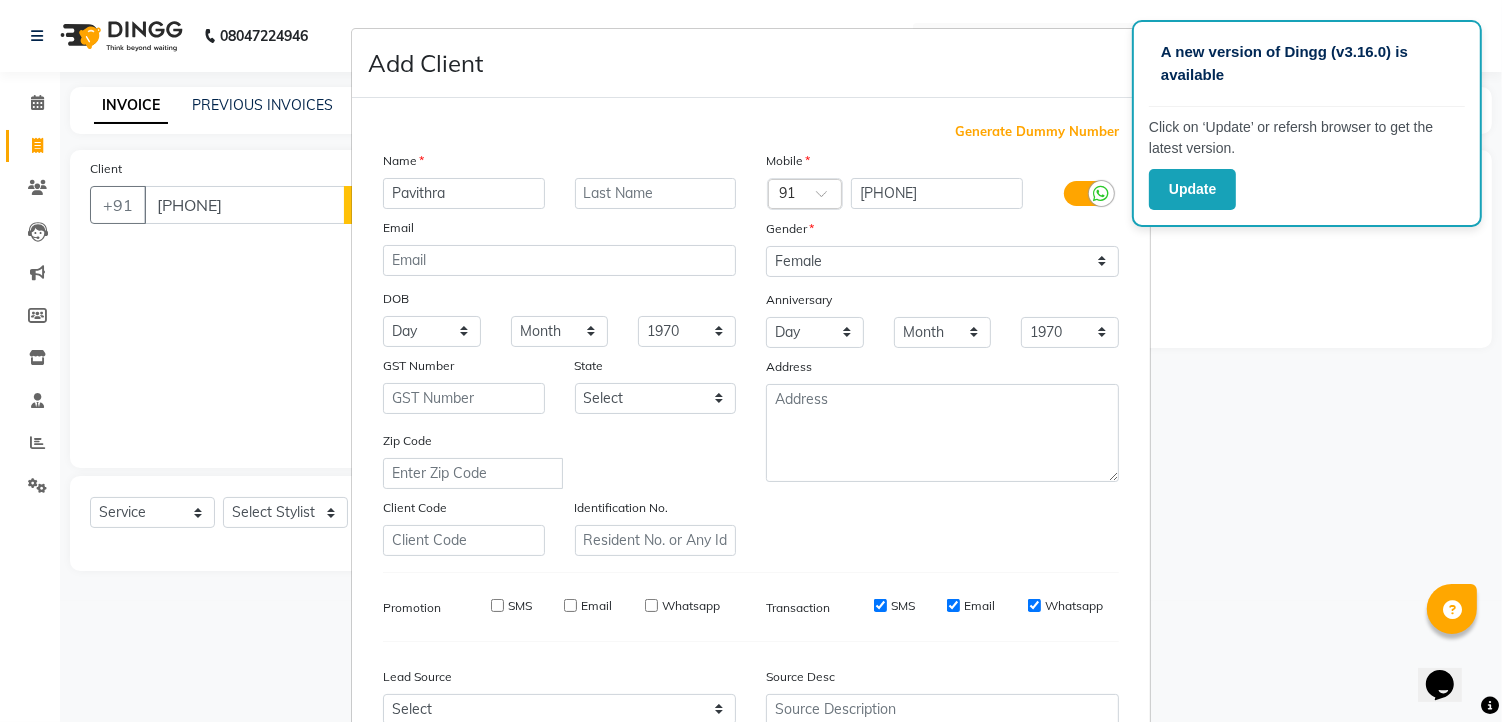 click on "SMS" at bounding box center (880, 605) 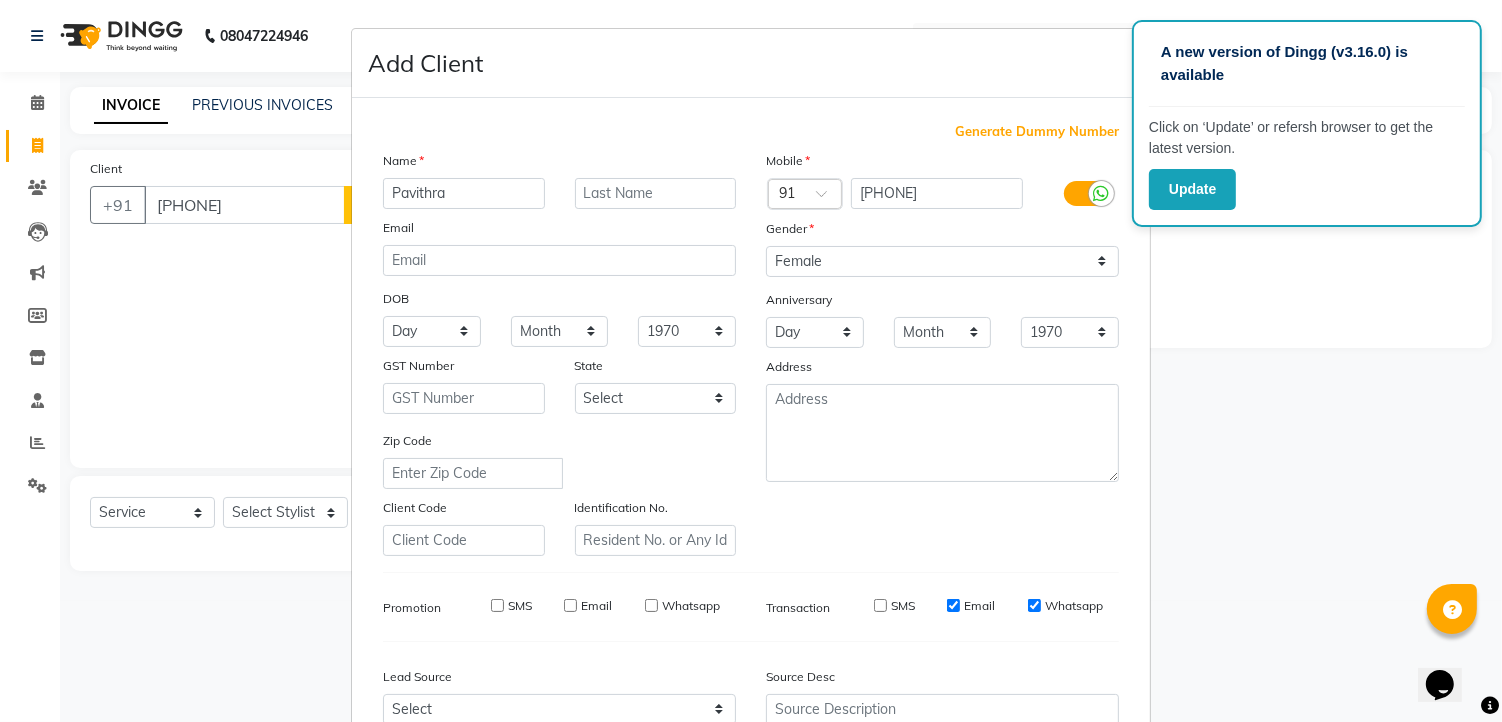 click on "Email" at bounding box center [953, 605] 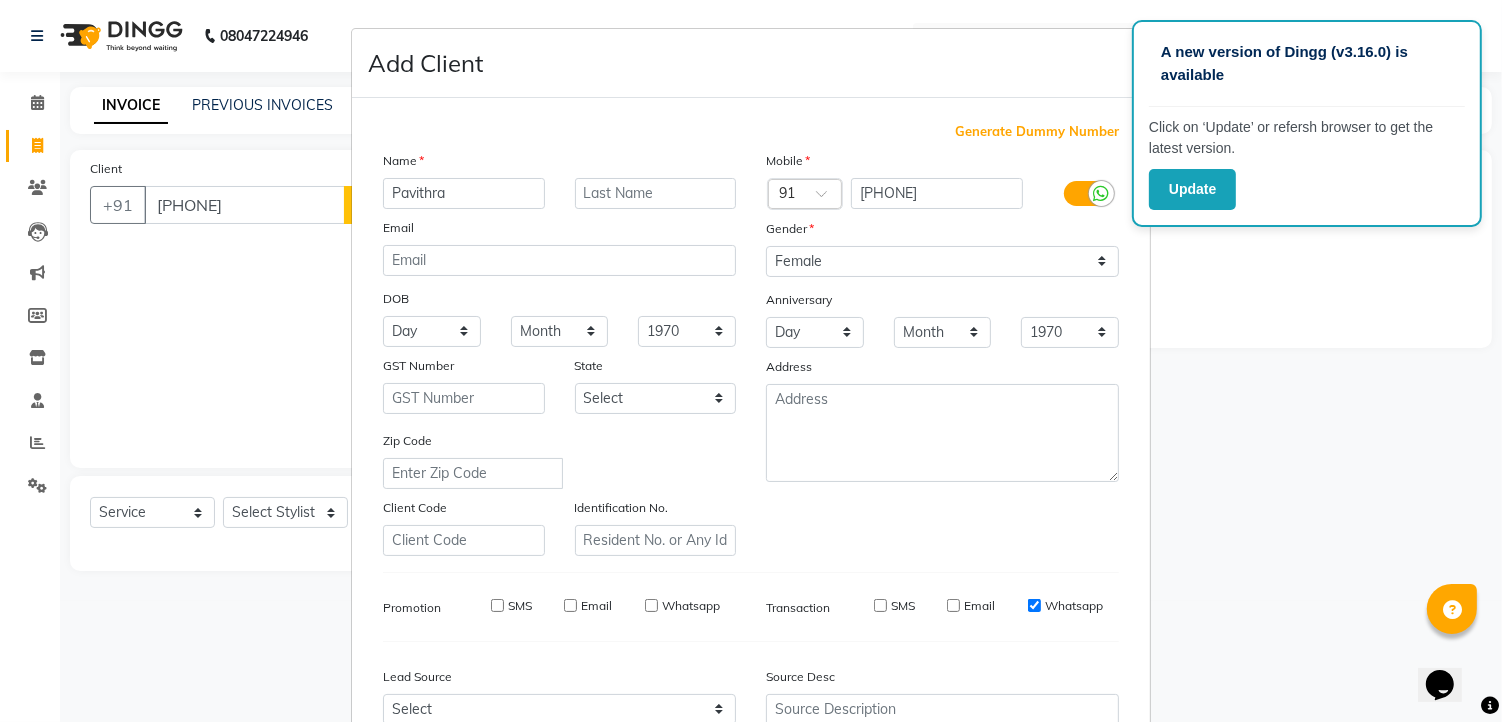 click on "Whatsapp" at bounding box center (1034, 605) 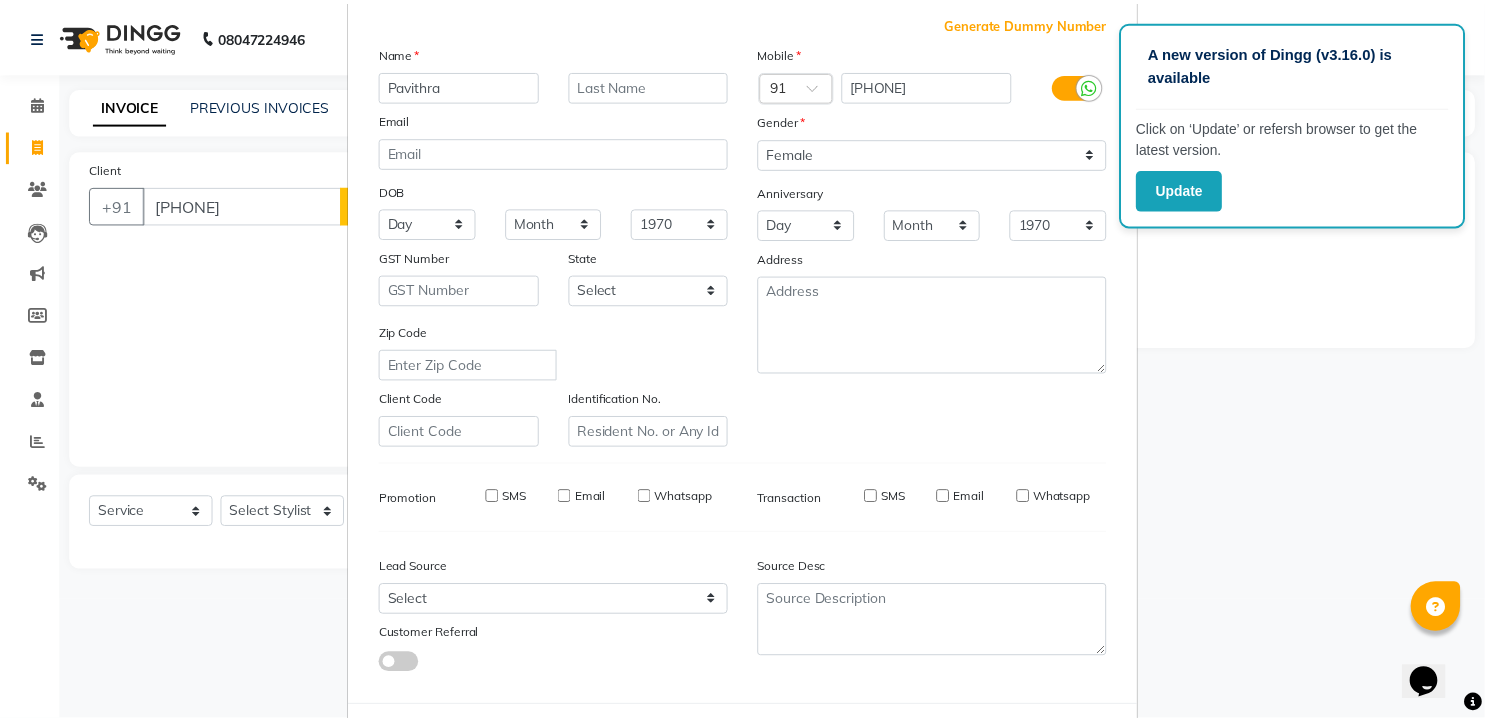 scroll, scrollTop: 202, scrollLeft: 0, axis: vertical 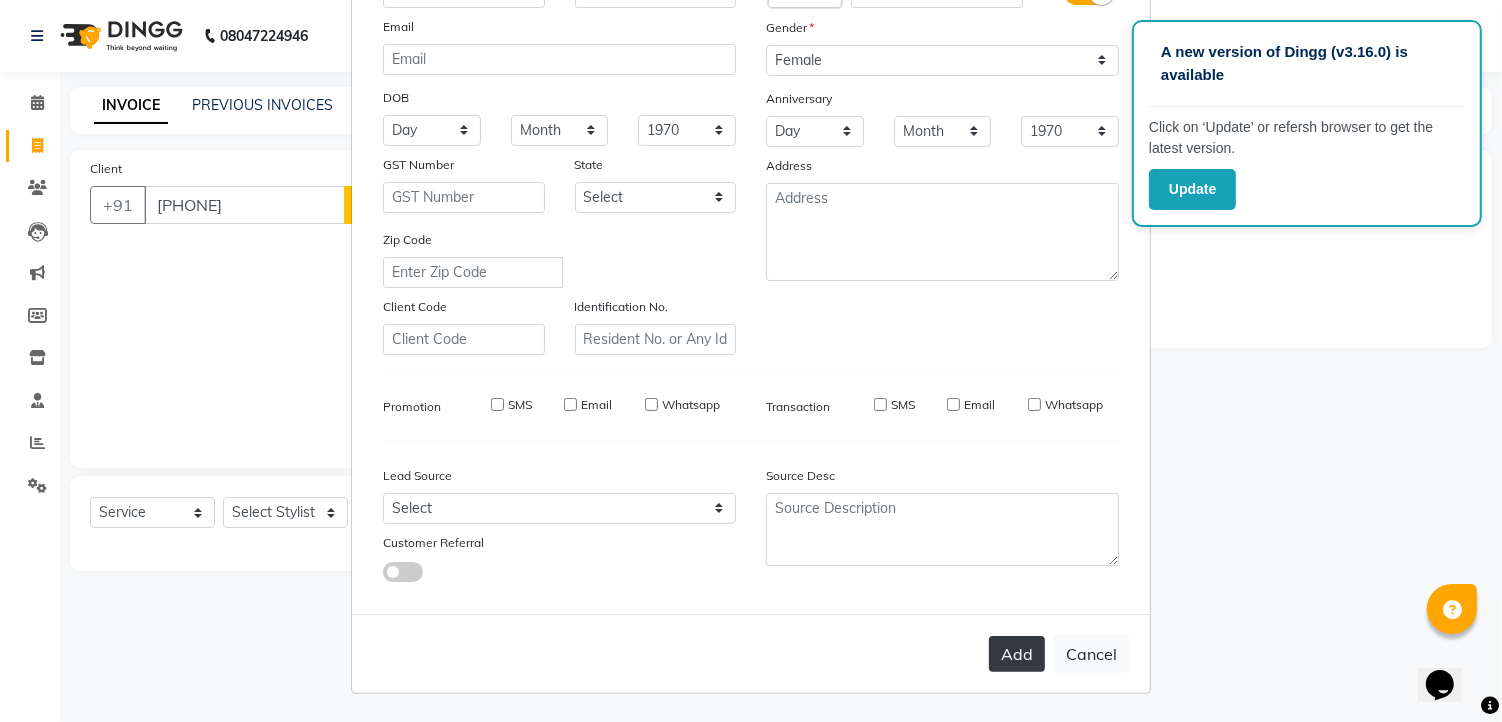 click on "Add" at bounding box center [1017, 654] 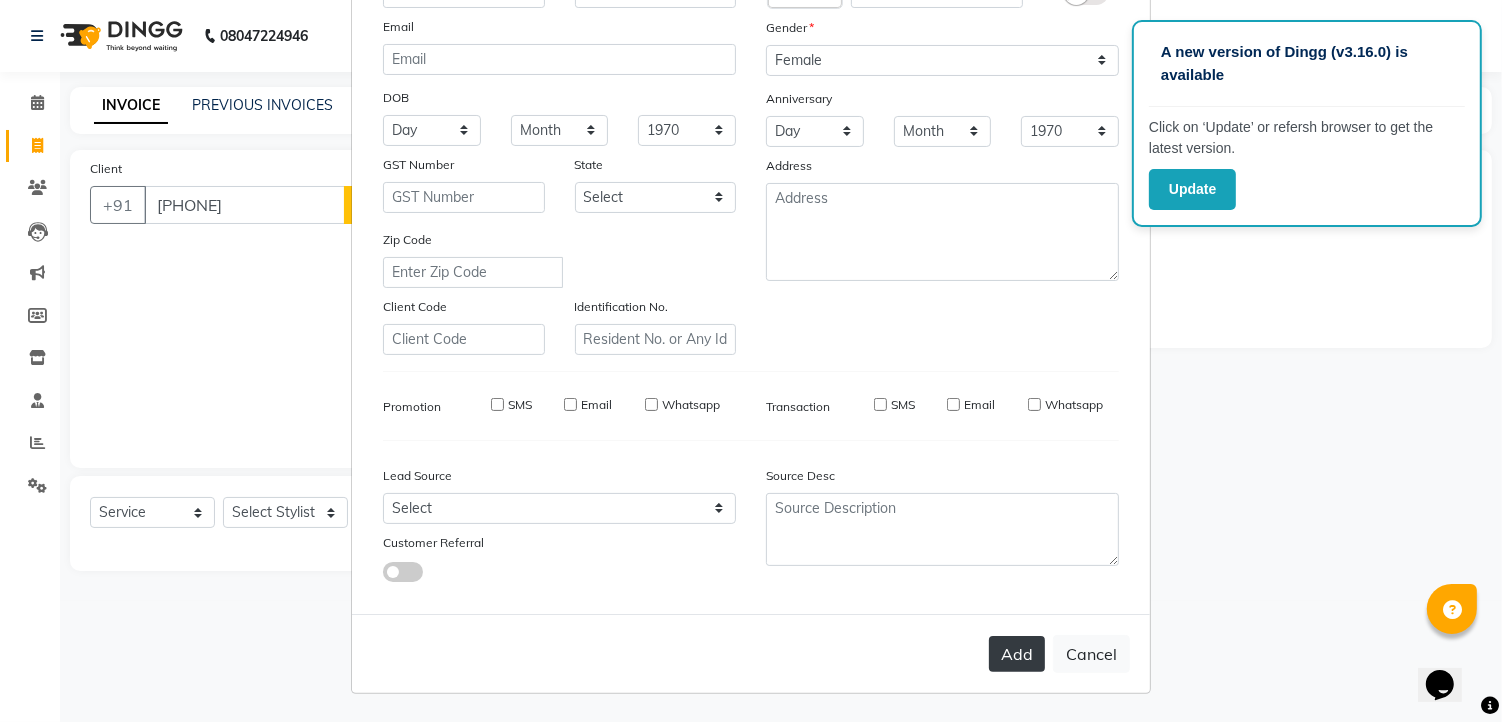 type 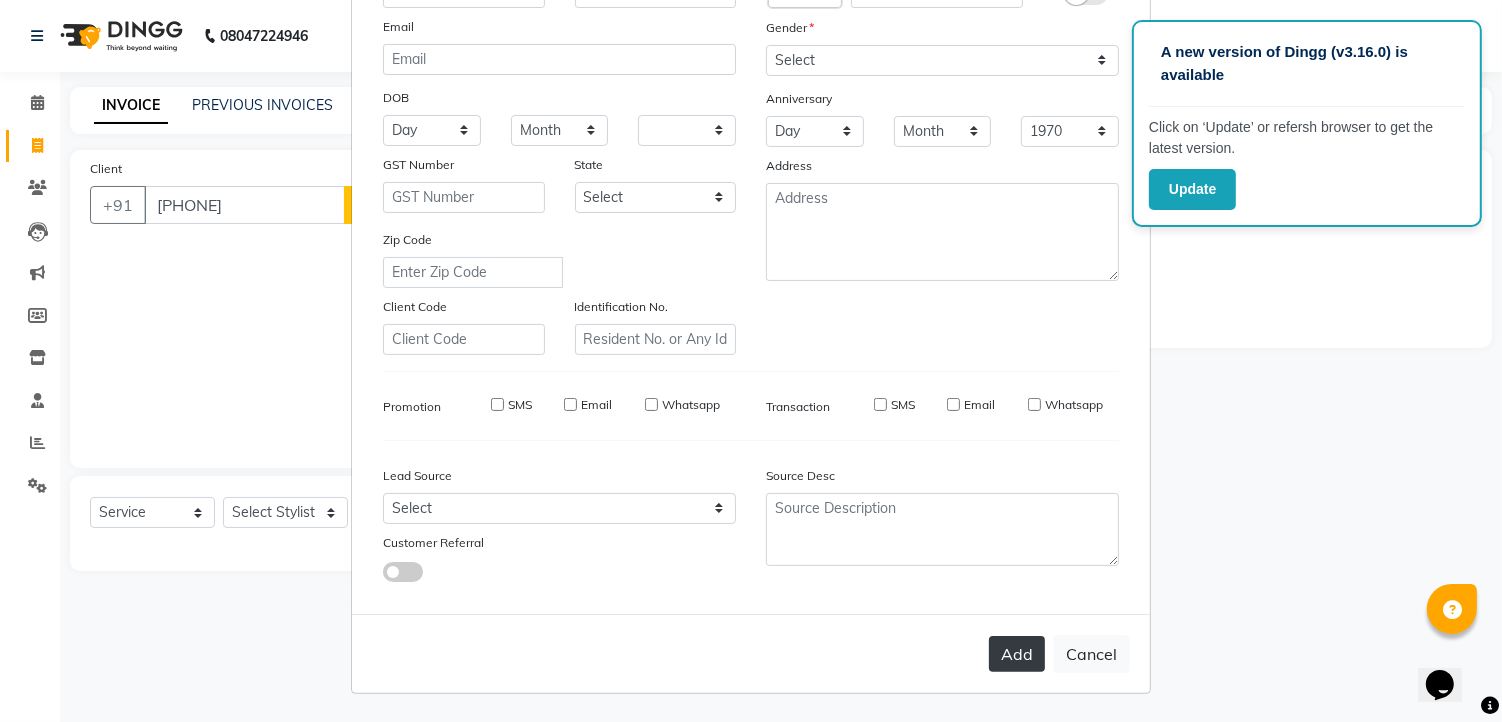 select 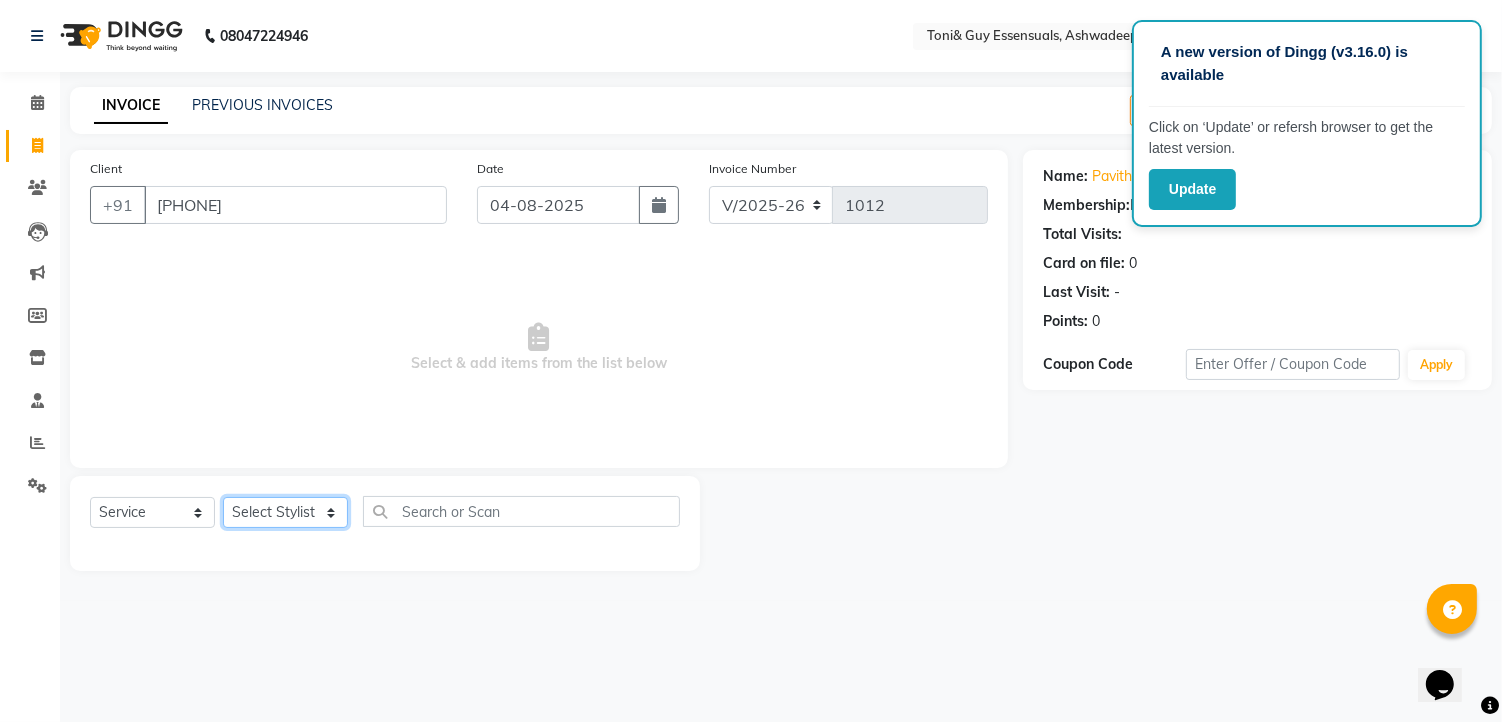 click on "Select Stylist faizz gufran mohammad hyma Kumari lalitha sree Manager Riya roy sahik shaz (Unisex Stylist)" 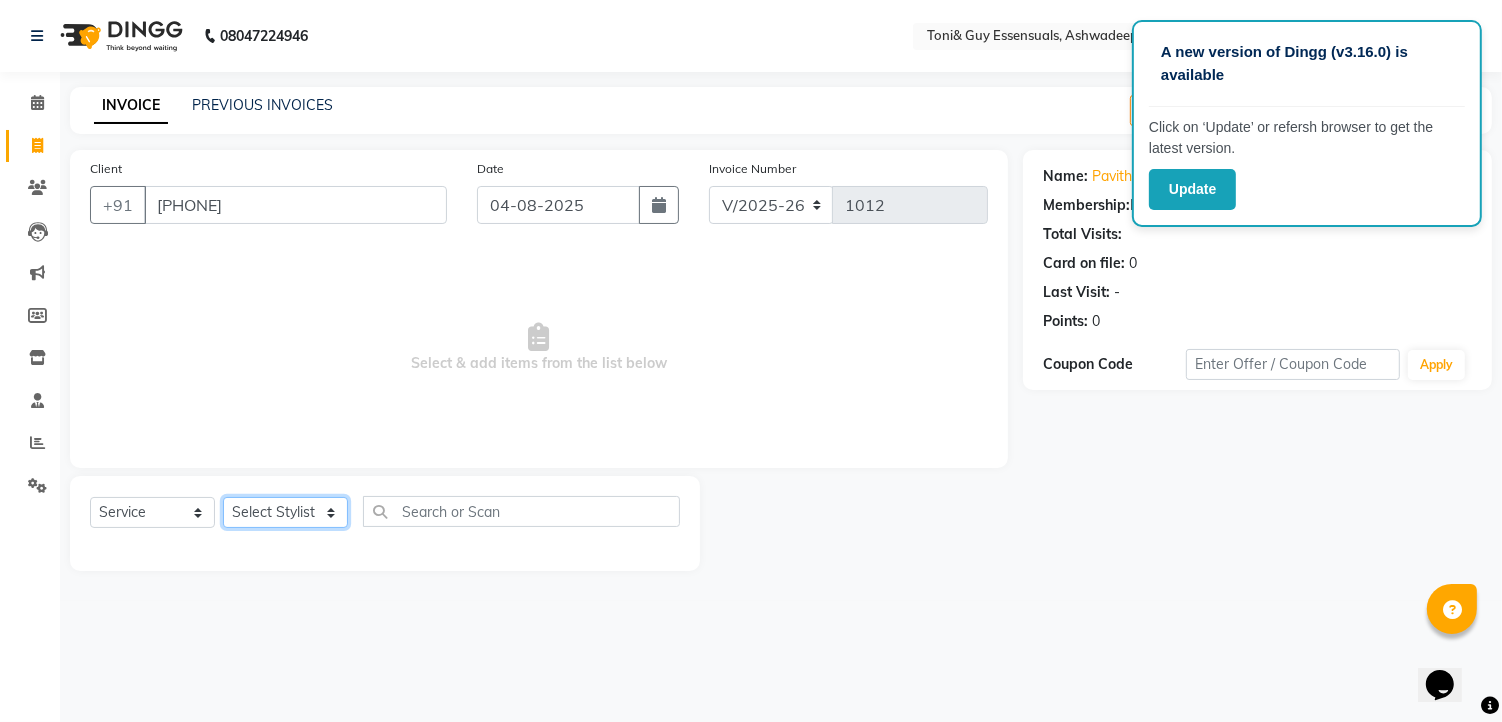 select on "60477" 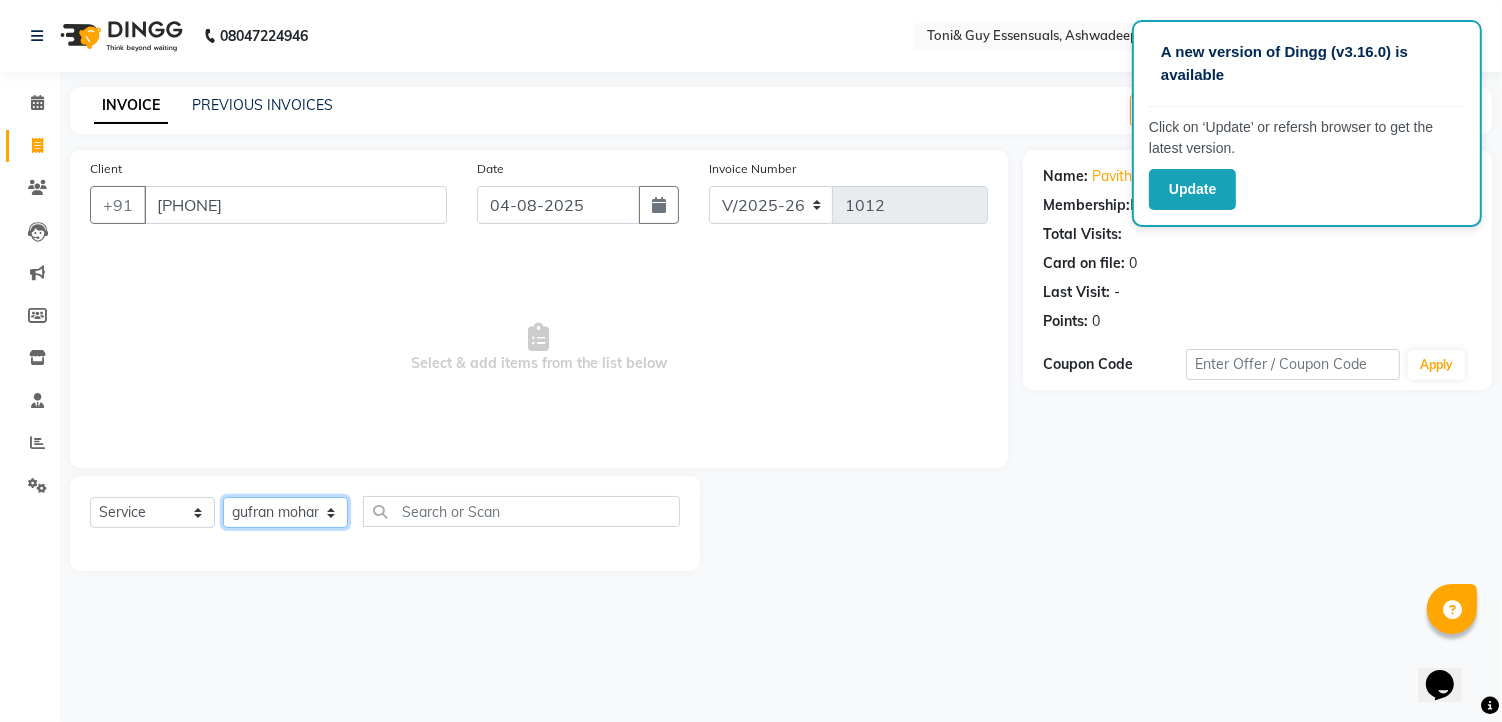click on "Select Stylist faizz gufran mohammad hyma Kumari lalitha sree Manager Riya roy sahik shaz (Unisex Stylist)" 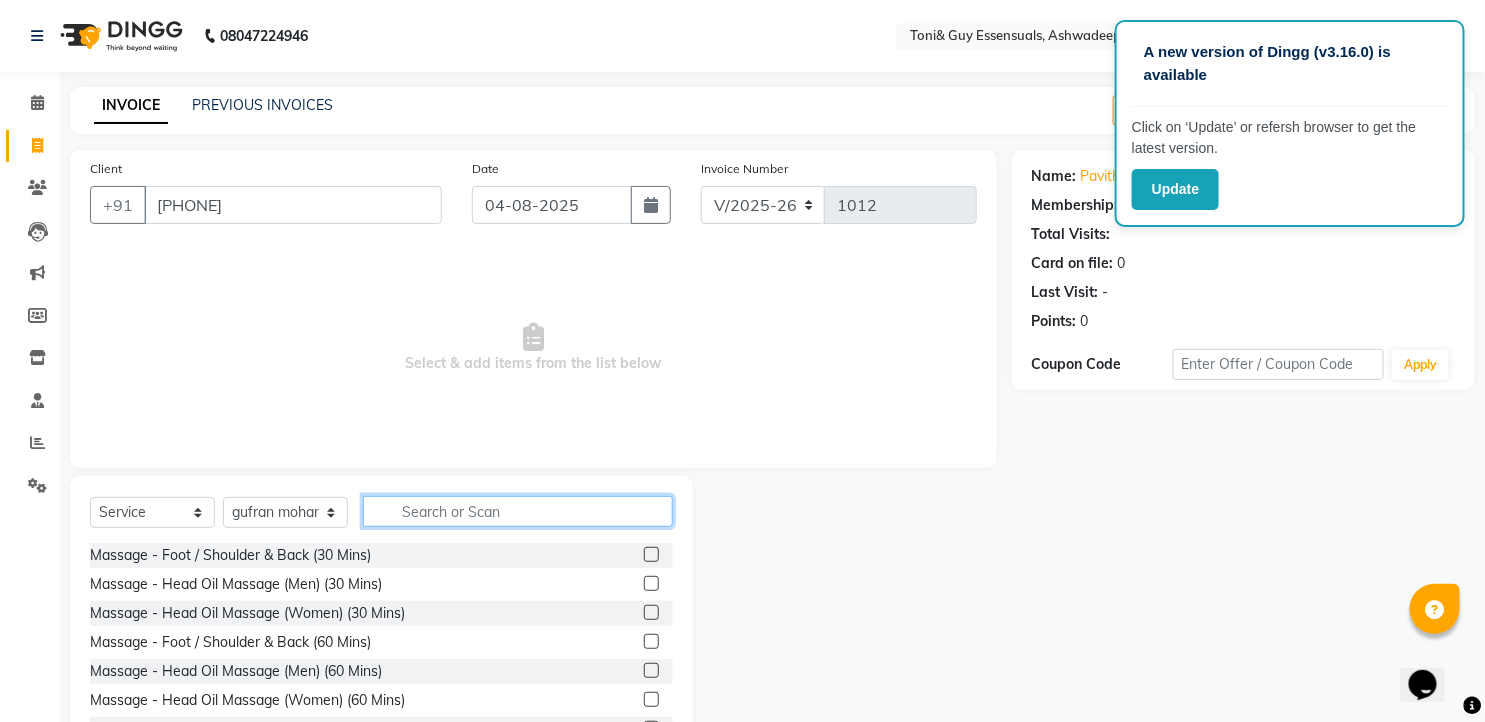 click 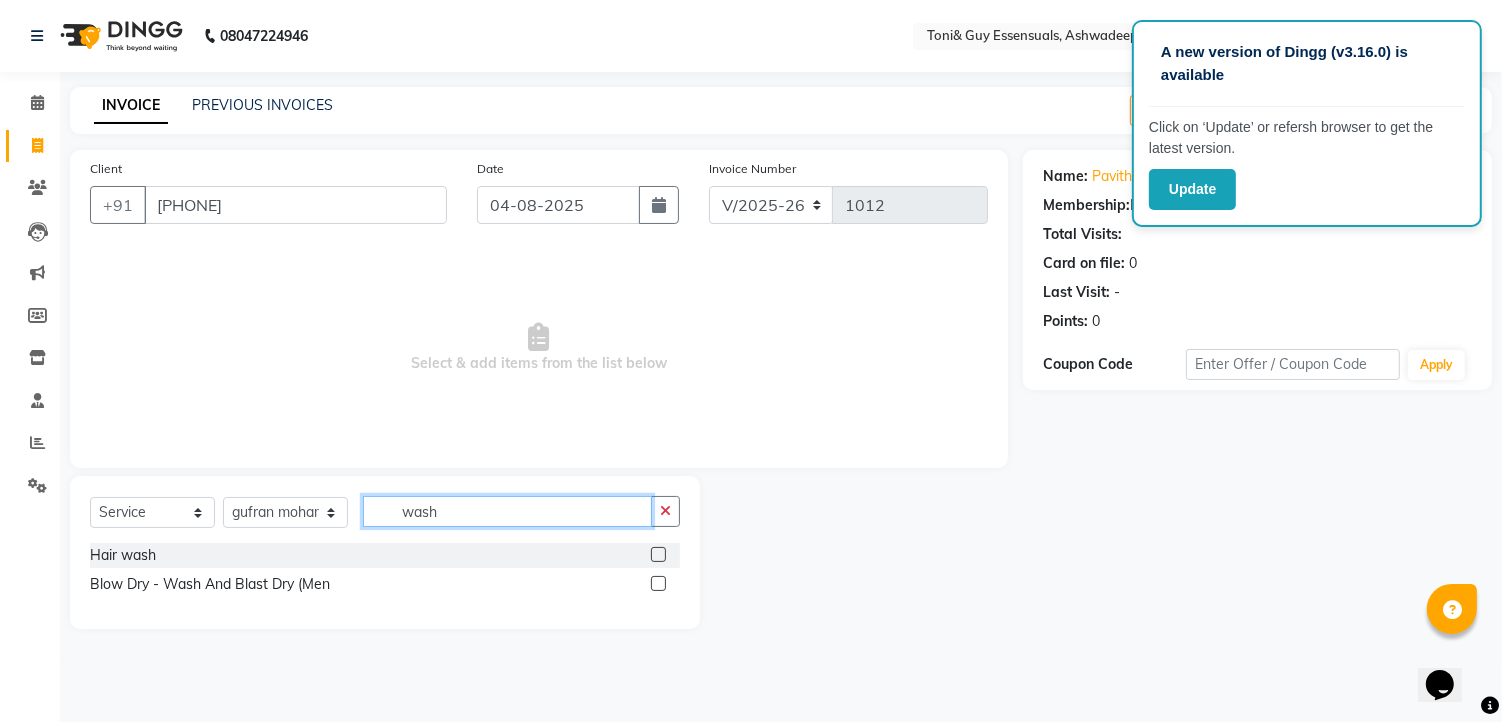 type on "wash" 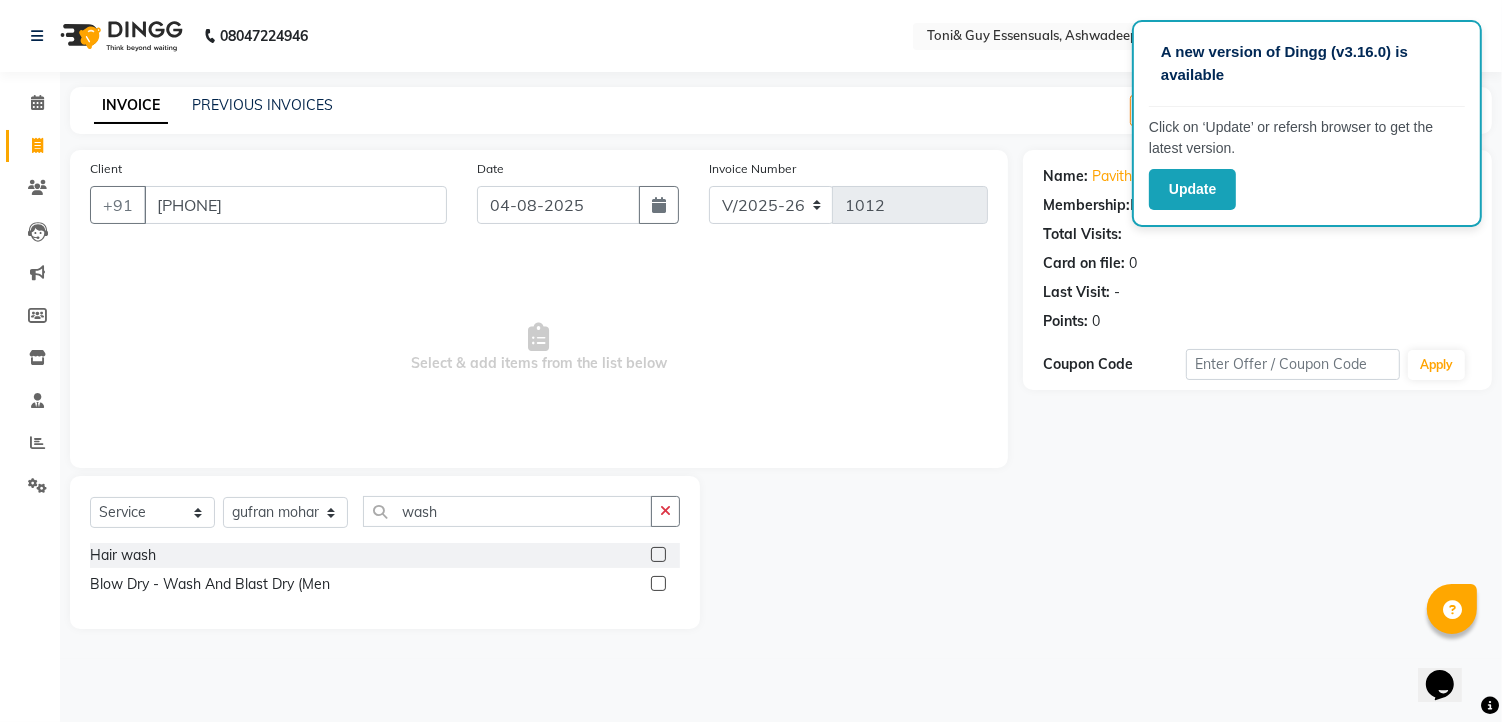 drag, startPoint x: 654, startPoint y: 553, endPoint x: 632, endPoint y: 570, distance: 27.802877 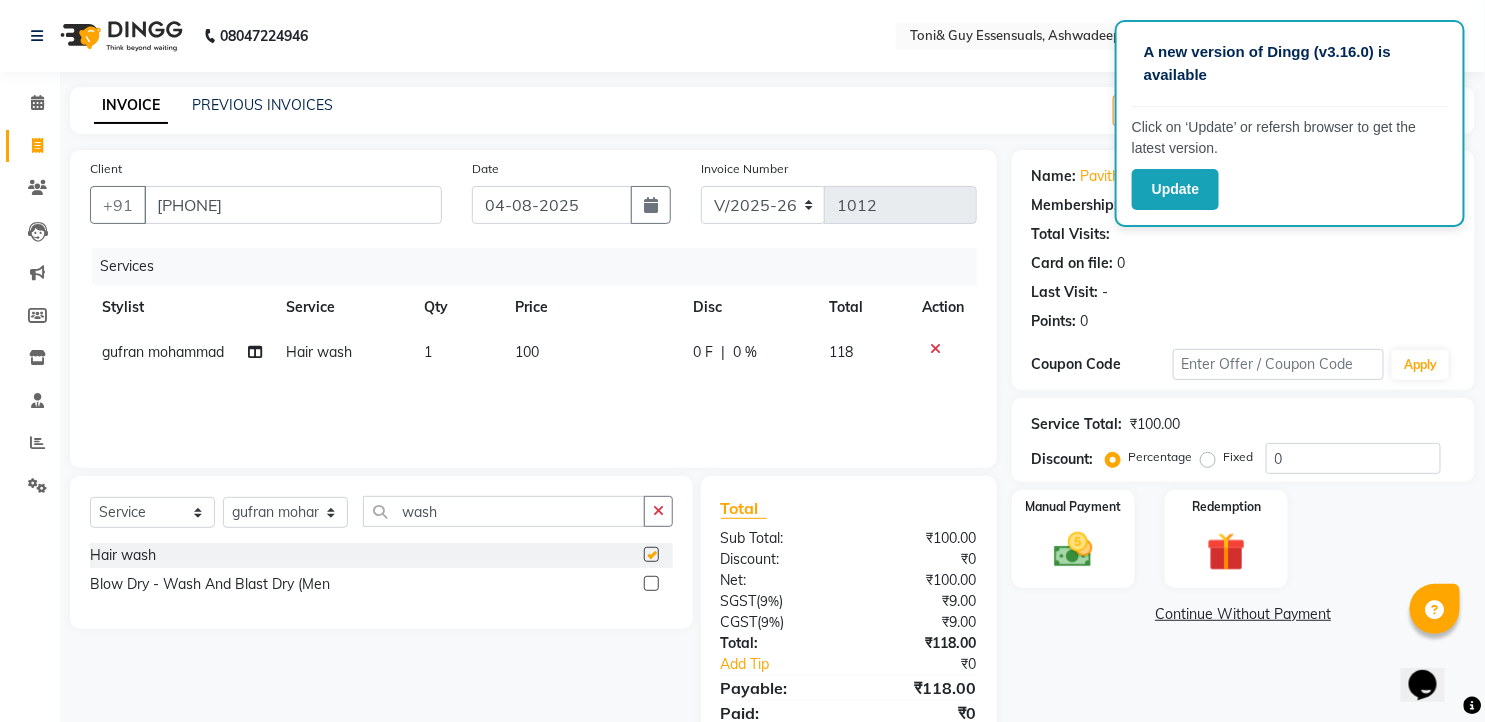 checkbox on "false" 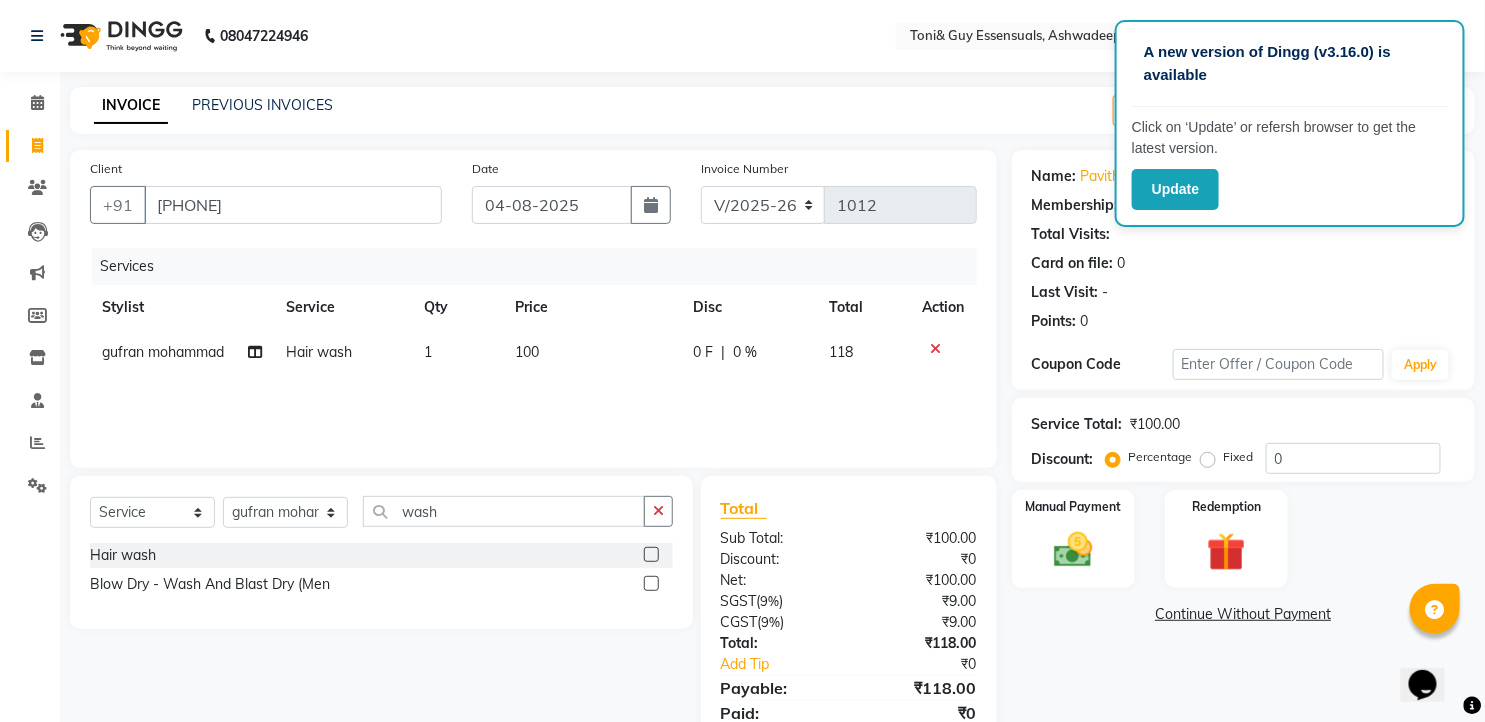 click on "100" 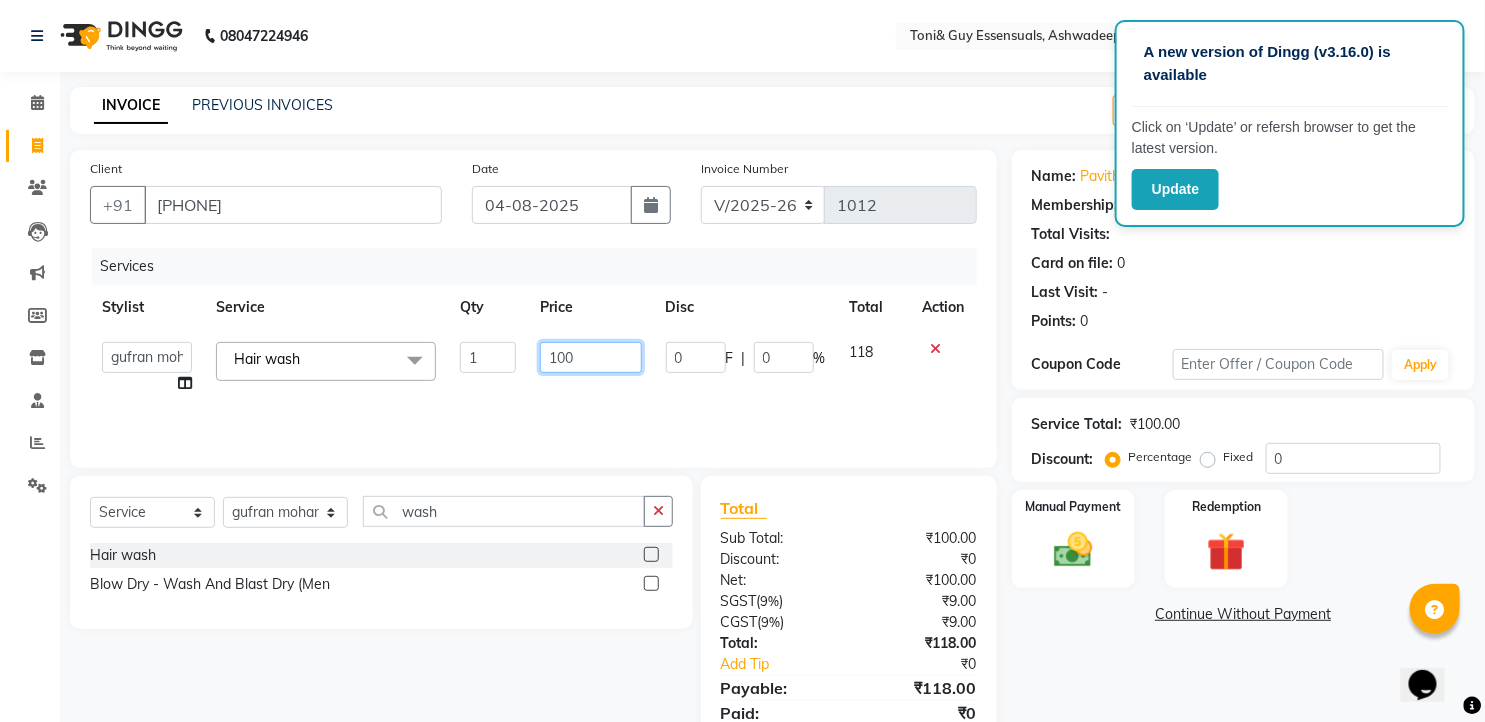 drag, startPoint x: 575, startPoint y: 355, endPoint x: 535, endPoint y: 366, distance: 41.484936 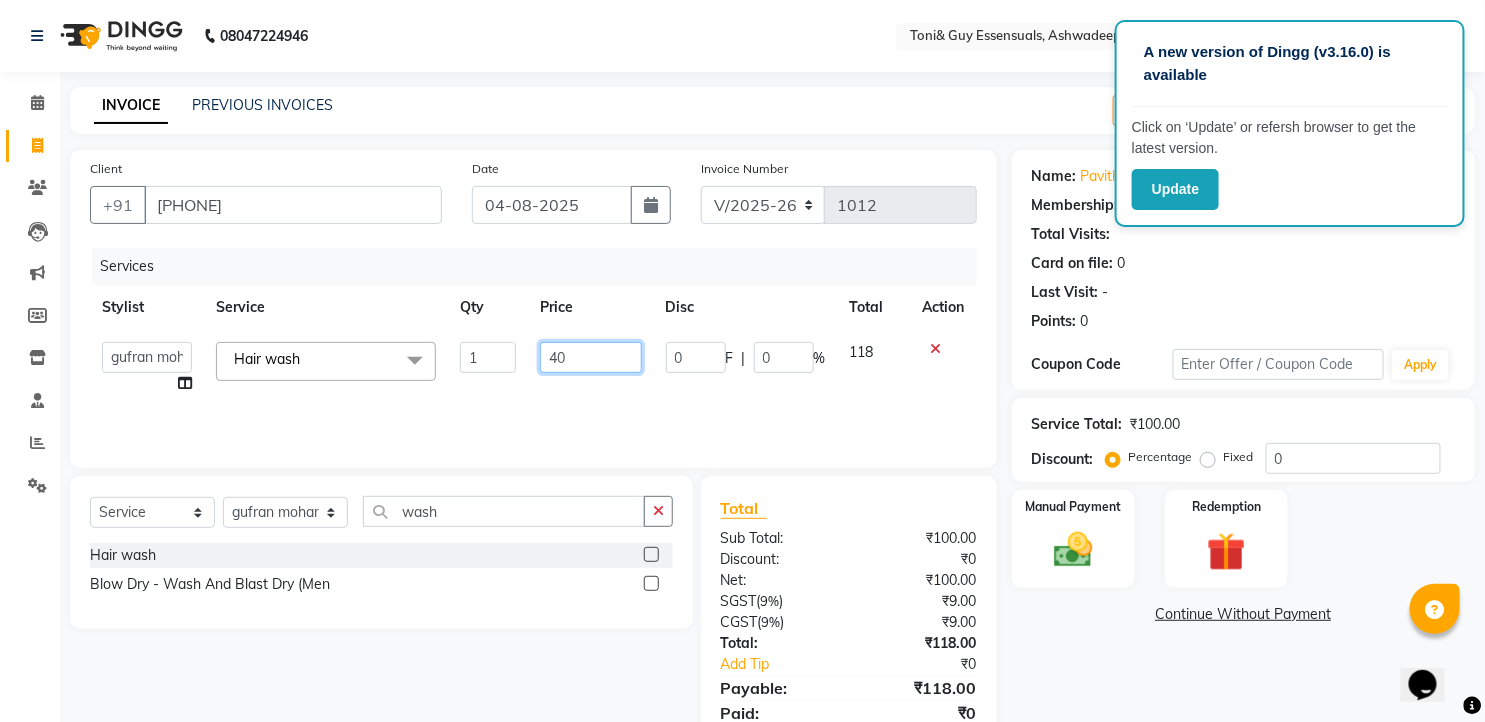 type on "400" 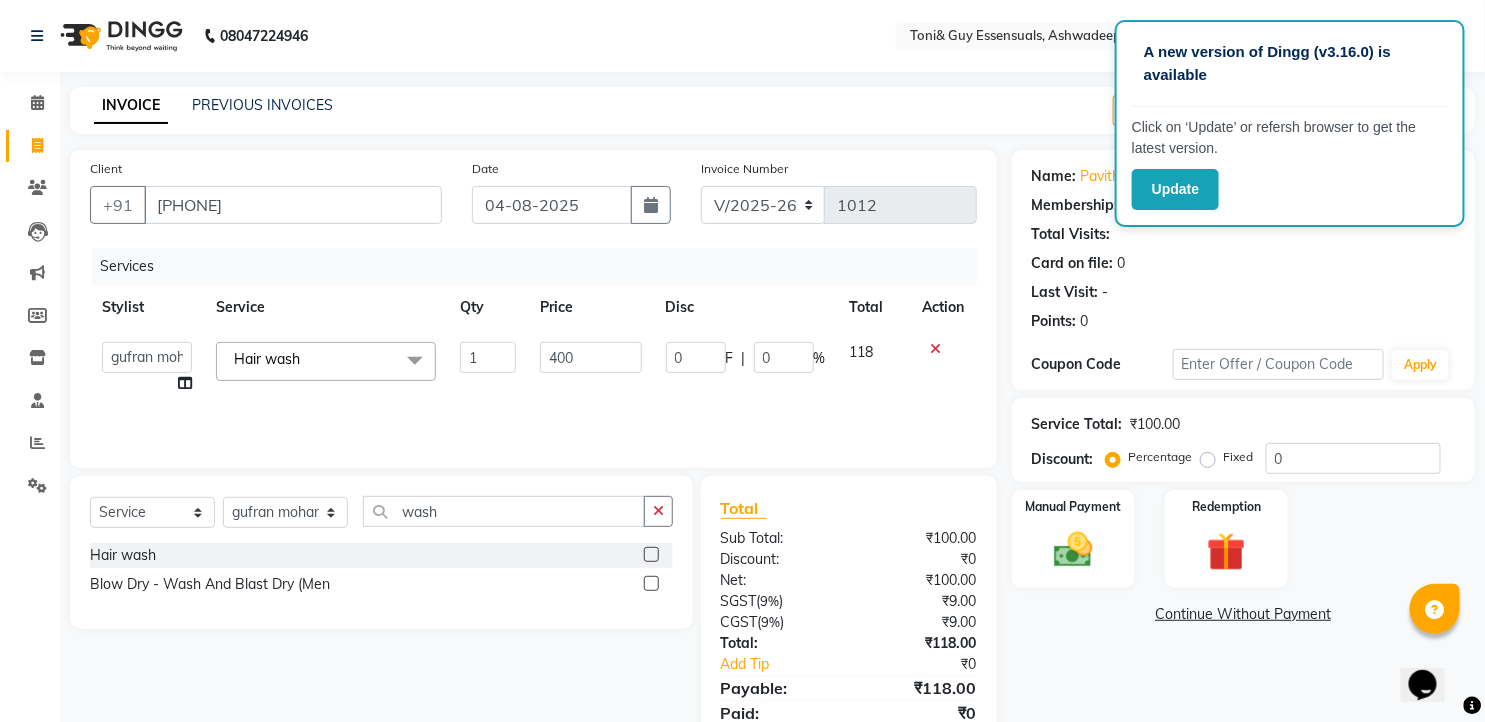 click on "Services Stylist Service Qty Price Disc Total Action  faizz   gufran mohammad   hyma   Kumari   lalitha sree   Manager   Riya roy   sahik   shaz (Unisex Stylist)  Hair wash  x Massage - Foot / Shoulder & Back (30 Mins) Massage - Head Oil Massage (Men) (30 Mins) Massage - Head Oil Massage (Women) (30 Mins) Massage - Foot / Shoulder & Back (60 Mins) Massage - Head Oil Massage (Men) (60 Mins) Massage - Head Oil Massage (Women) (60 Mins) Massage - Chakra Herbal Scrub & Wrap (60 Mins) Massage - Swedish Therapy (60 Mins) Massage - Swedish Therapy (90 Mins) Massage - Balanese Therapy (60 Mins) Massage - Balanese Therapy (90 Mins) Massage - Deep Tissue Therapy (60 Mins) Massage - Deep Tissue Therapy (90 Mins) Hair wash Dry Skin Care - Clean Up Ritual (Jeannot Ceuticals) Dry Skin Care - Instant Glow  (Jeannot Ceuticals) Dry Skin Care - Brilliance White  (Jeannot Ceuticals) Dry Skin Care - Hydra Vital Clean Up (Lotus) Dry Skin Care - Insta Fair (Lotus) Dry Skin Care - Bridal Glow Skin Brightening  (Lotus) D Tan - Nape" 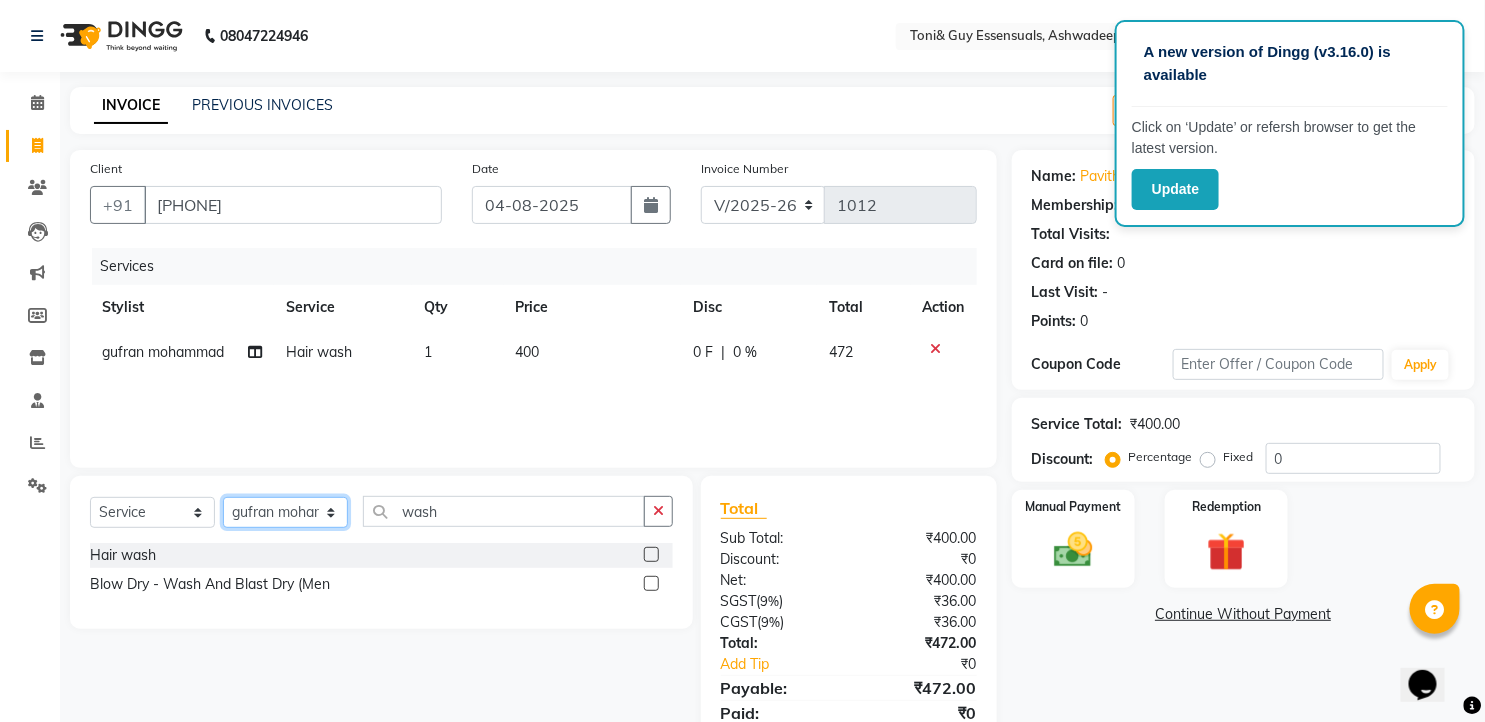 click on "Select Stylist faizz gufran mohammad hyma Kumari lalitha sree Manager Riya roy sahik shaz (Unisex Stylist)" 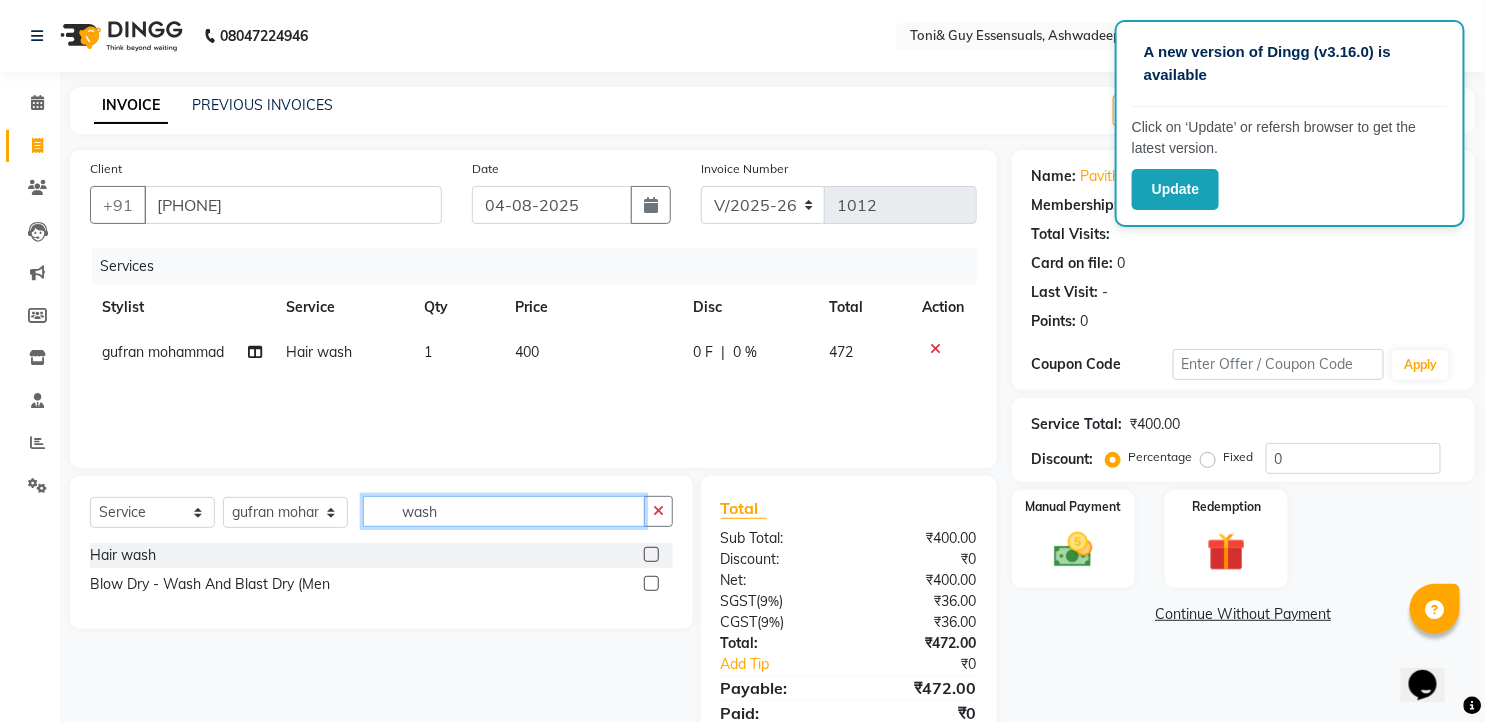 drag, startPoint x: 457, startPoint y: 517, endPoint x: 386, endPoint y: 512, distance: 71.17584 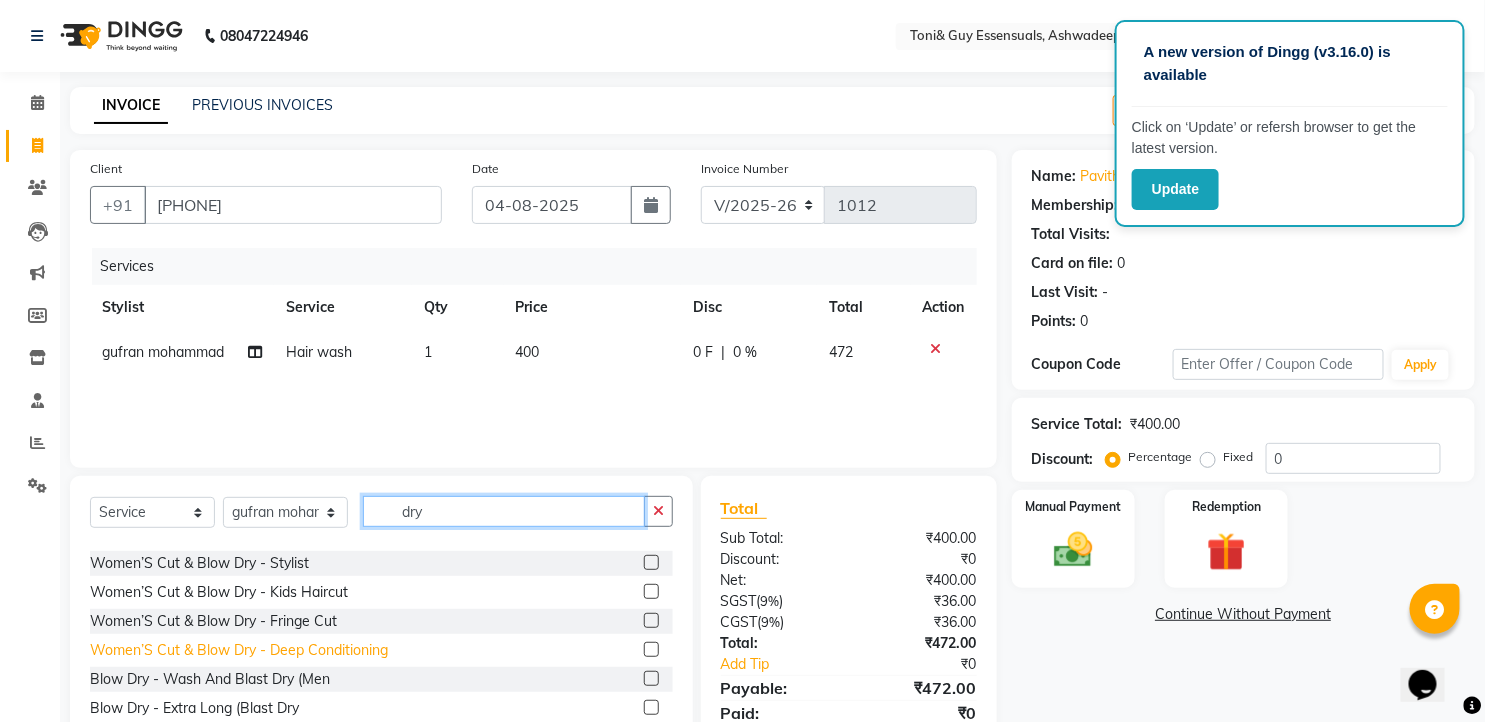 scroll, scrollTop: 466, scrollLeft: 0, axis: vertical 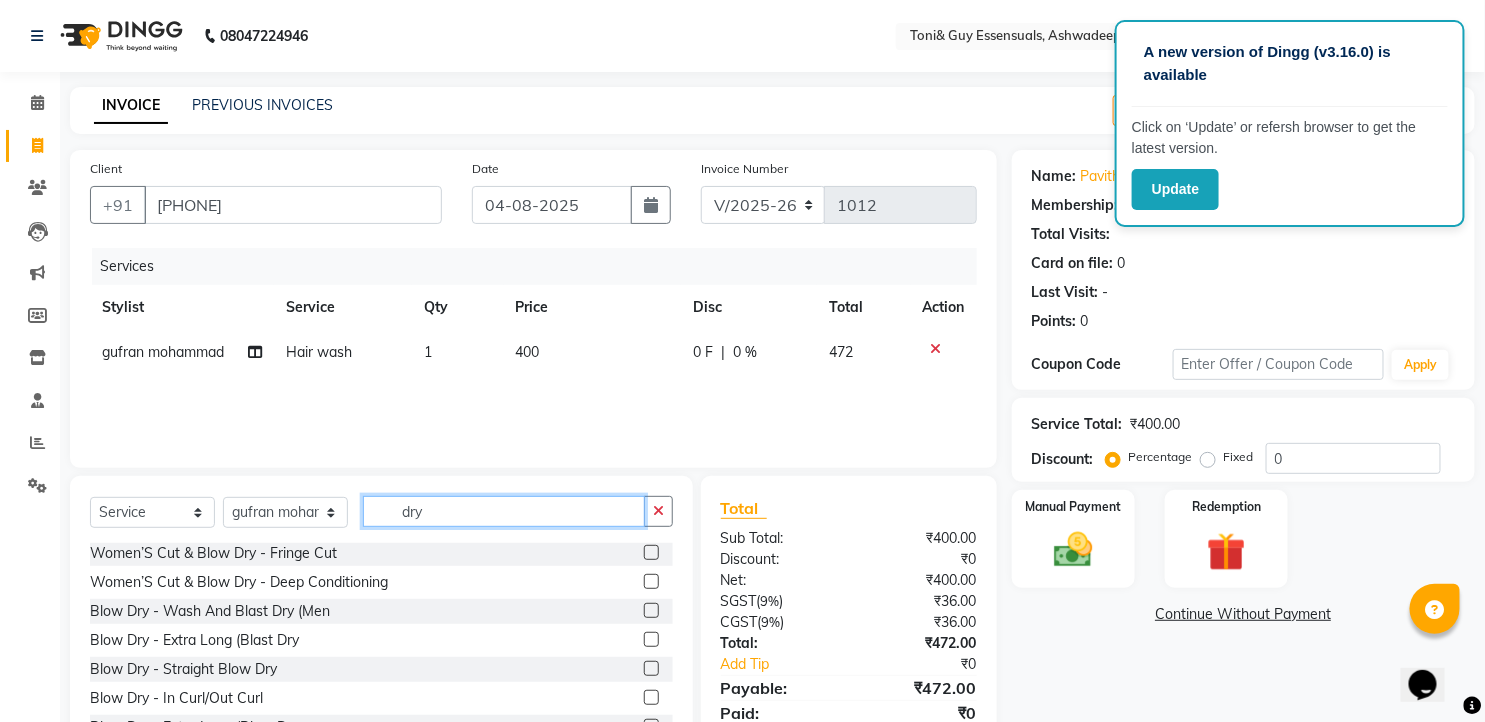 type on "dry" 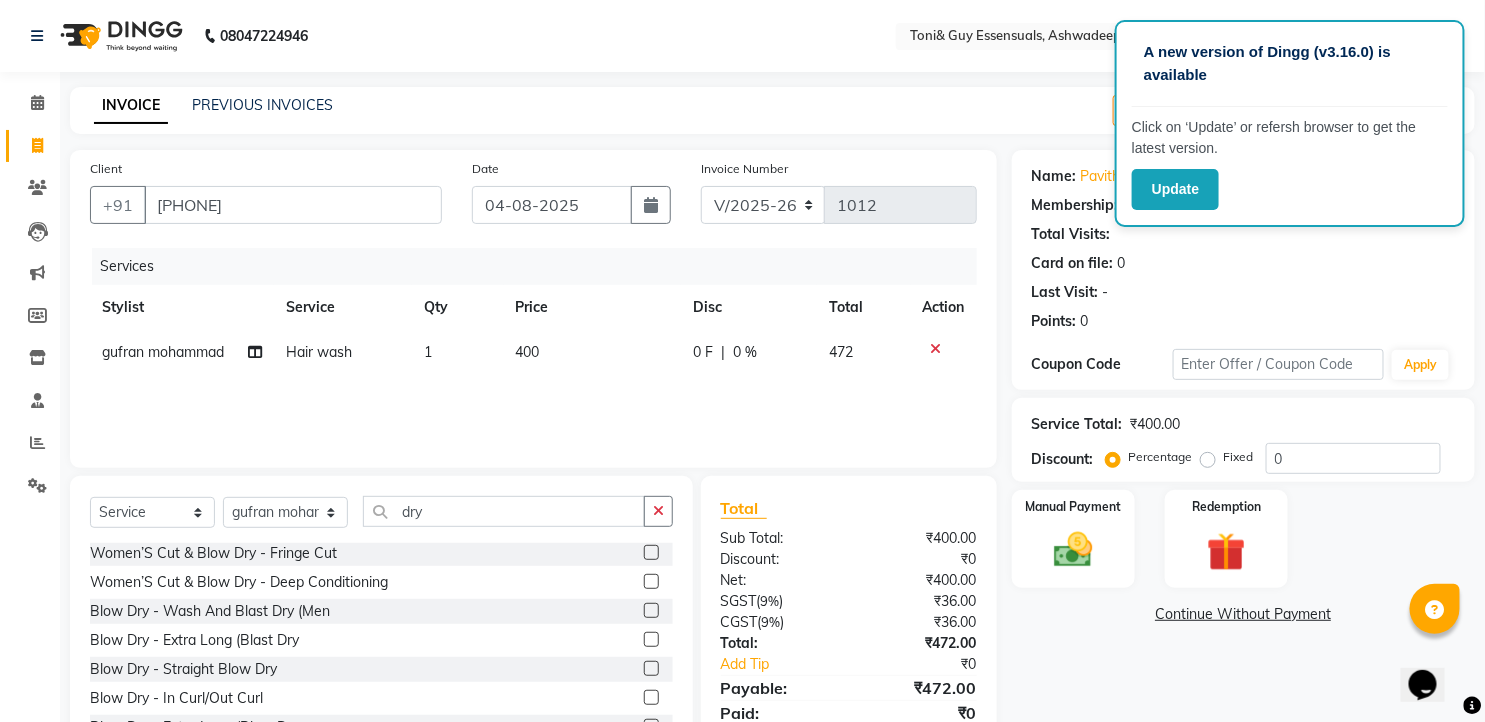 click 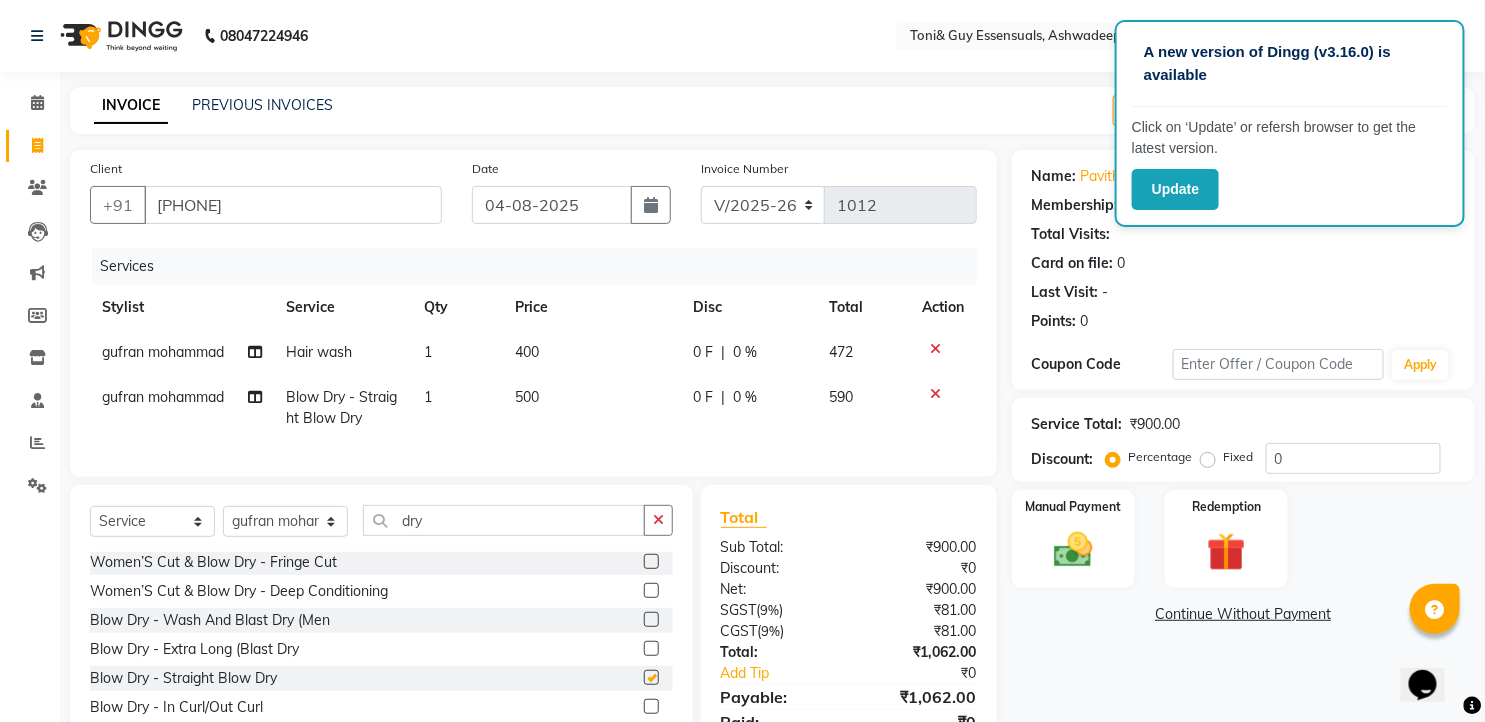 checkbox on "false" 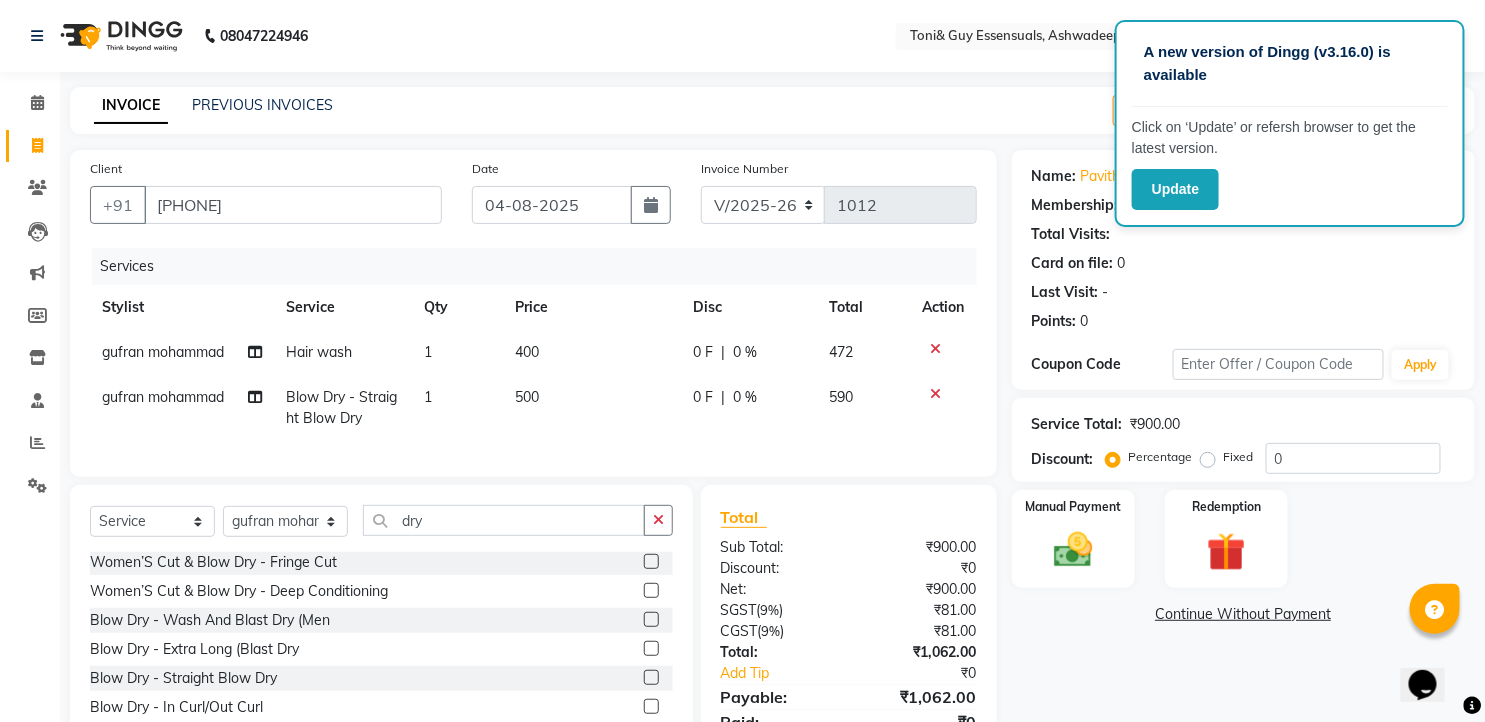 click on "500" 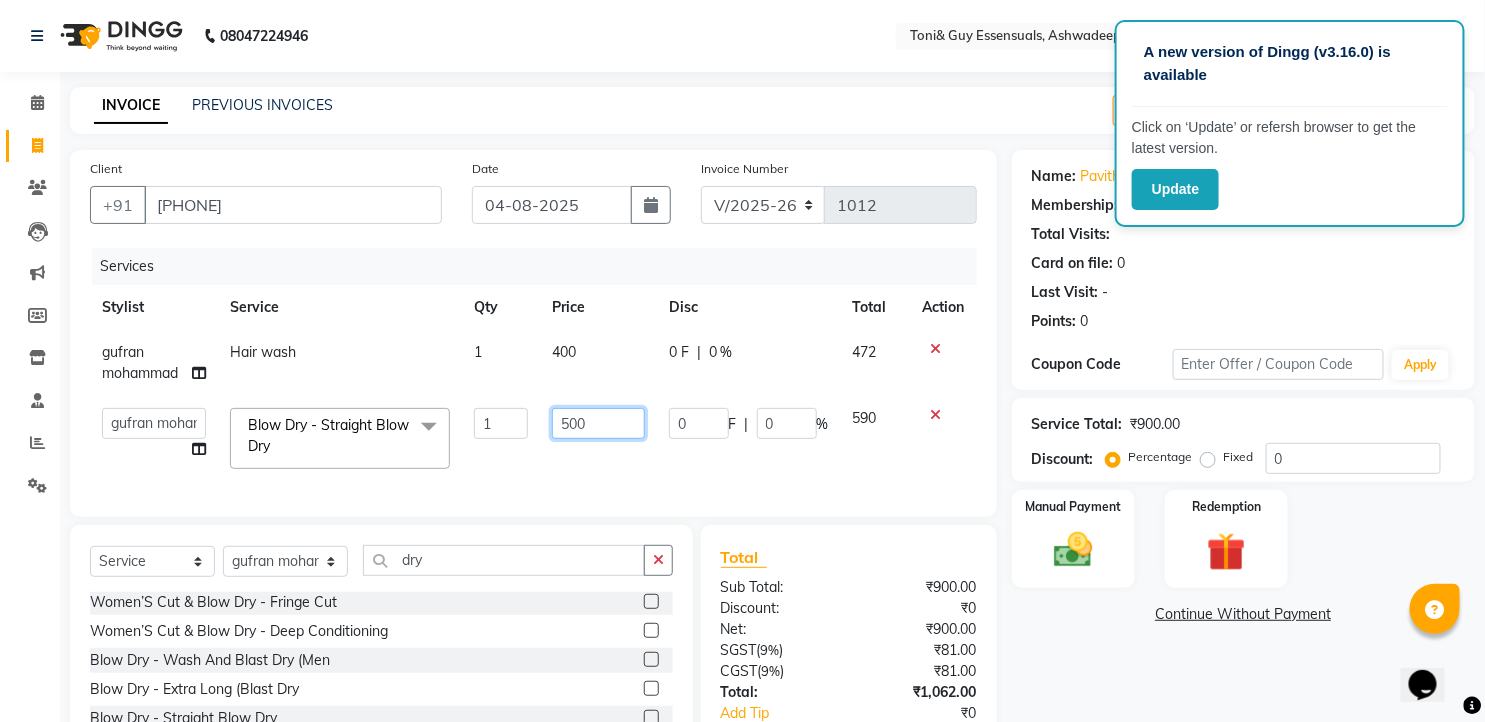 click on "500" 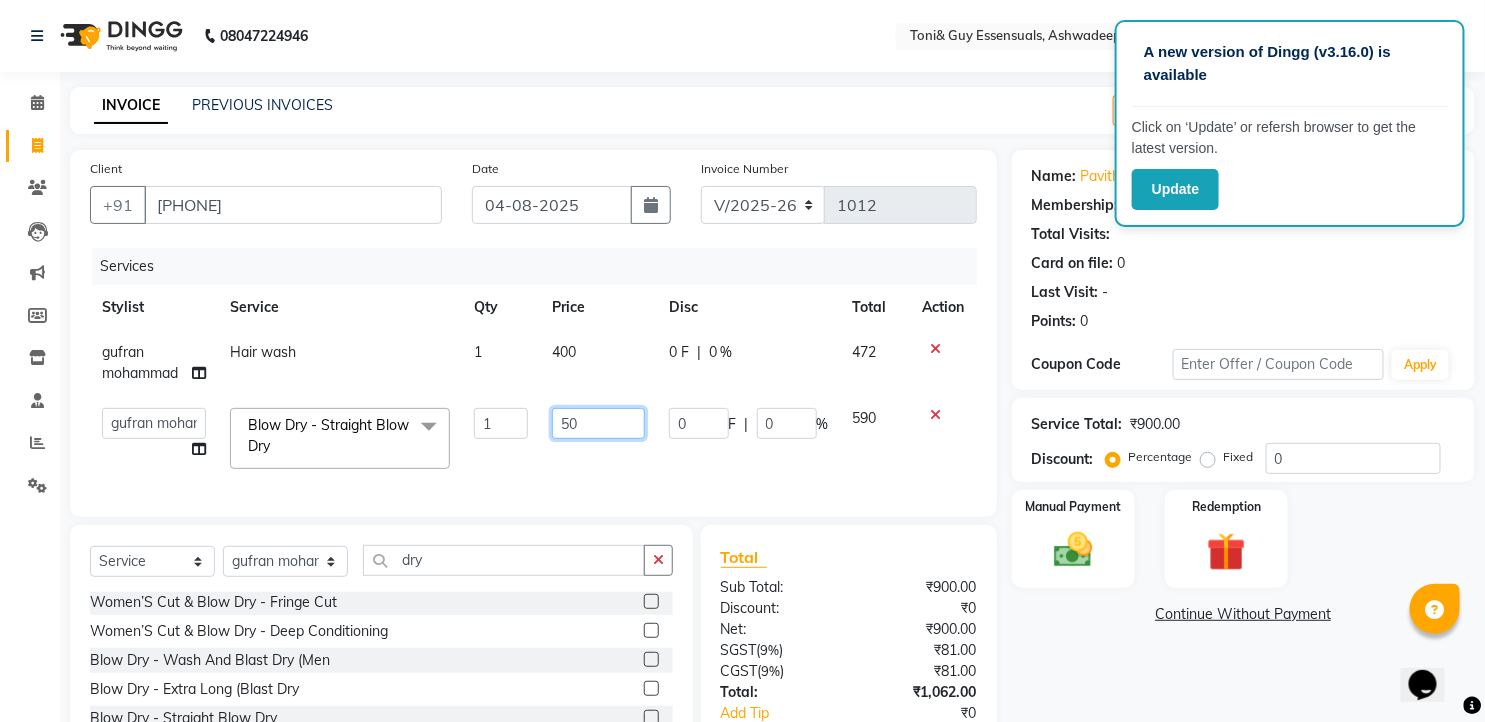 type on "550" 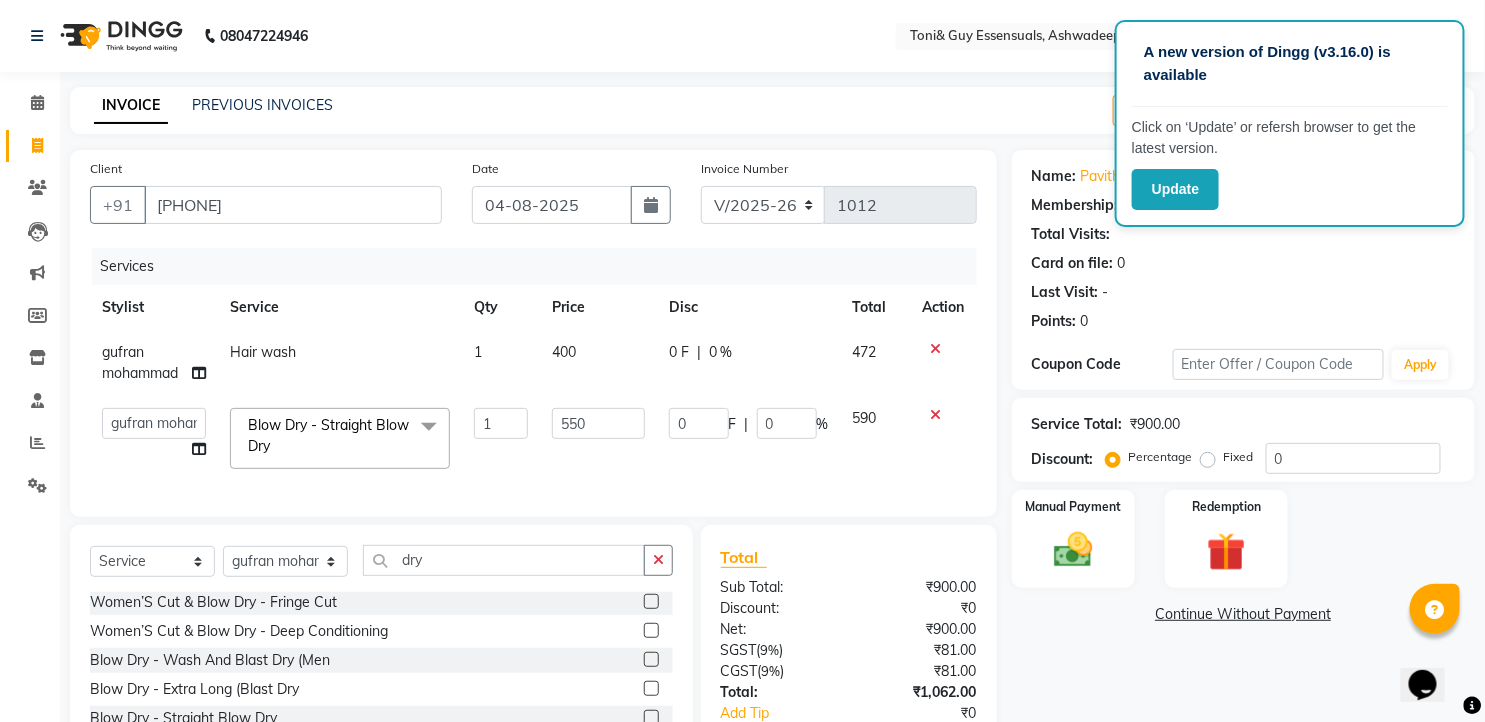 click on "Services Stylist Service Qty Price Disc Total Action gufran mohammad Hair wash 1 400 0 F | 0 % 472  faizz   gufran mohammad   hyma   Kumari   lalitha sree   Manager   Riya roy   sahik   shaz (Unisex Stylist)  Blow Dry - Straight Blow Dry  x Massage - Foot / Shoulder & Back (30 Mins) Massage - Head Oil Massage (Men) (30 Mins) Massage - Head Oil Massage (Women) (30 Mins) Massage - Foot / Shoulder & Back (60 Mins) Massage - Head Oil Massage (Men) (60 Mins) Massage - Head Oil Massage (Women) (60 Mins) Massage - Chakra Herbal Scrub & Wrap (60 Mins) Massage - Swedish Therapy (60 Mins) Massage - Swedish Therapy (90 Mins) Massage - Balanese Therapy (60 Mins) Massage - Balanese Therapy (90 Mins) Massage - Deep Tissue Therapy (60 Mins) Massage - Deep Tissue Therapy (90 Mins) Hair wash Dry Skin Care - Clean Up Ritual (Jeannot Ceuticals) Dry Skin Care - Instant Glow  (Jeannot Ceuticals) Dry Skin Care - Brilliance White  (Jeannot Ceuticals) Dry Skin Care - Hydra Vital Clean Up (Lotus) Dry Skin Care - Insta Fair (Lotus) 1" 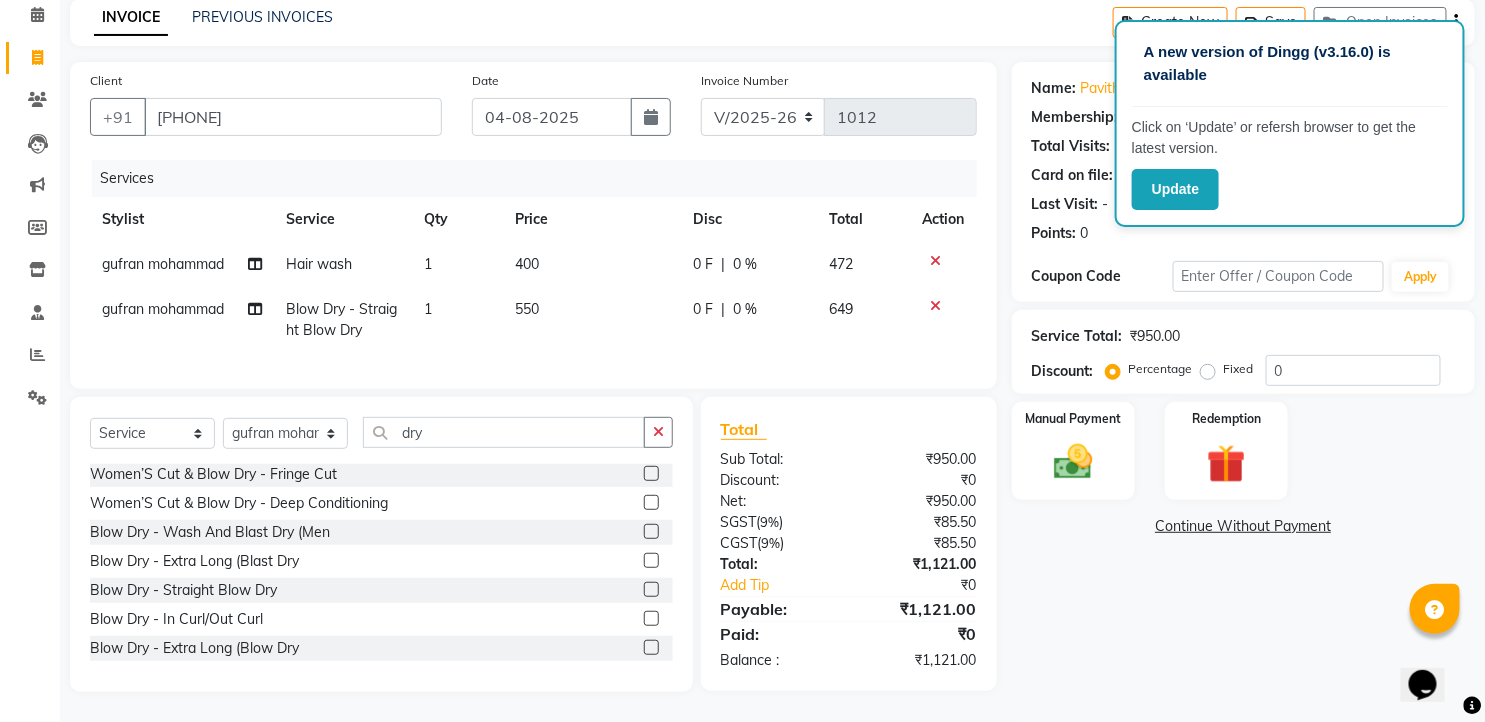 scroll, scrollTop: 104, scrollLeft: 0, axis: vertical 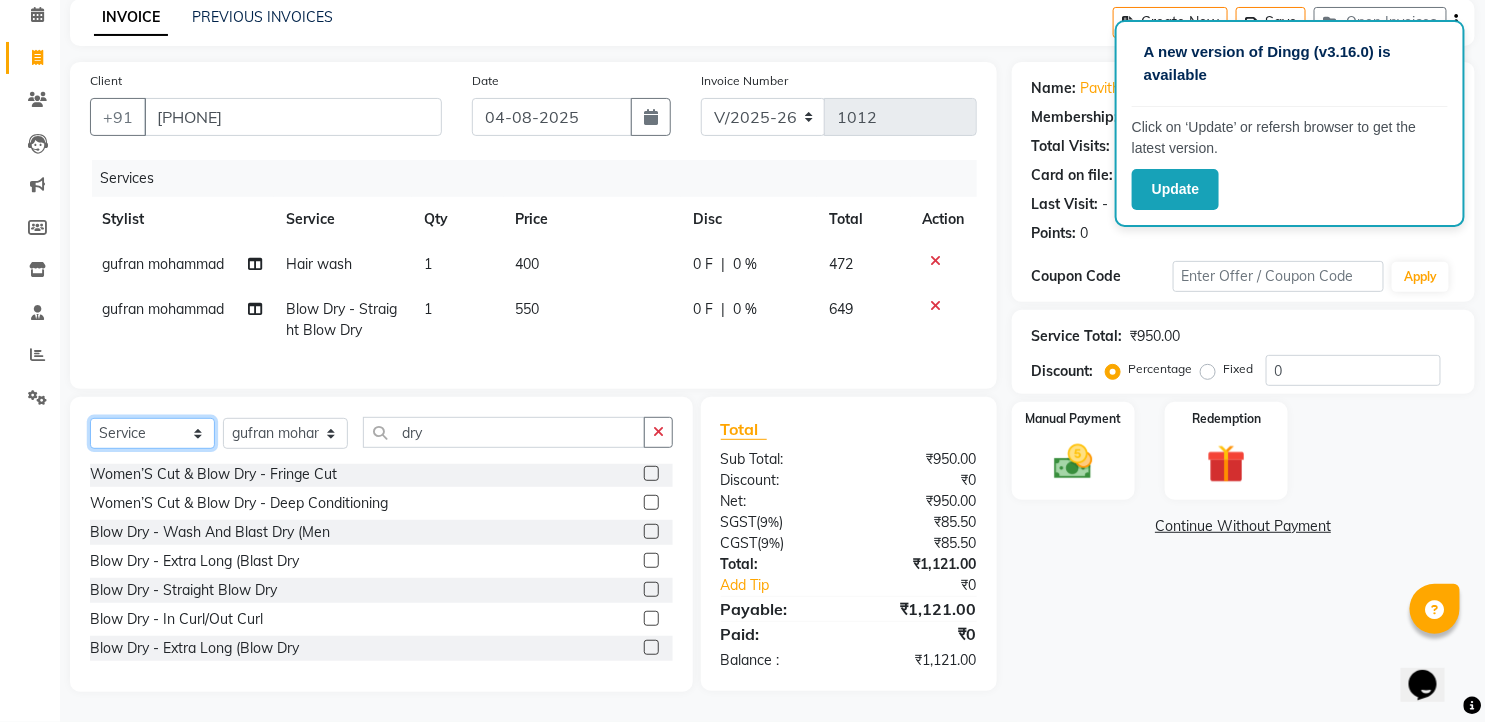 click on "Select  Service  Product  Membership  Package Voucher Prepaid Gift Card" 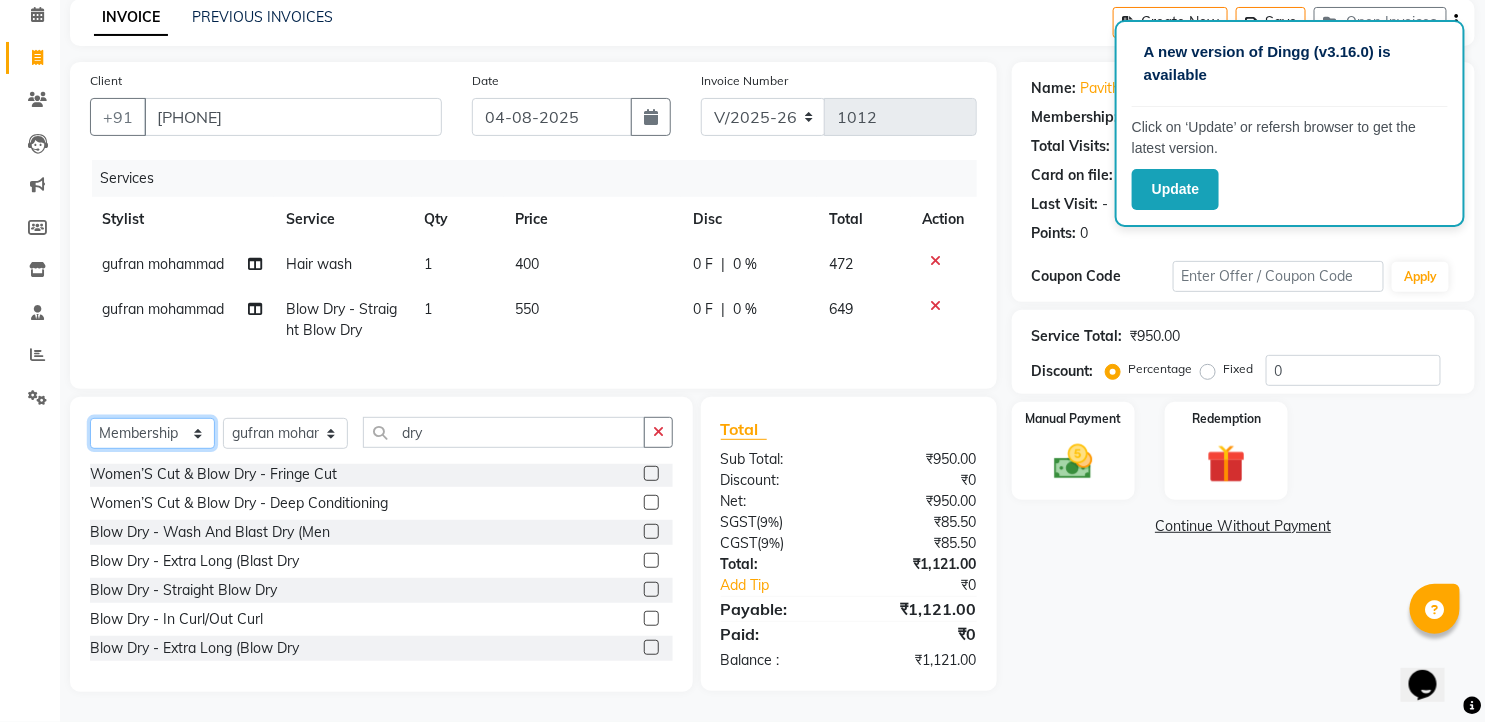 click on "Select  Service  Product  Membership  Package Voucher Prepaid Gift Card" 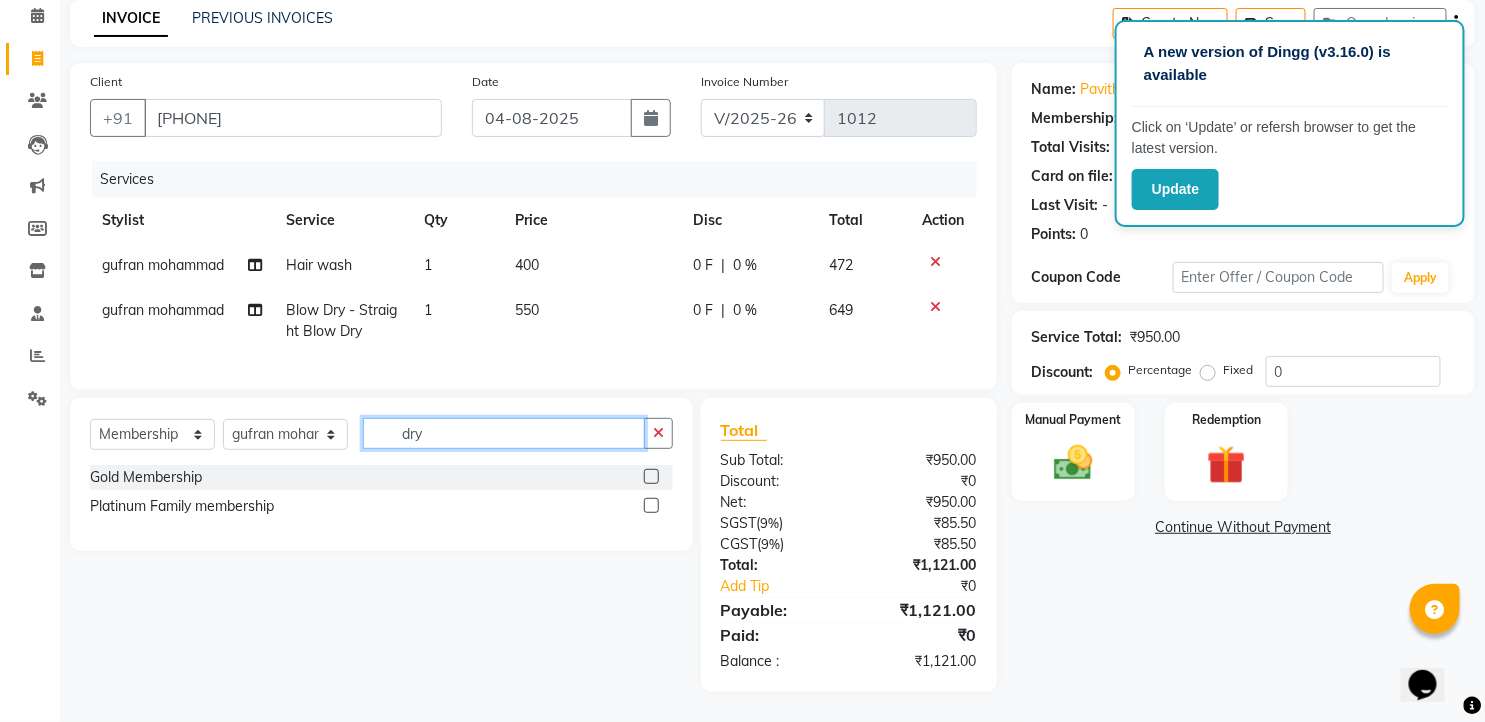 click on "dry" 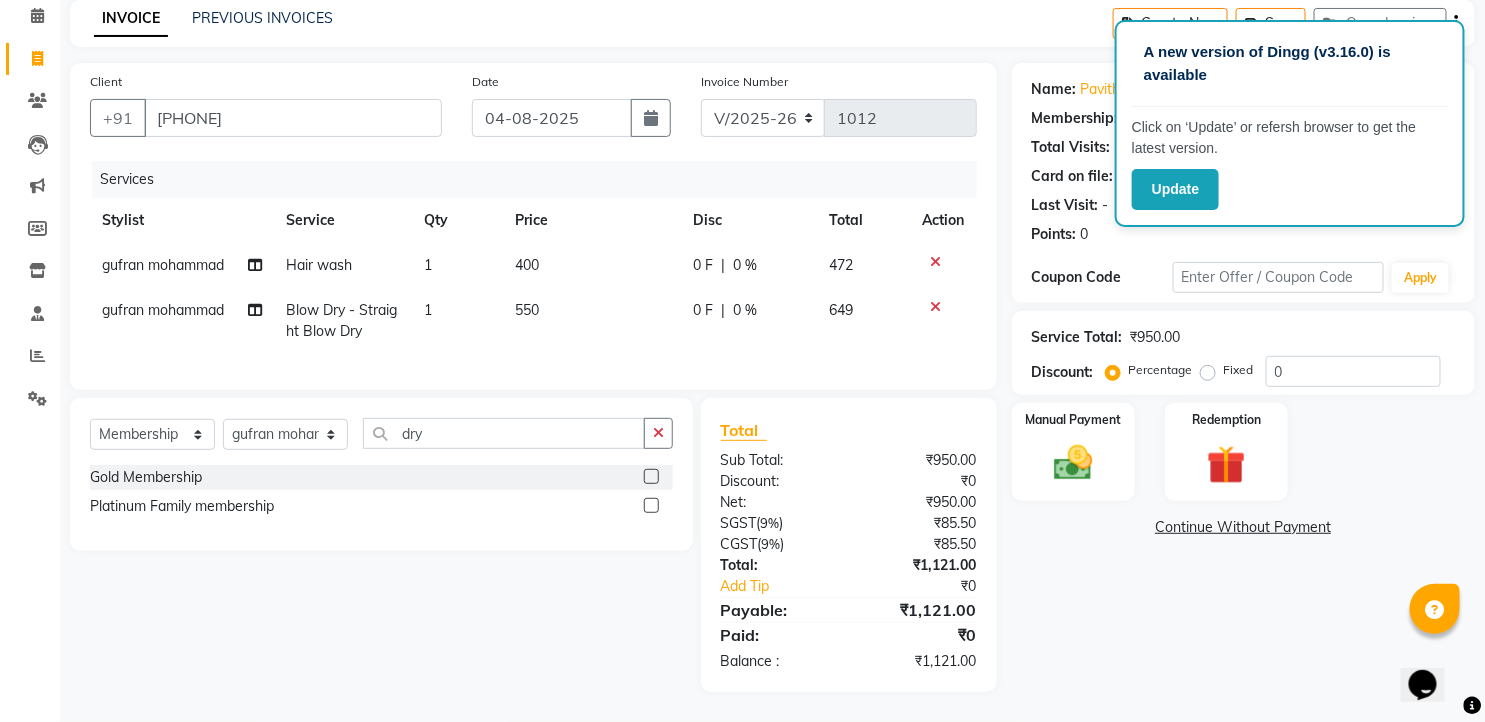 drag, startPoint x: 651, startPoint y: 505, endPoint x: 673, endPoint y: 512, distance: 23.086792 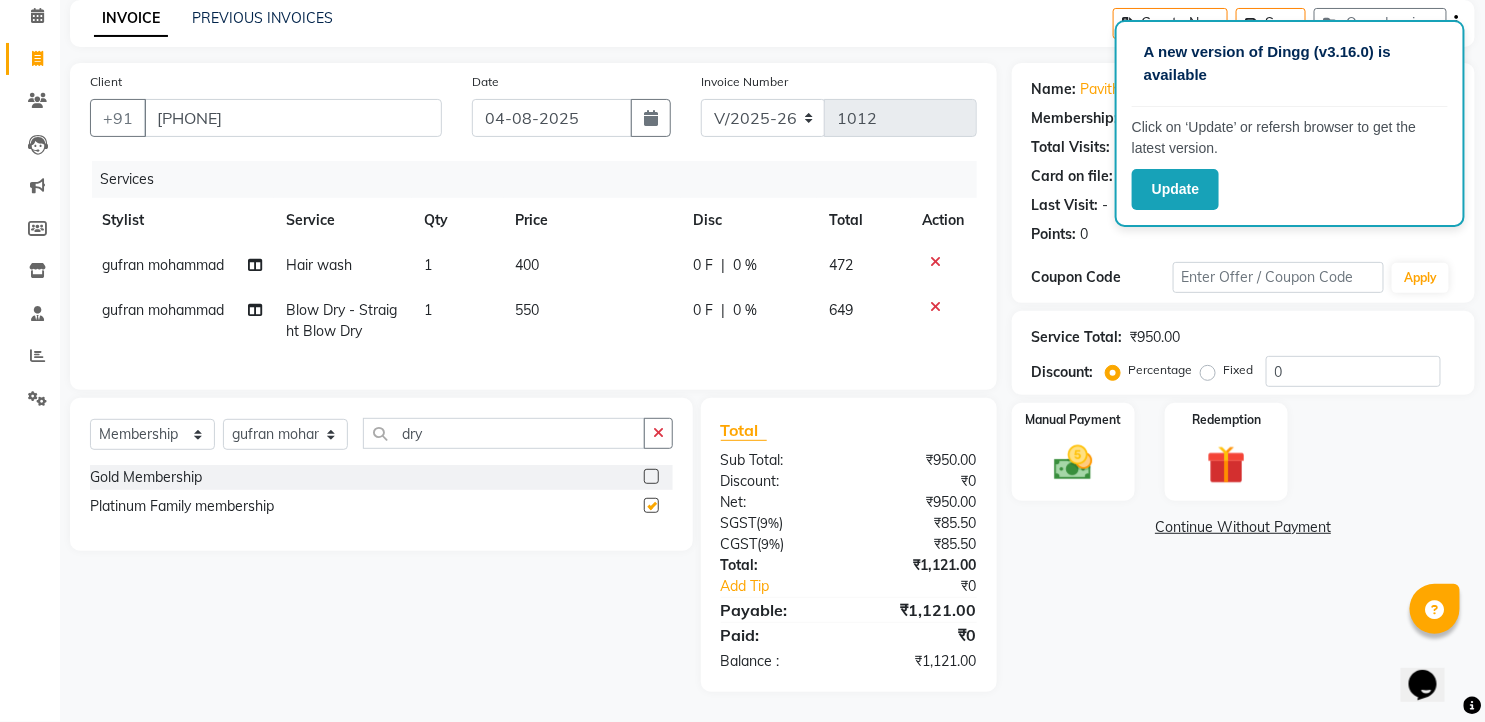 select on "select" 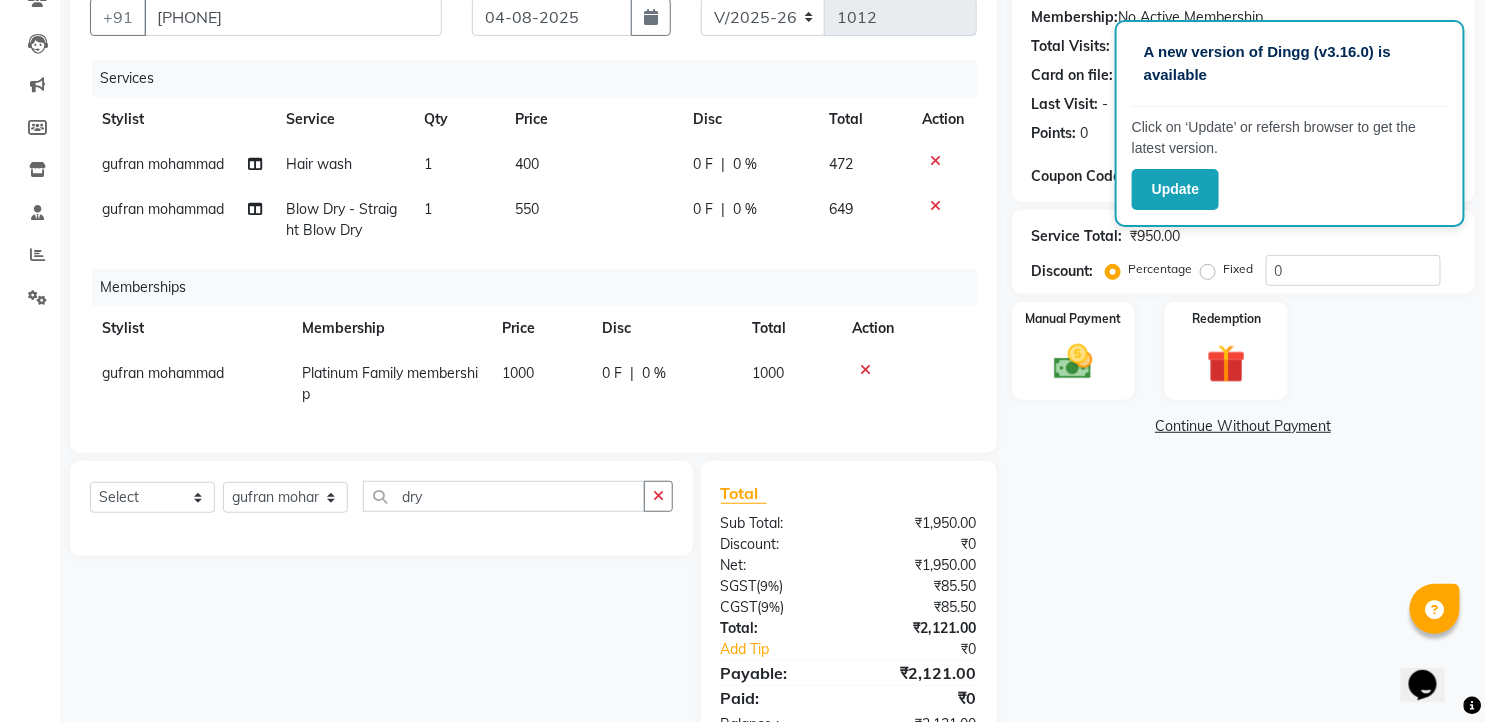 scroll, scrollTop: 267, scrollLeft: 0, axis: vertical 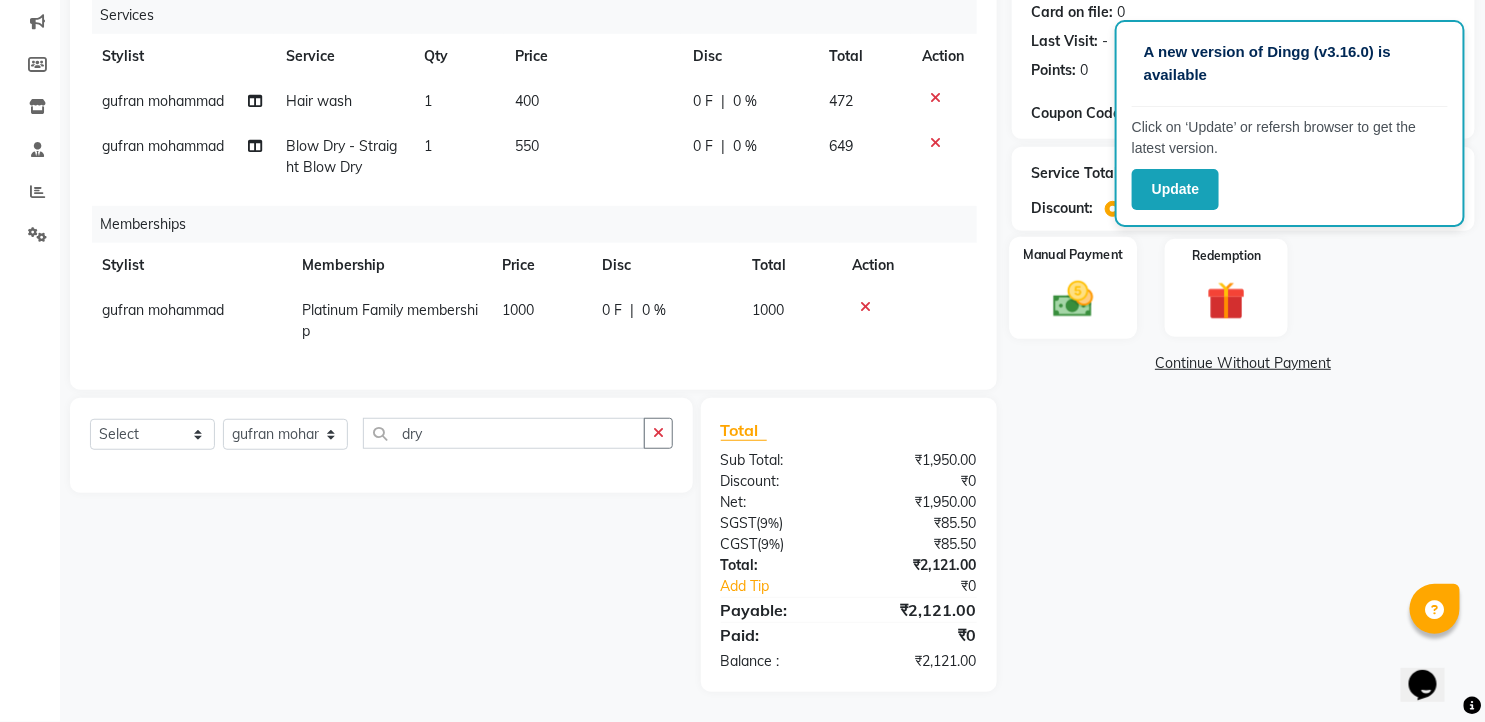click 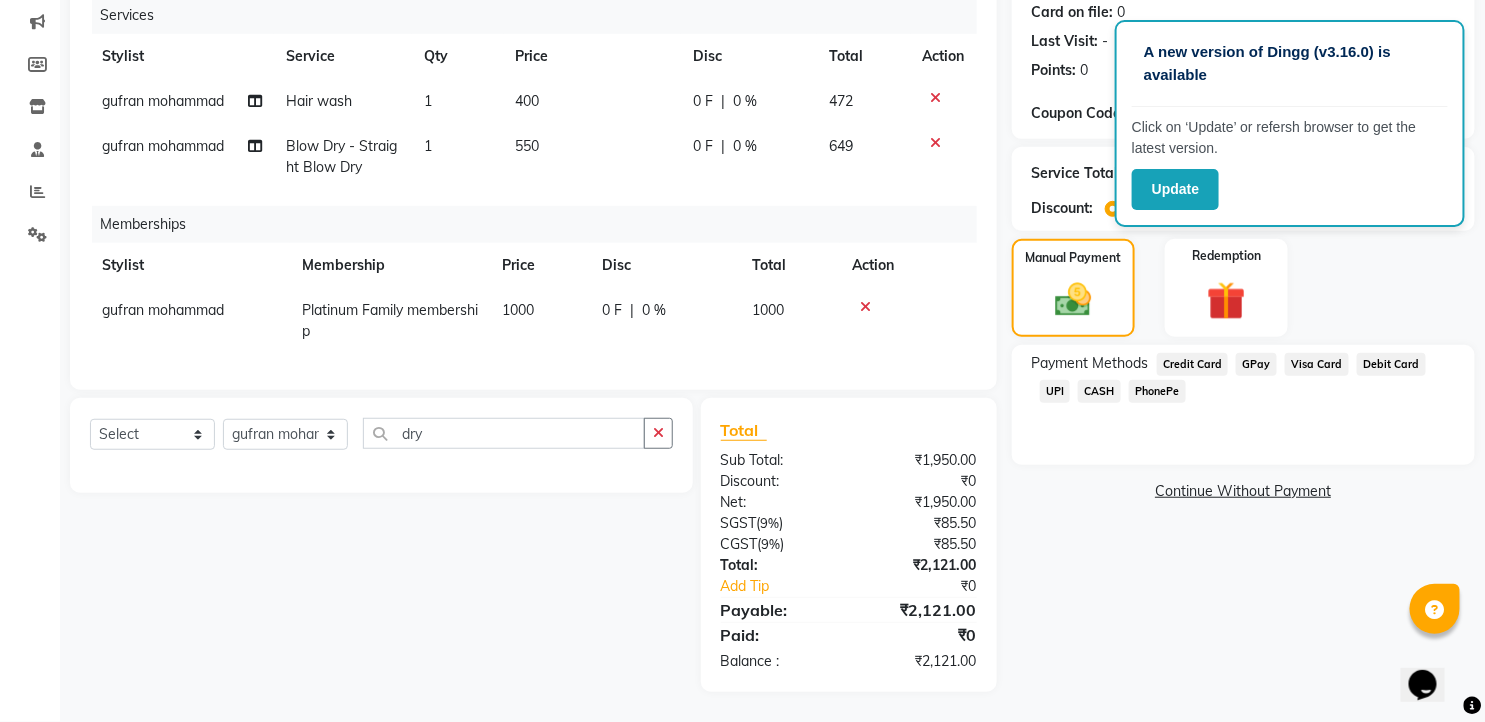 click on "PhonePe" 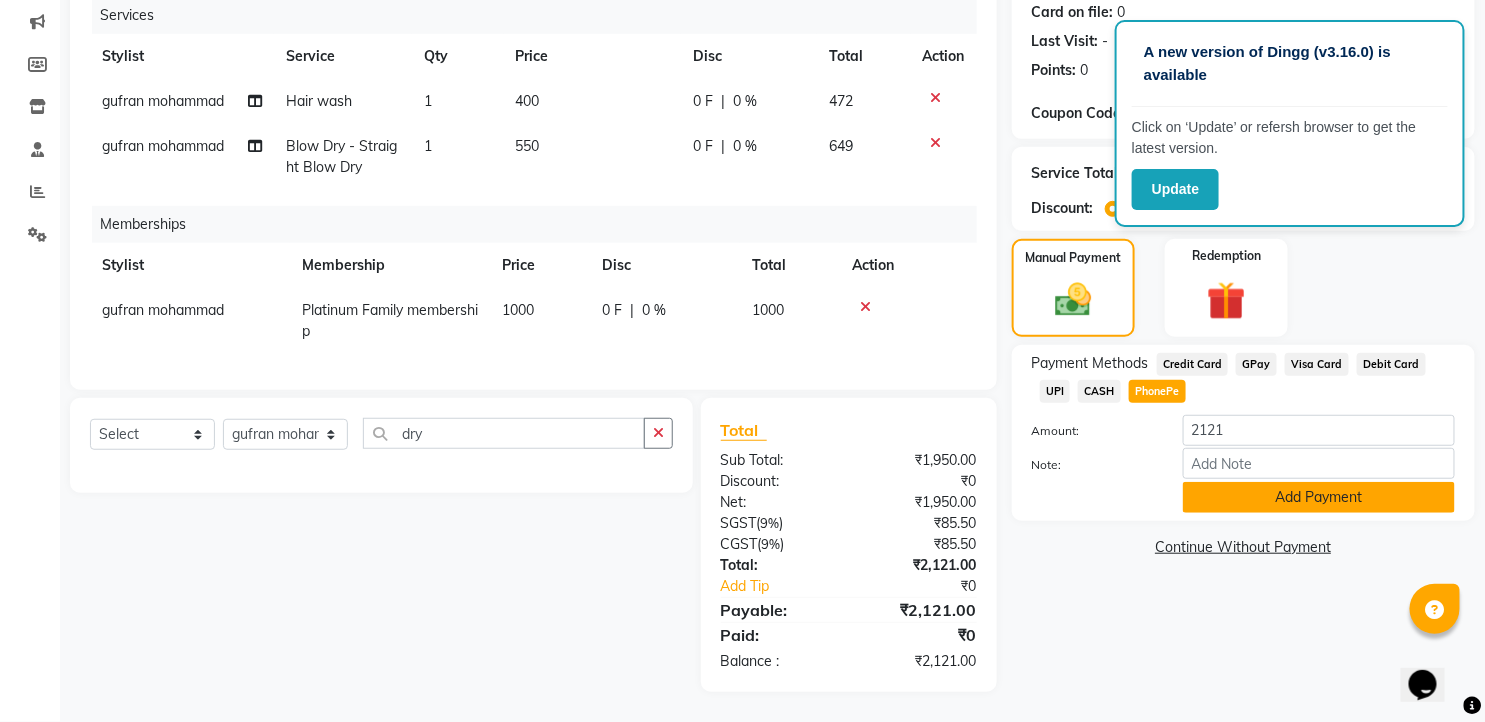 click on "Add Payment" 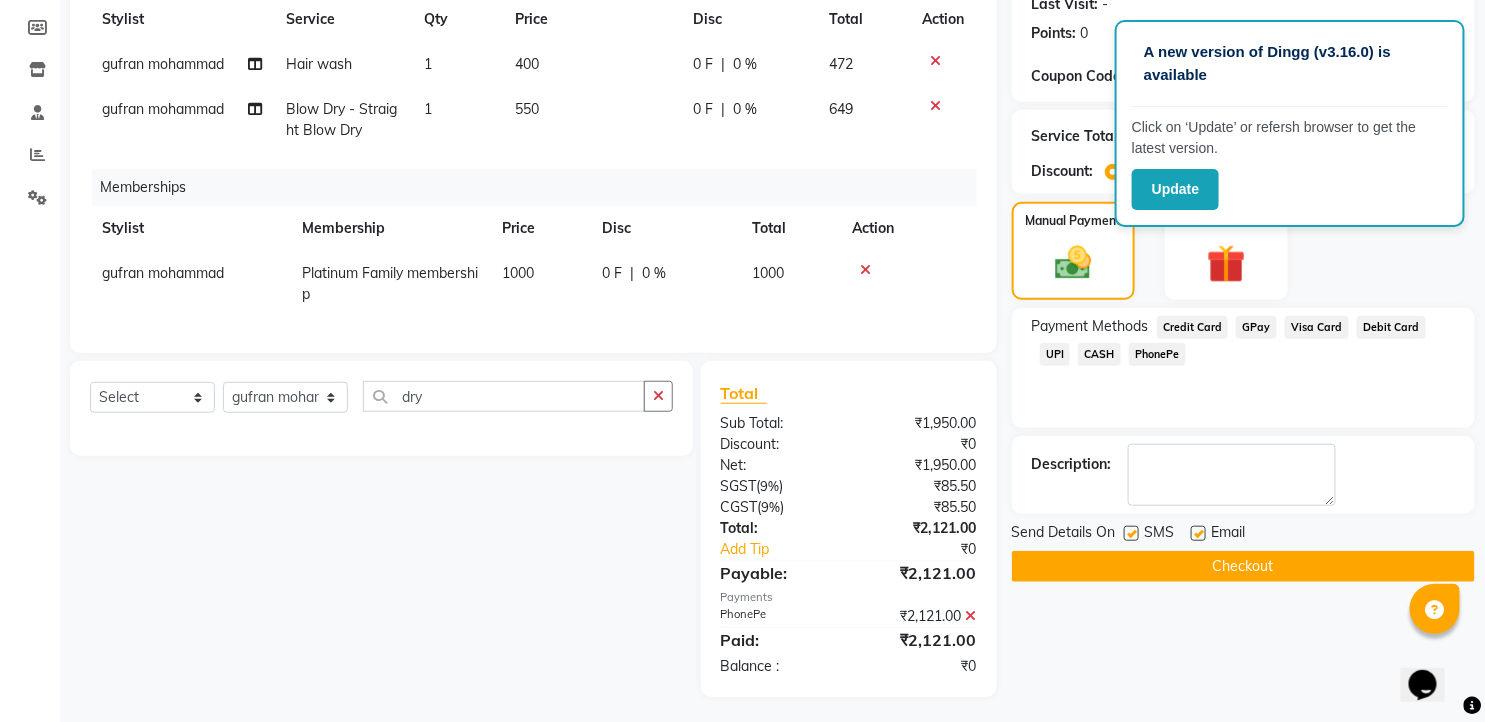scroll, scrollTop: 308, scrollLeft: 0, axis: vertical 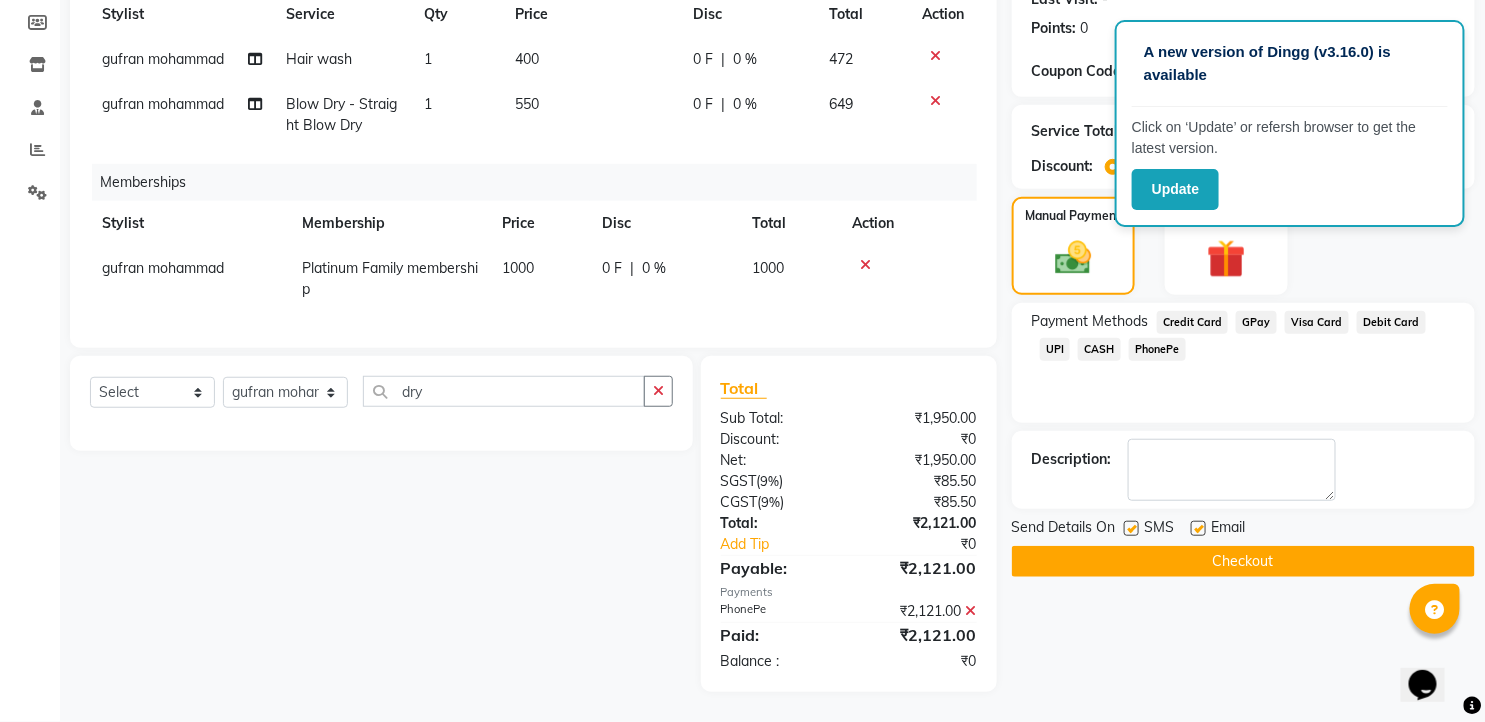 drag, startPoint x: 1133, startPoint y: 510, endPoint x: 1202, endPoint y: 528, distance: 71.30919 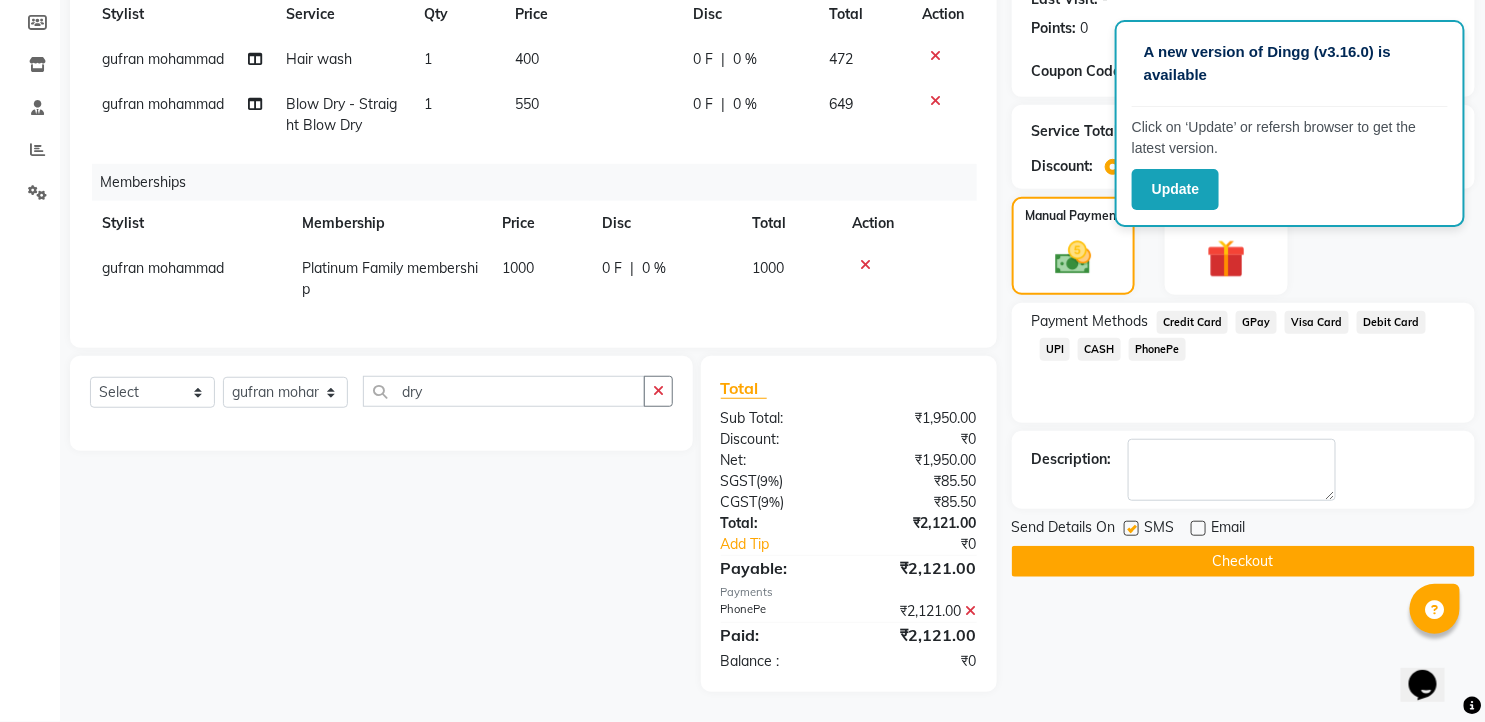click 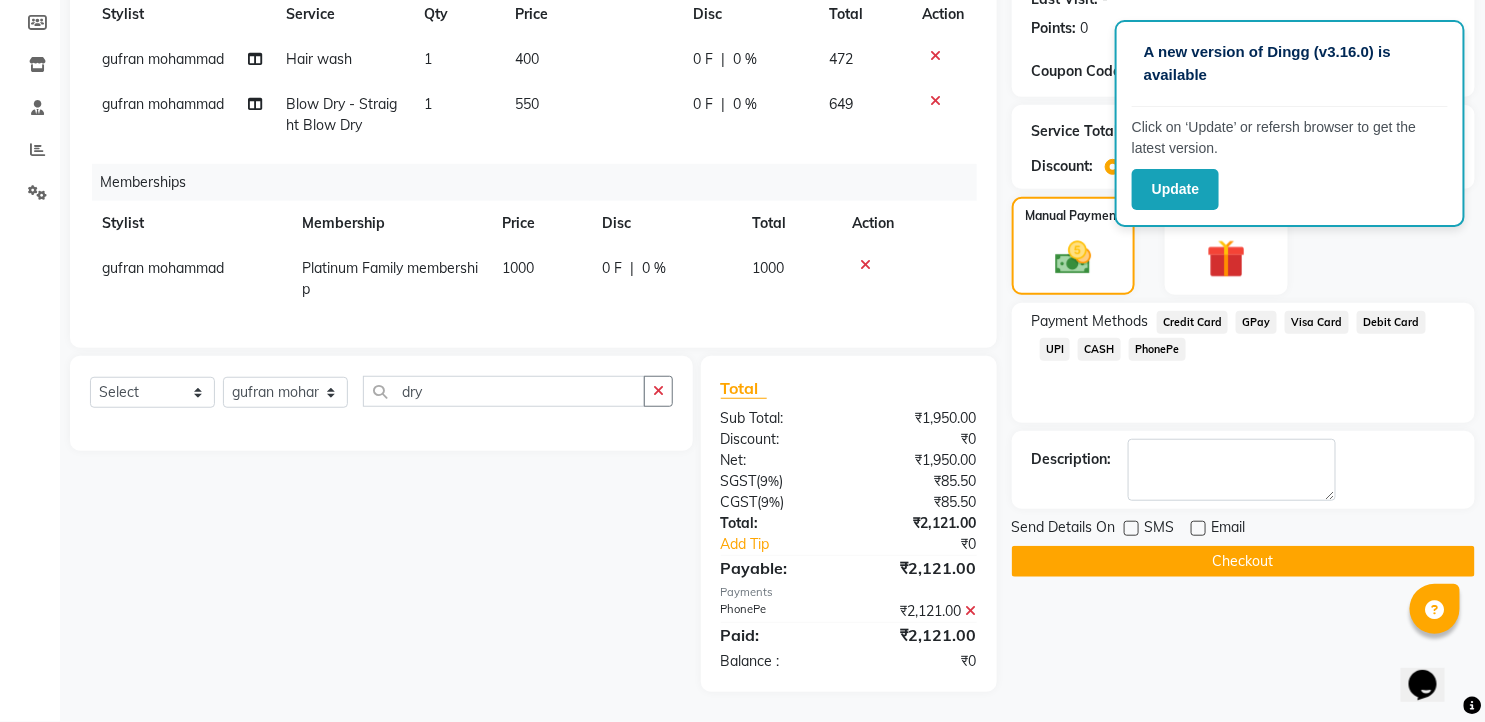 click on "Checkout" 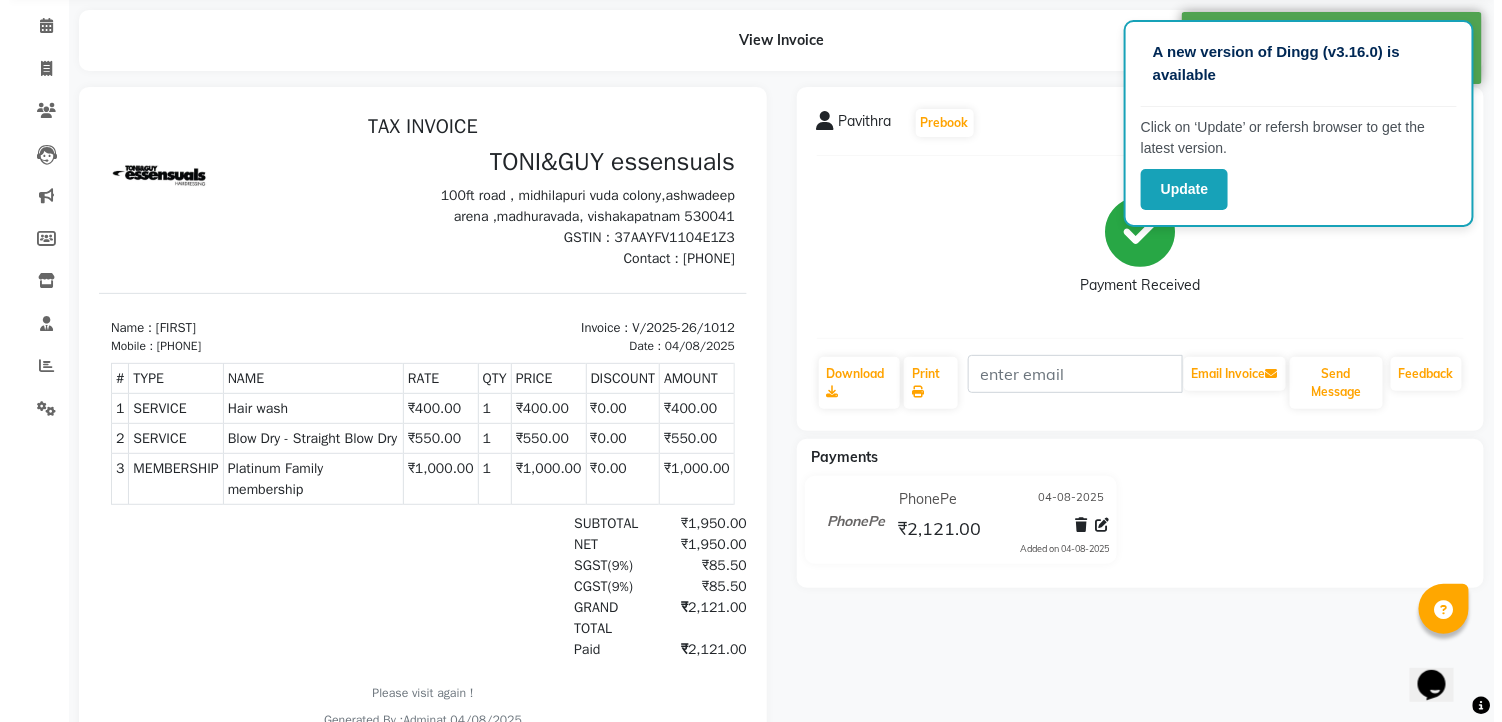scroll, scrollTop: 0, scrollLeft: 0, axis: both 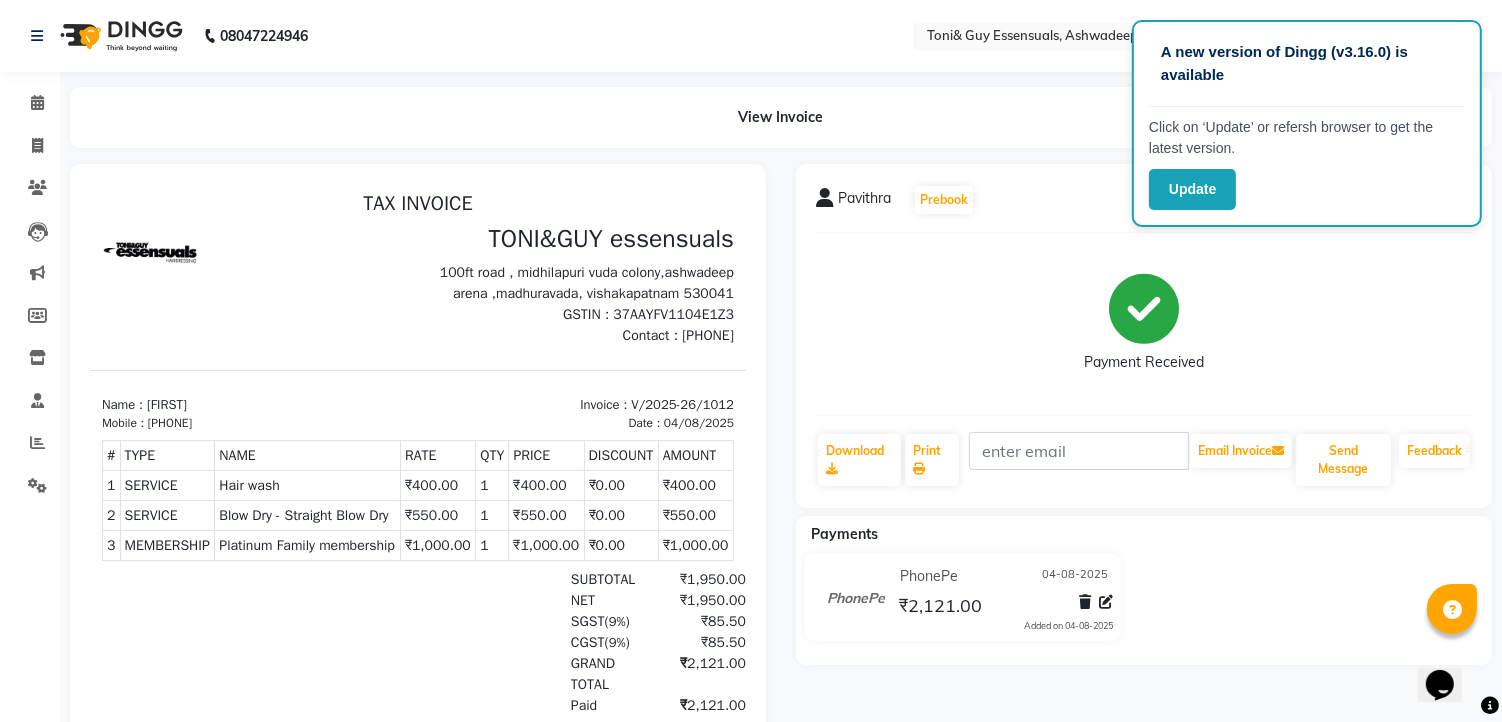 select on "7150" 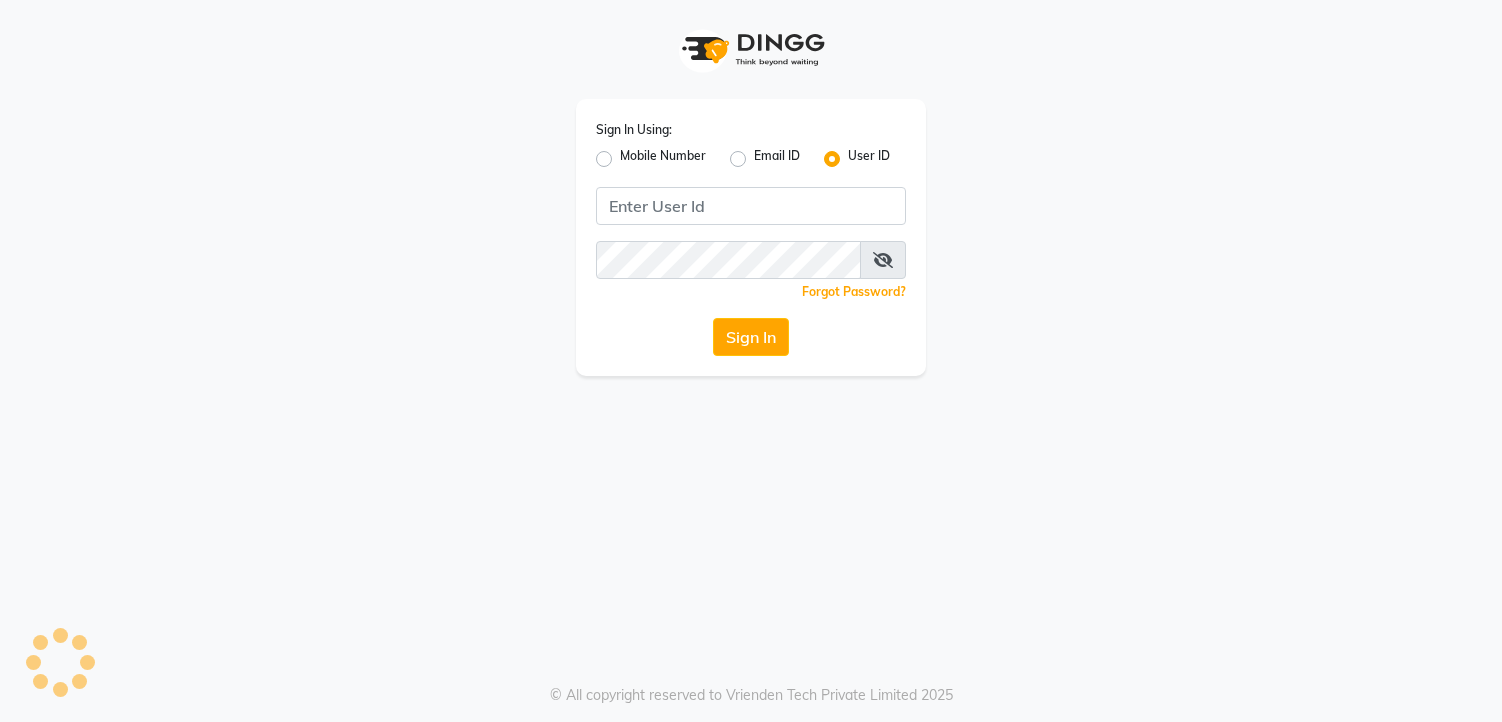 scroll, scrollTop: 0, scrollLeft: 0, axis: both 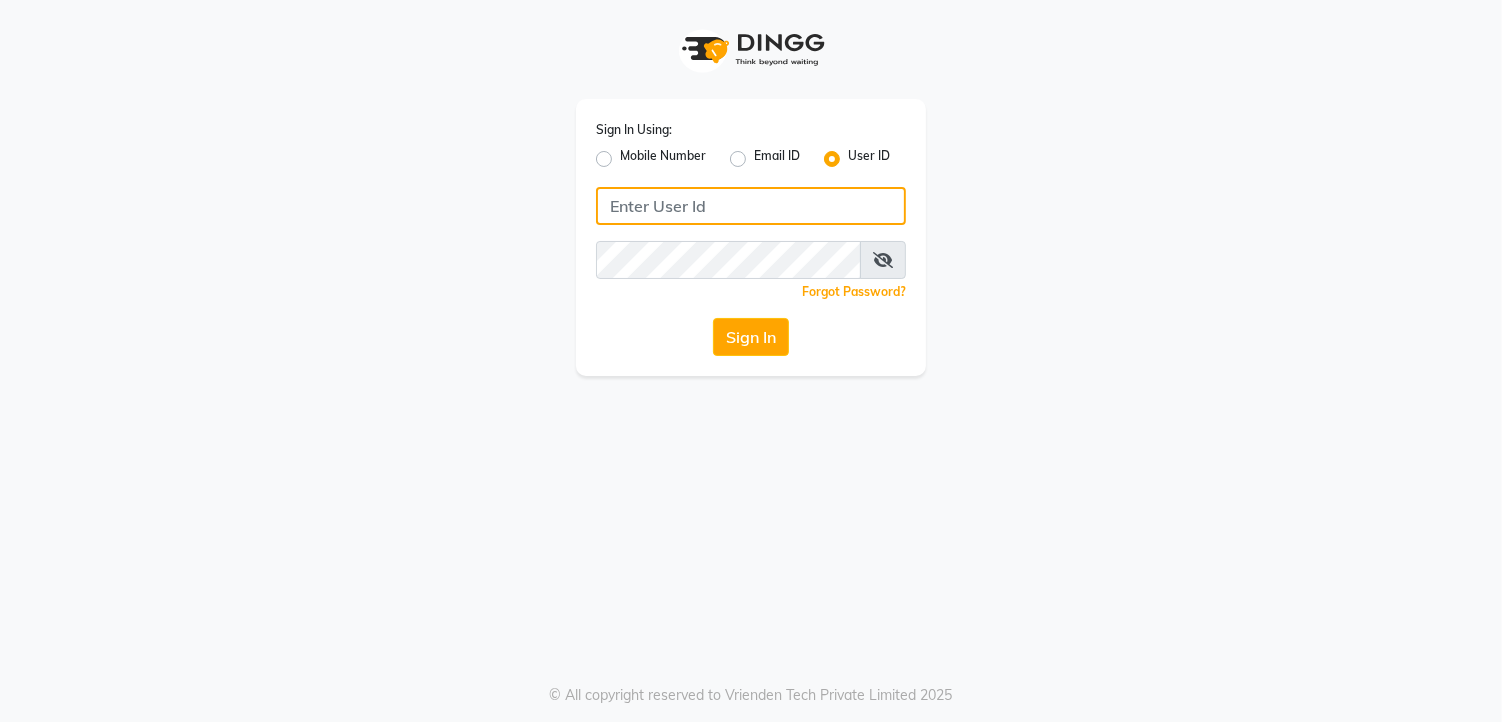 click 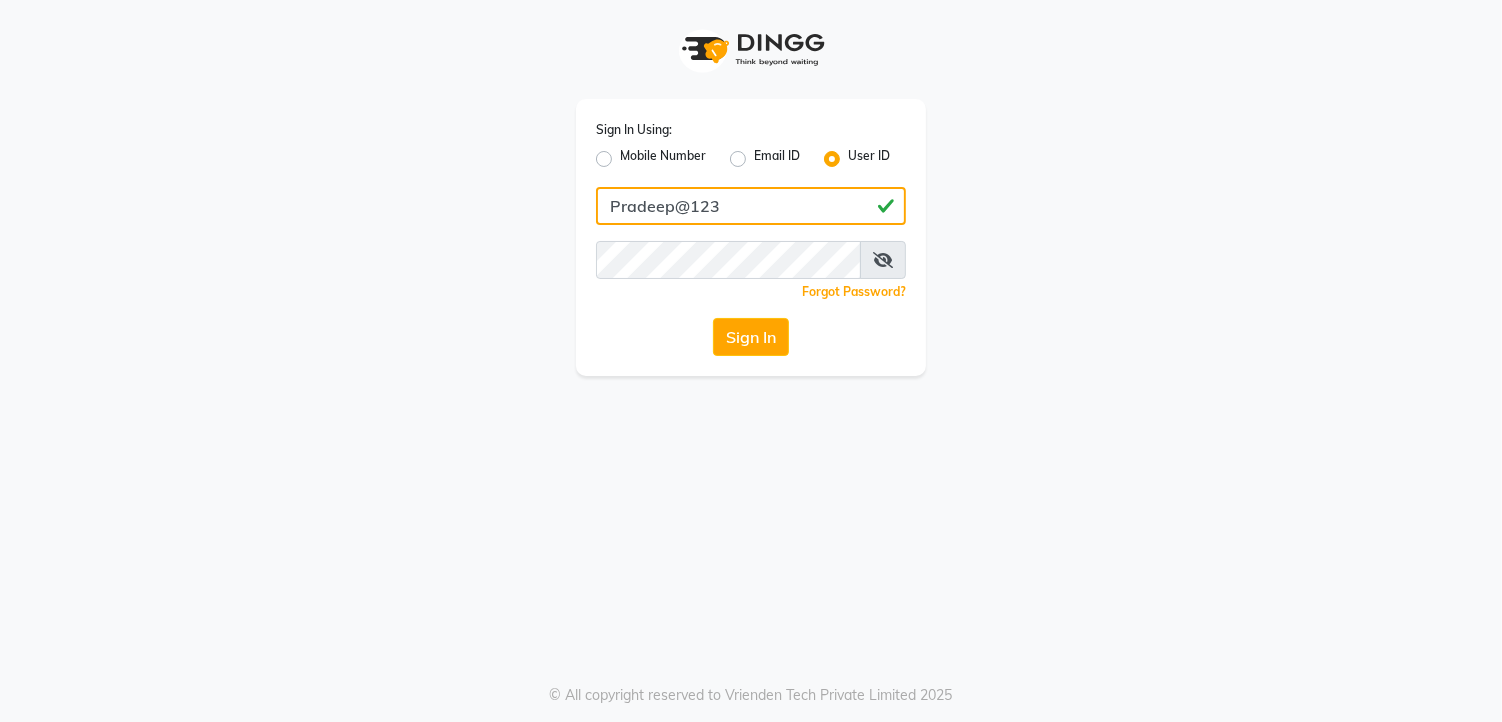 drag, startPoint x: 735, startPoint y: 207, endPoint x: 596, endPoint y: 211, distance: 139.05754 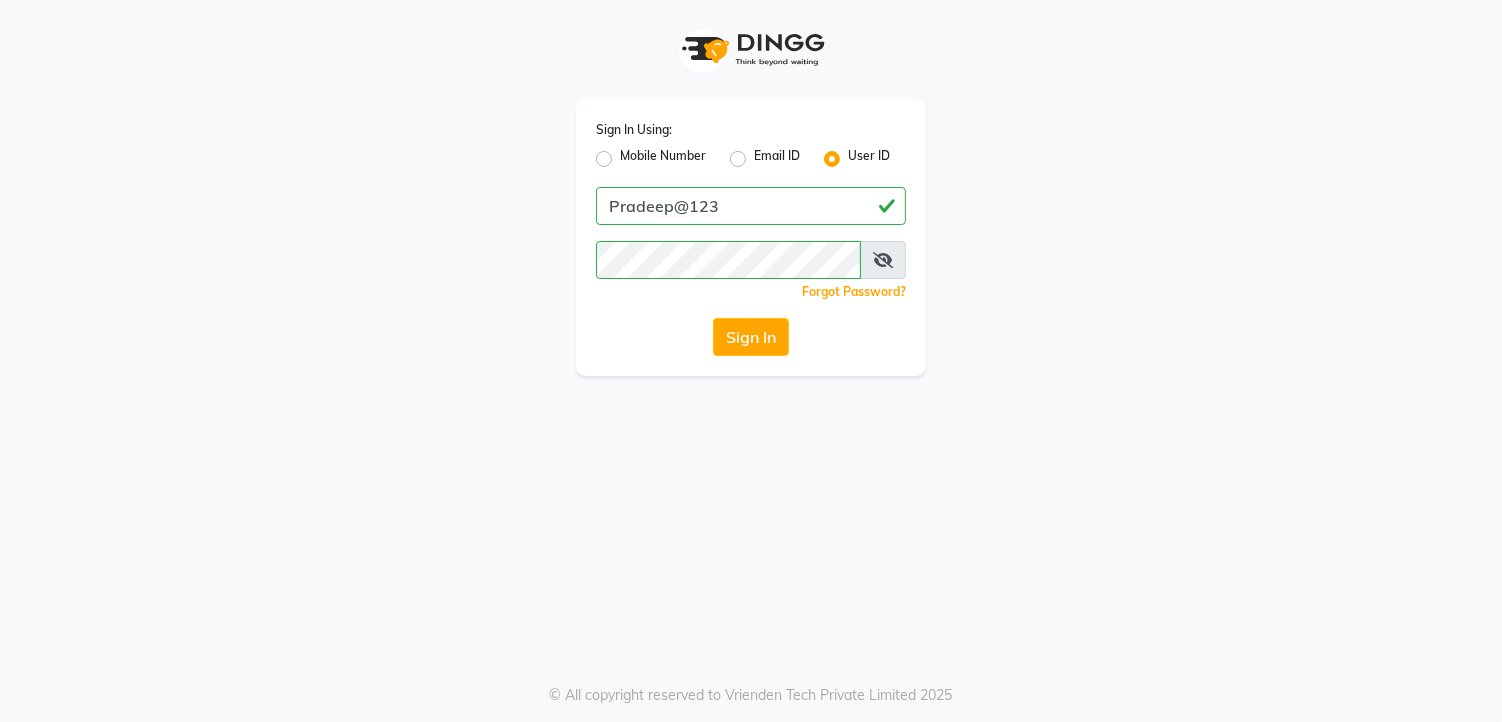 click on "Sign In" 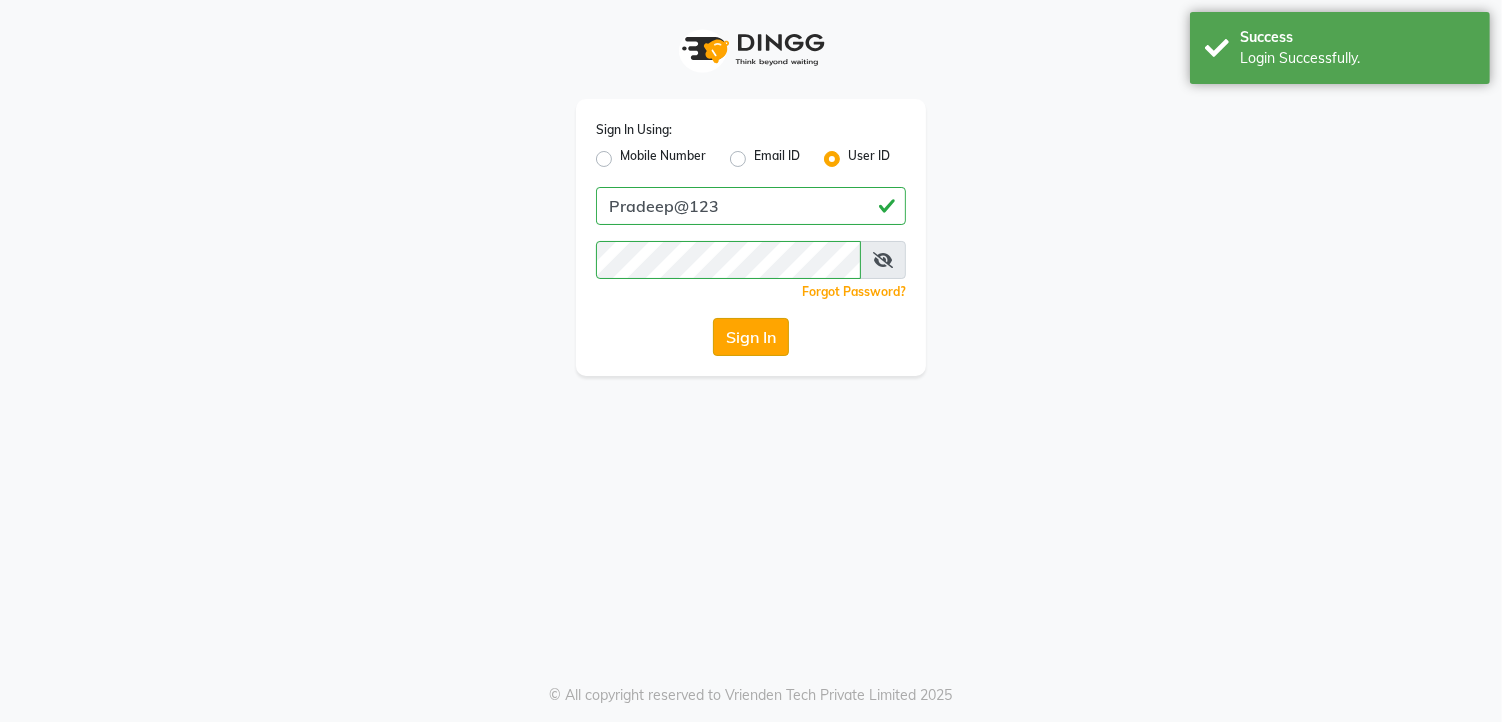 select on "service" 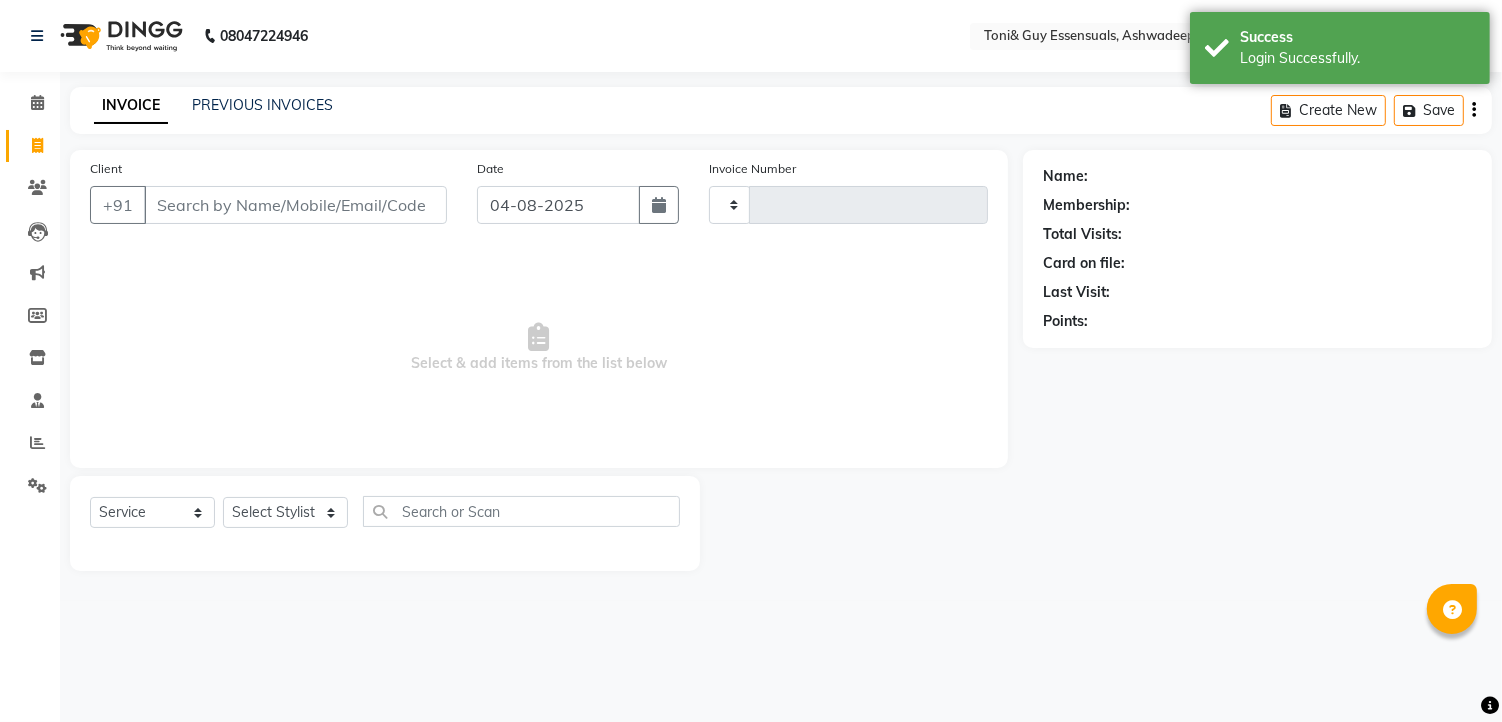 type on "1013" 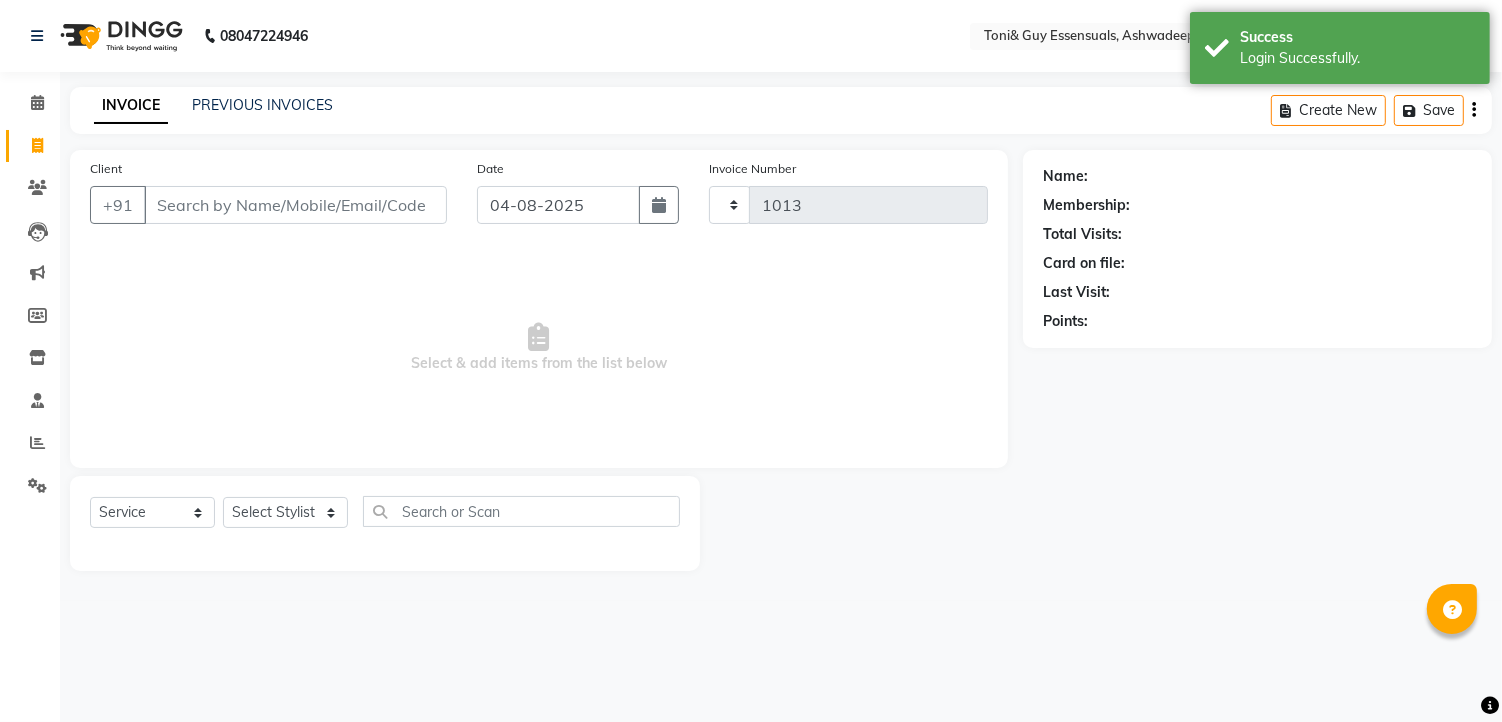 select on "en" 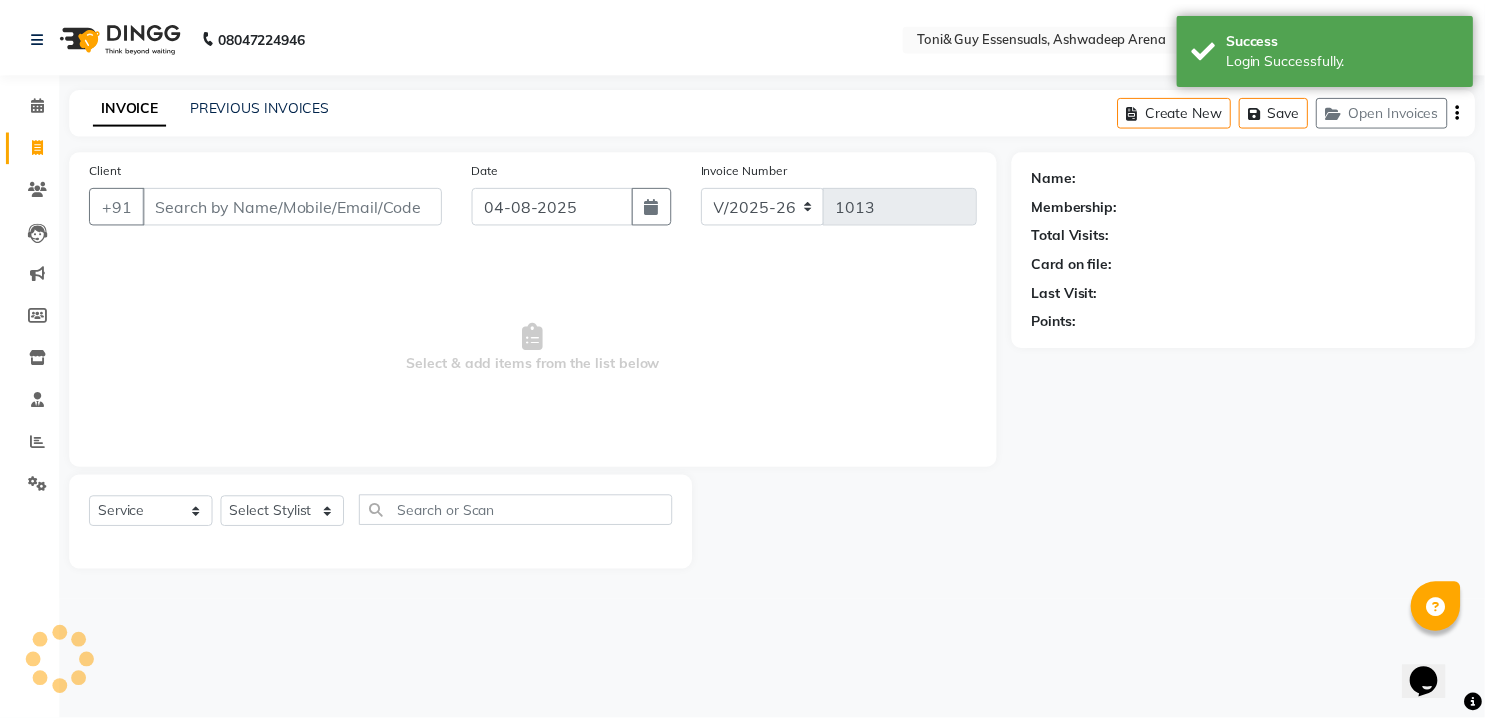 scroll, scrollTop: 0, scrollLeft: 0, axis: both 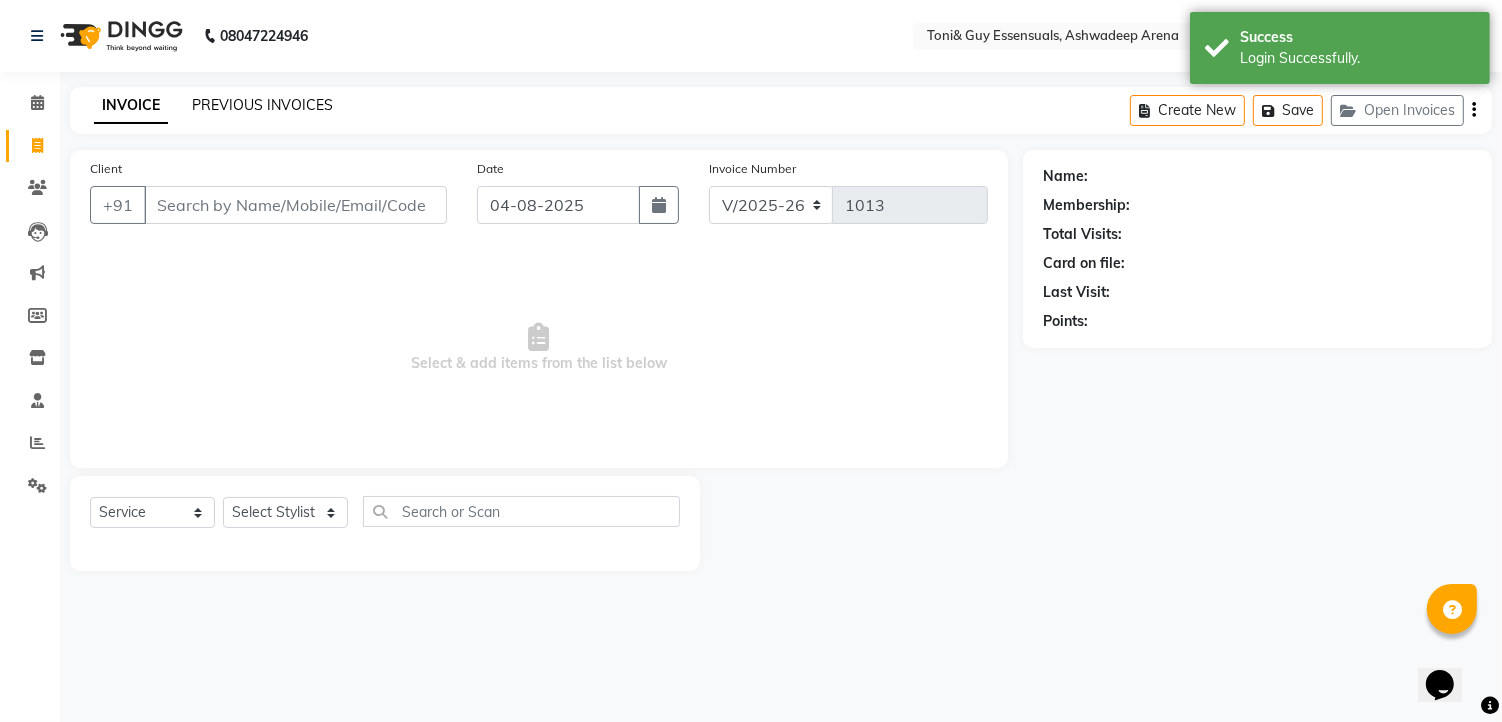 click on "PREVIOUS INVOICES" 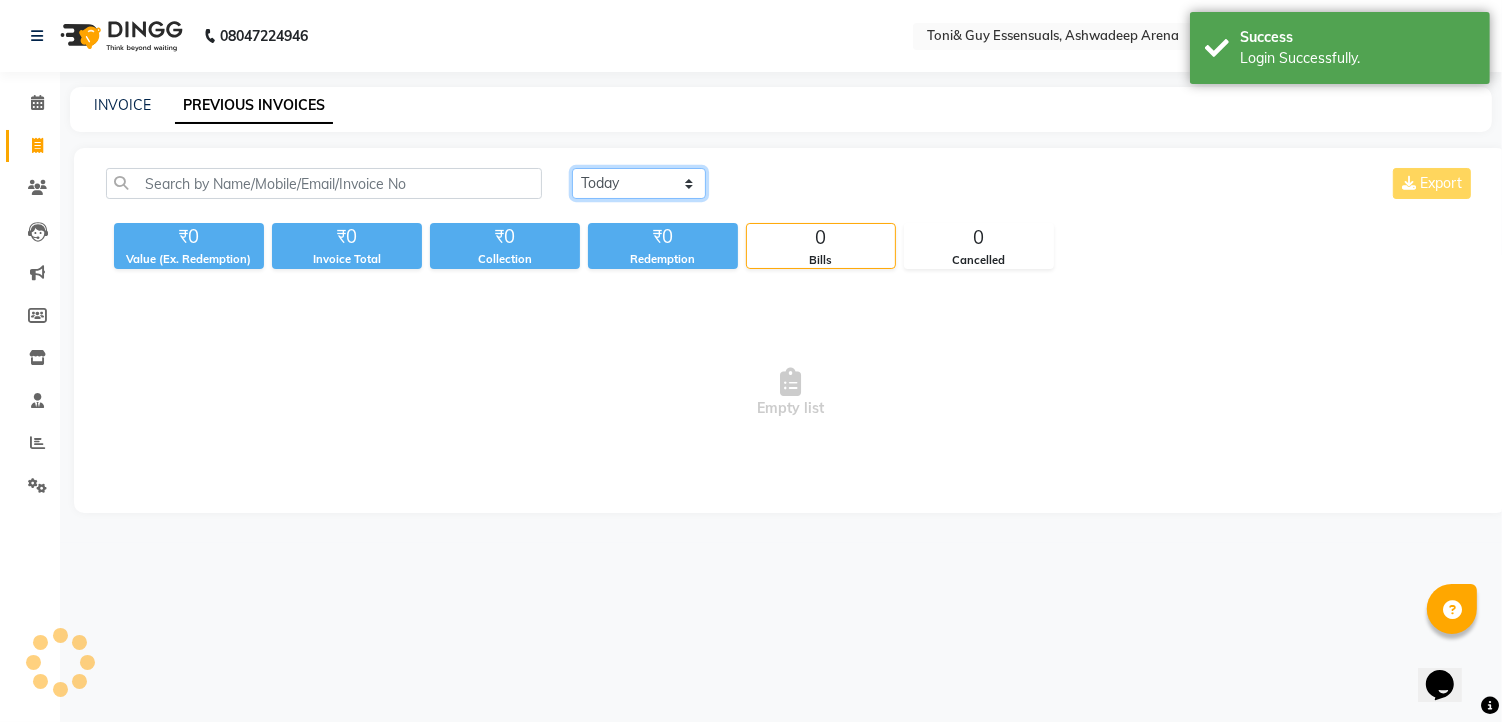 click on "Today Yesterday Custom Range" 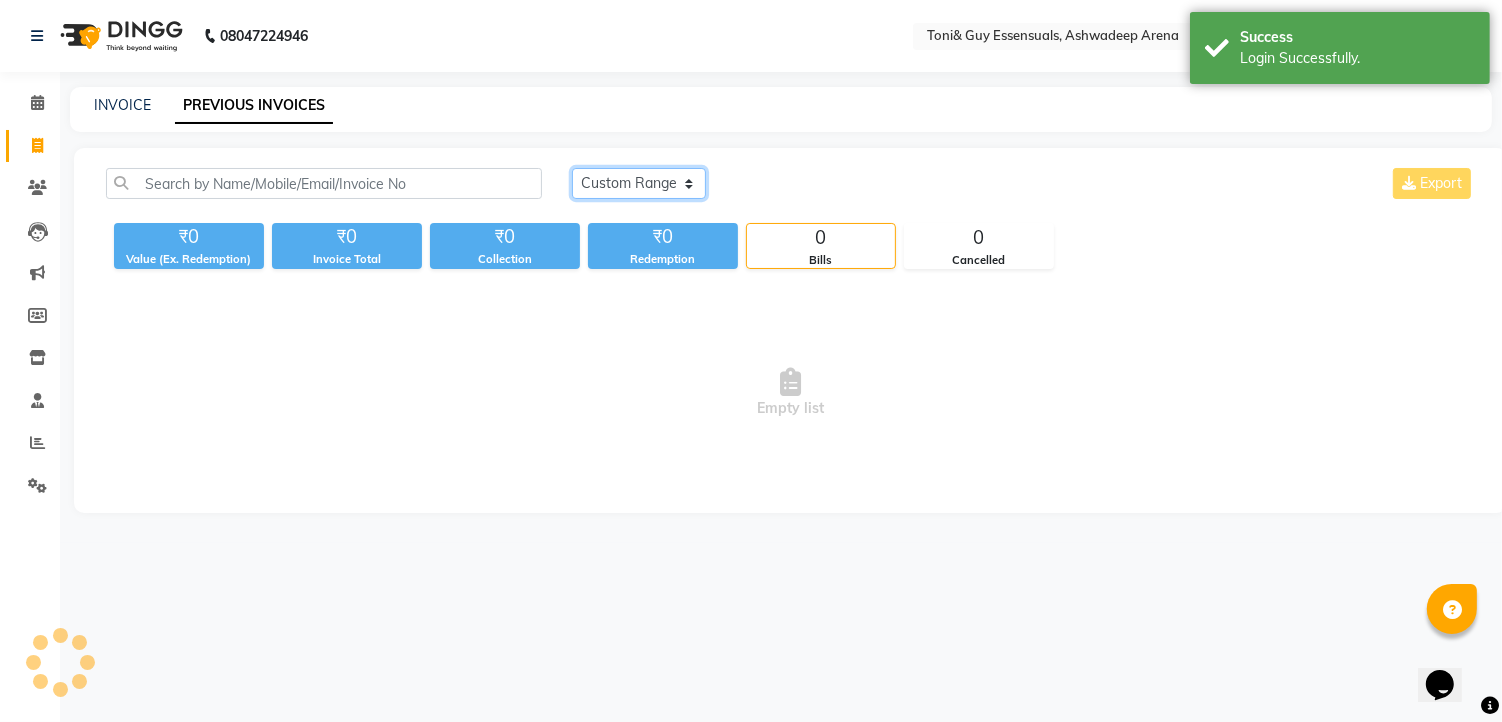 click on "Today Yesterday Custom Range" 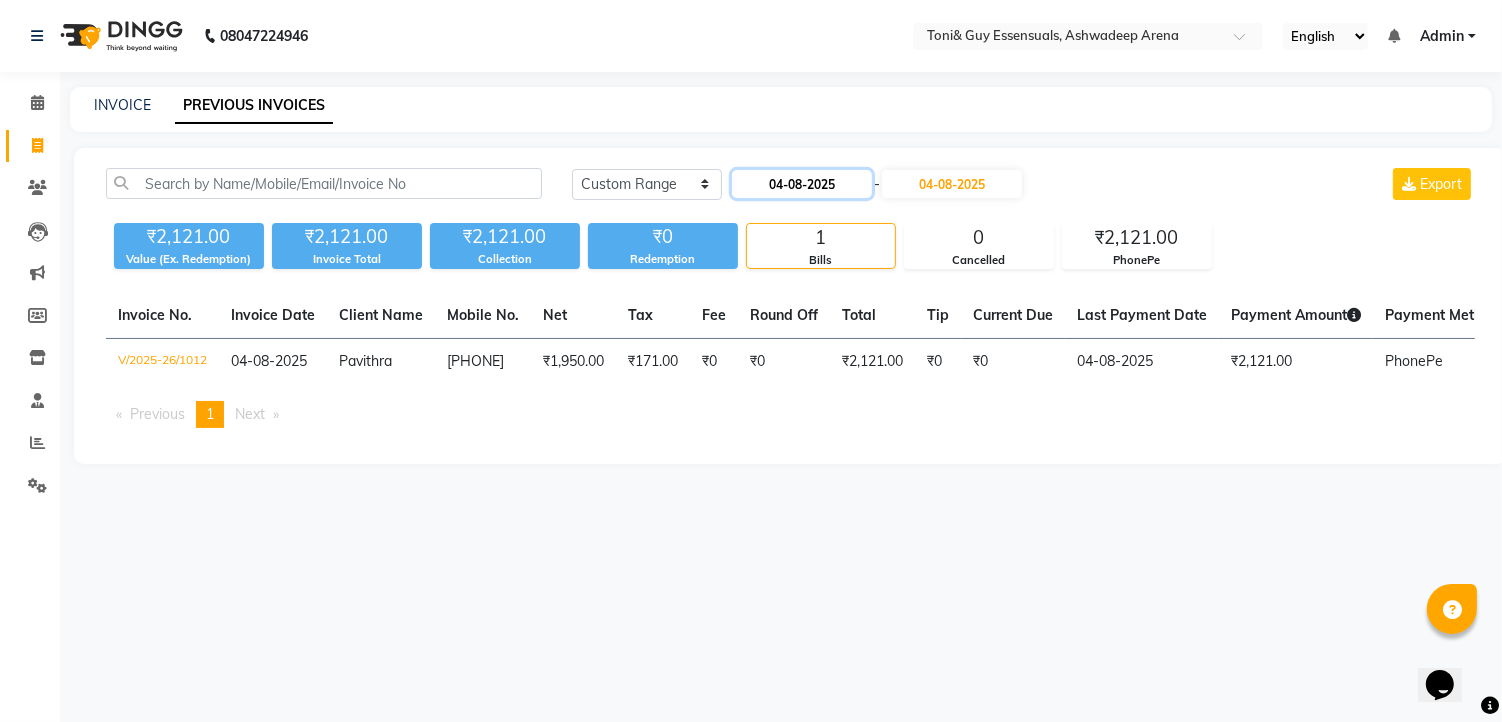 click on "04-08-2025" 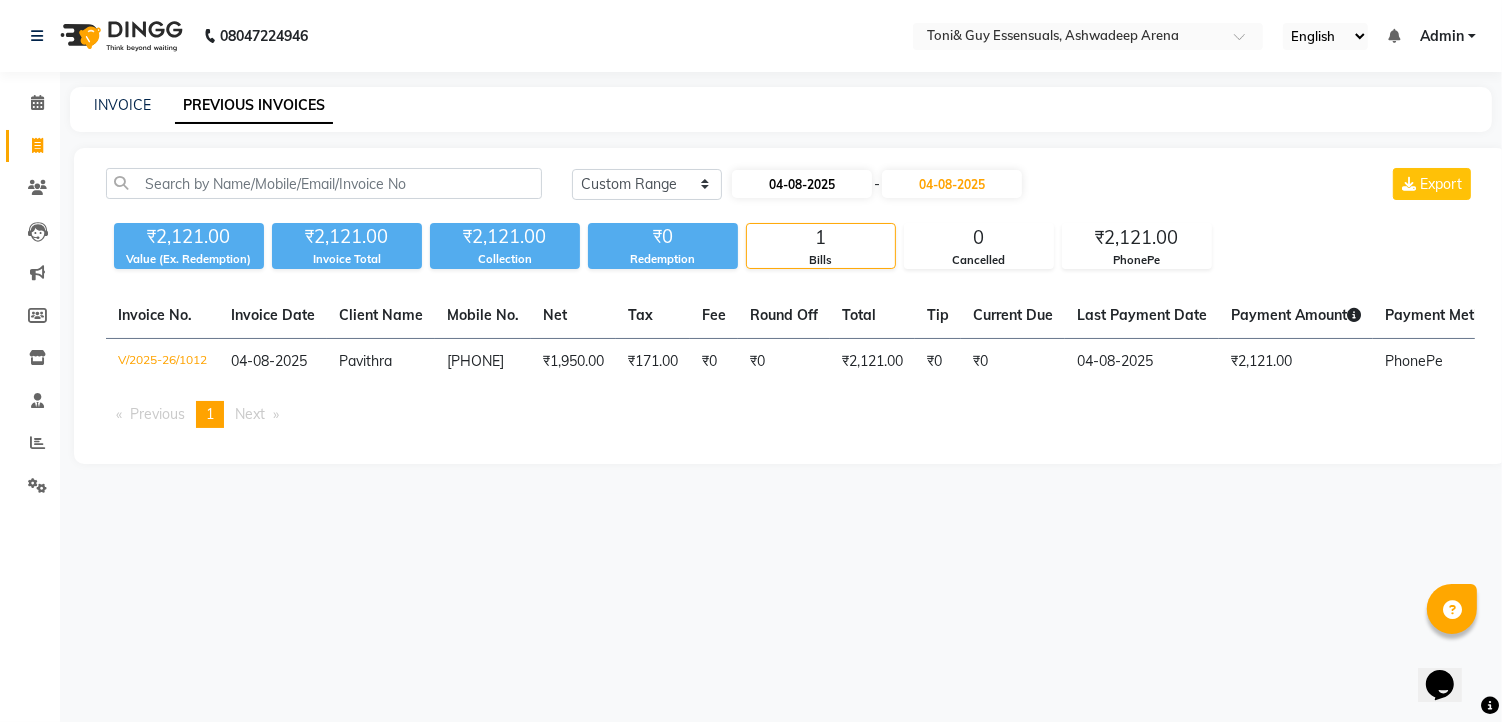 select on "8" 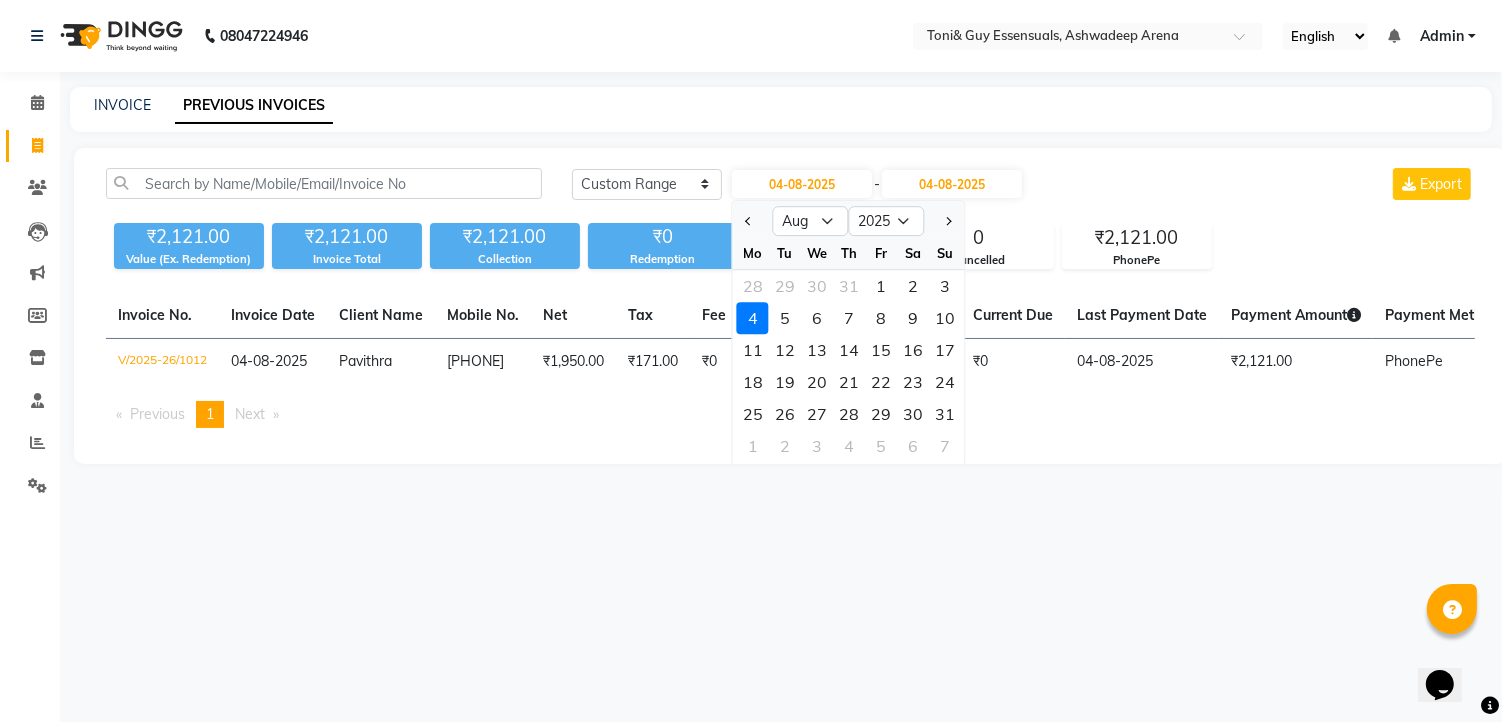 click 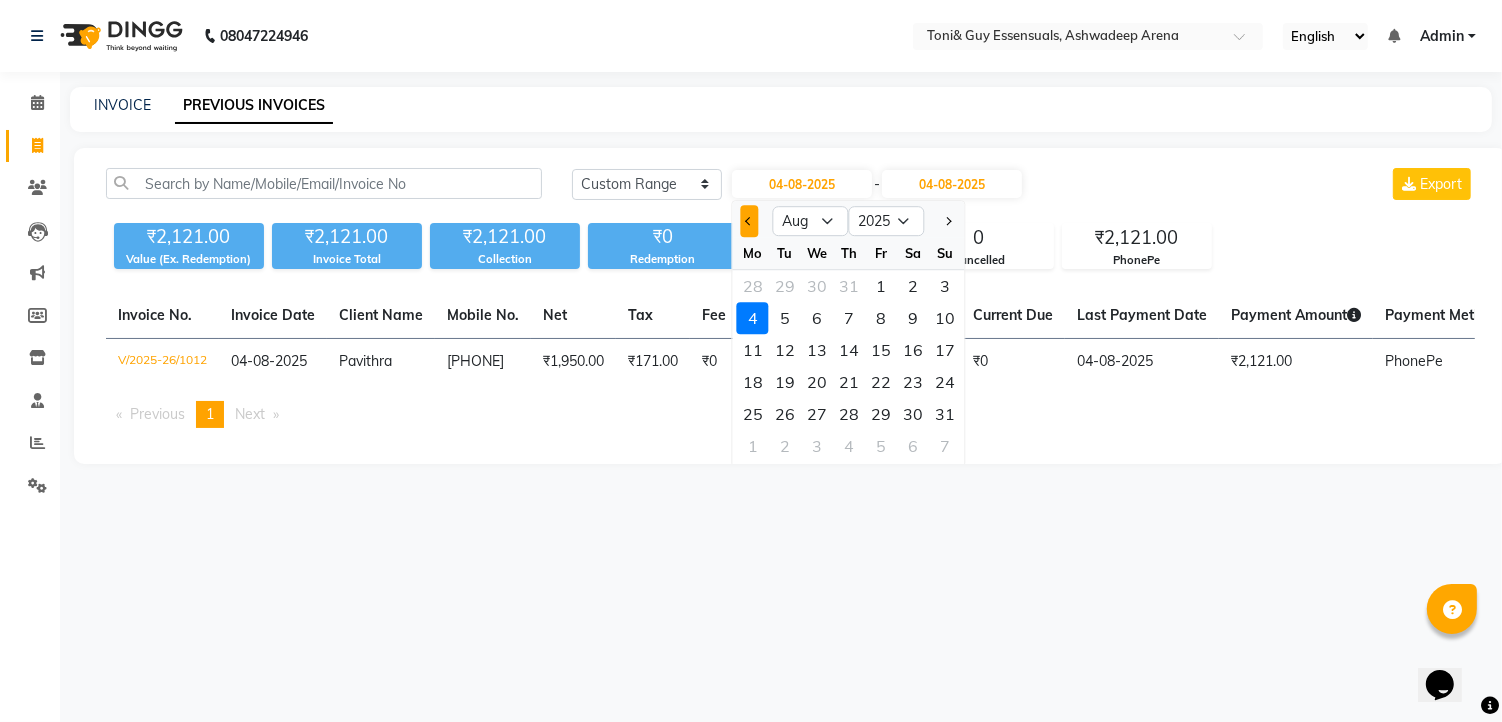 click 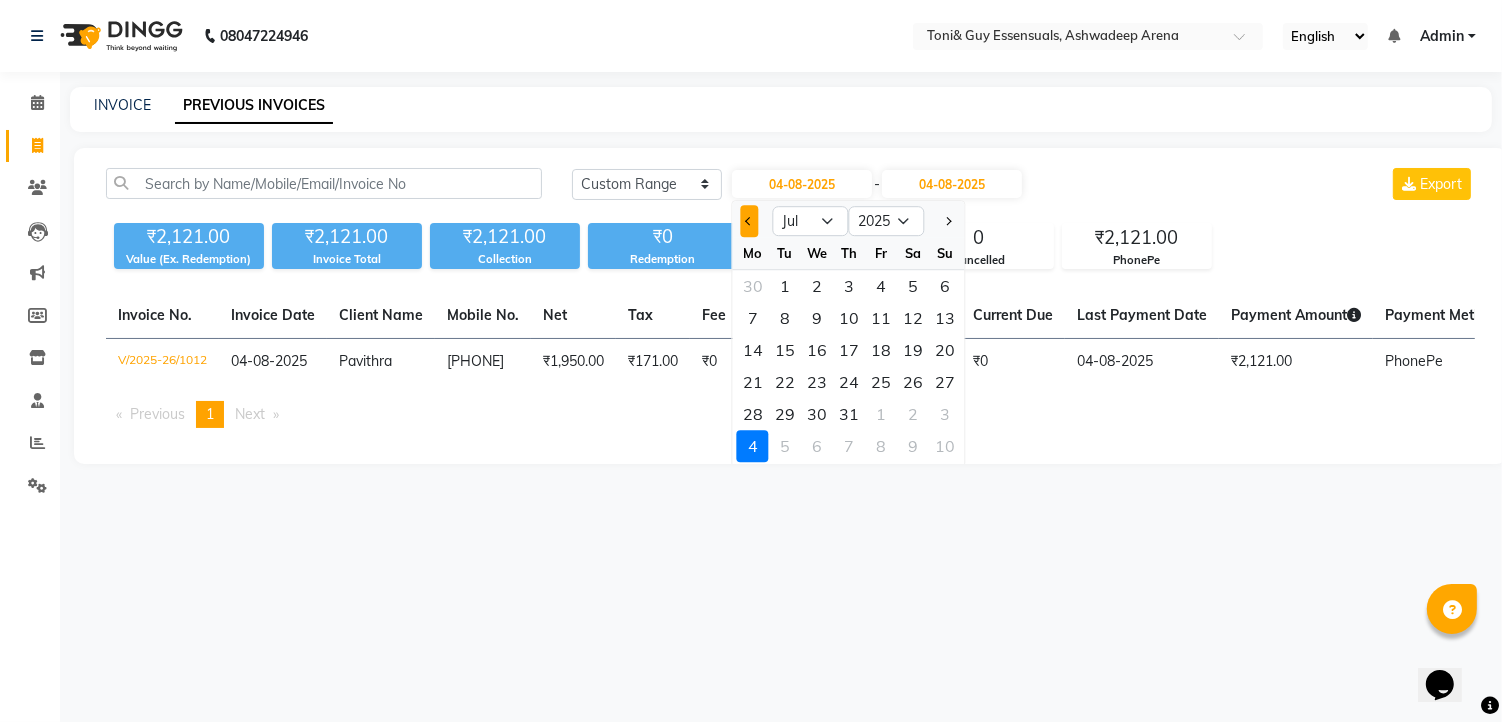 click 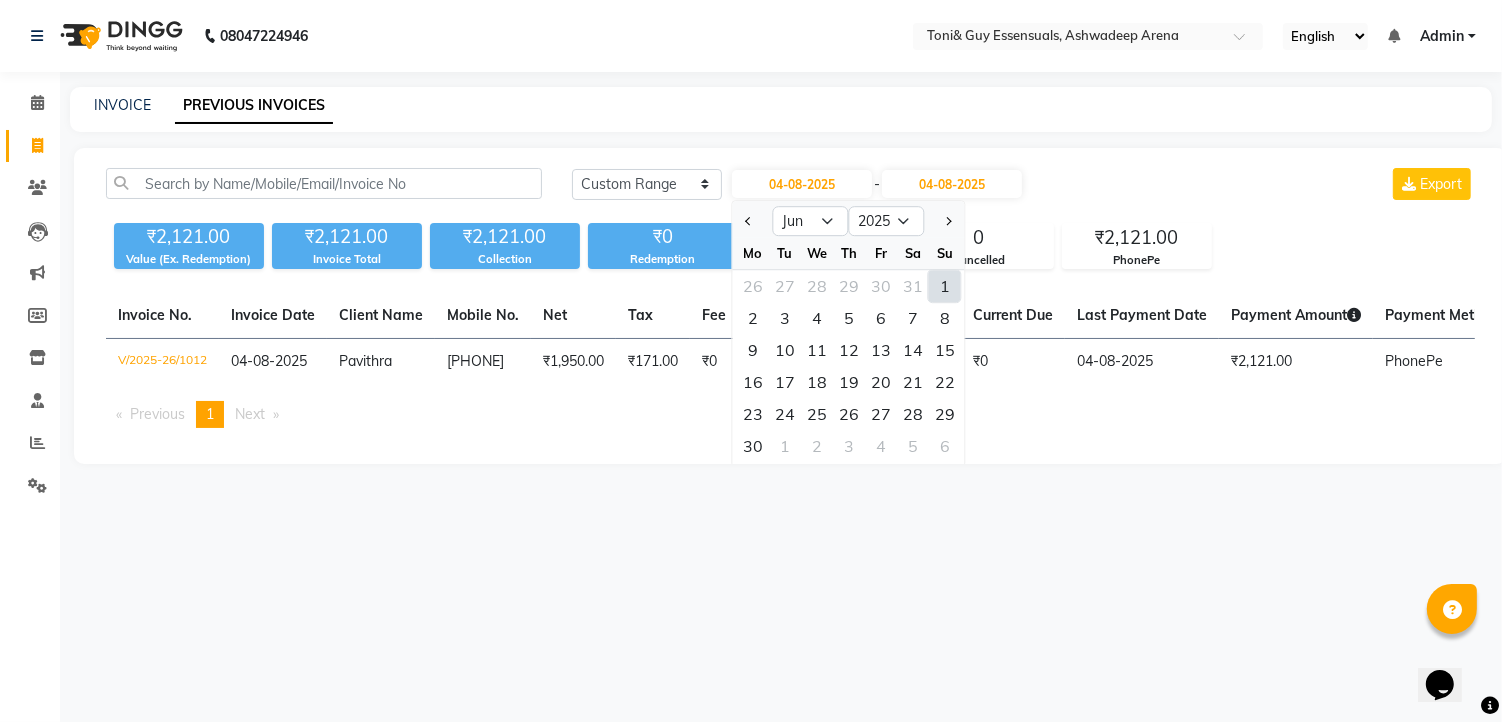 click on "1" 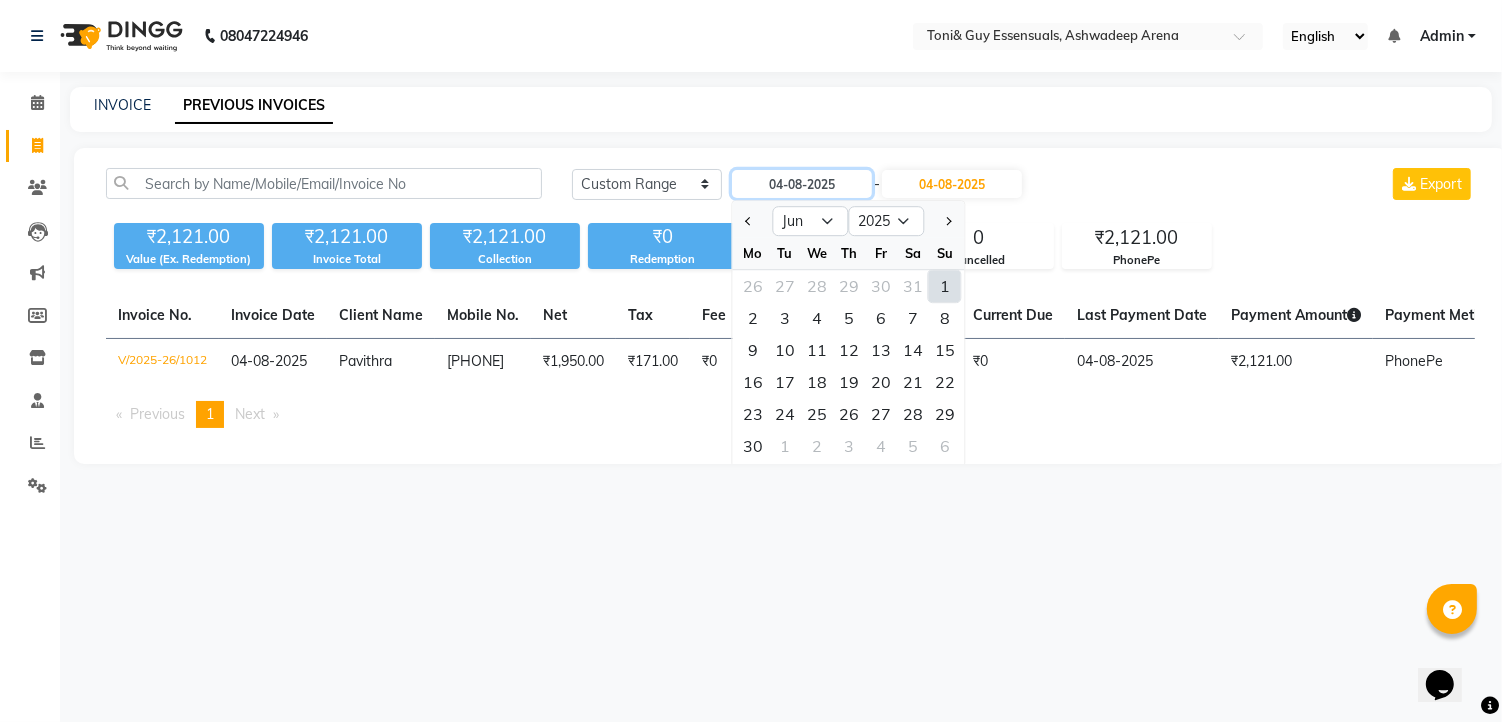 type on "01-06-2025" 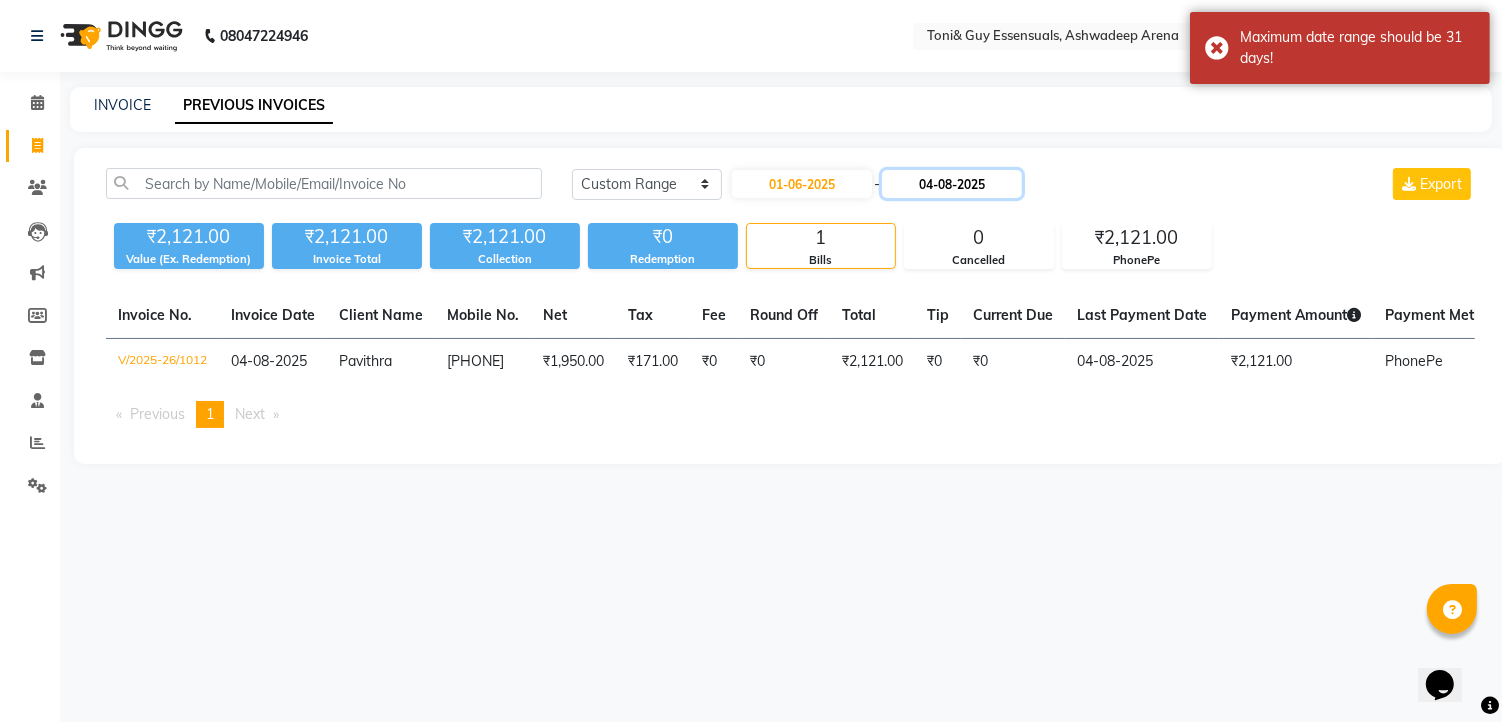 click on "04-08-2025" 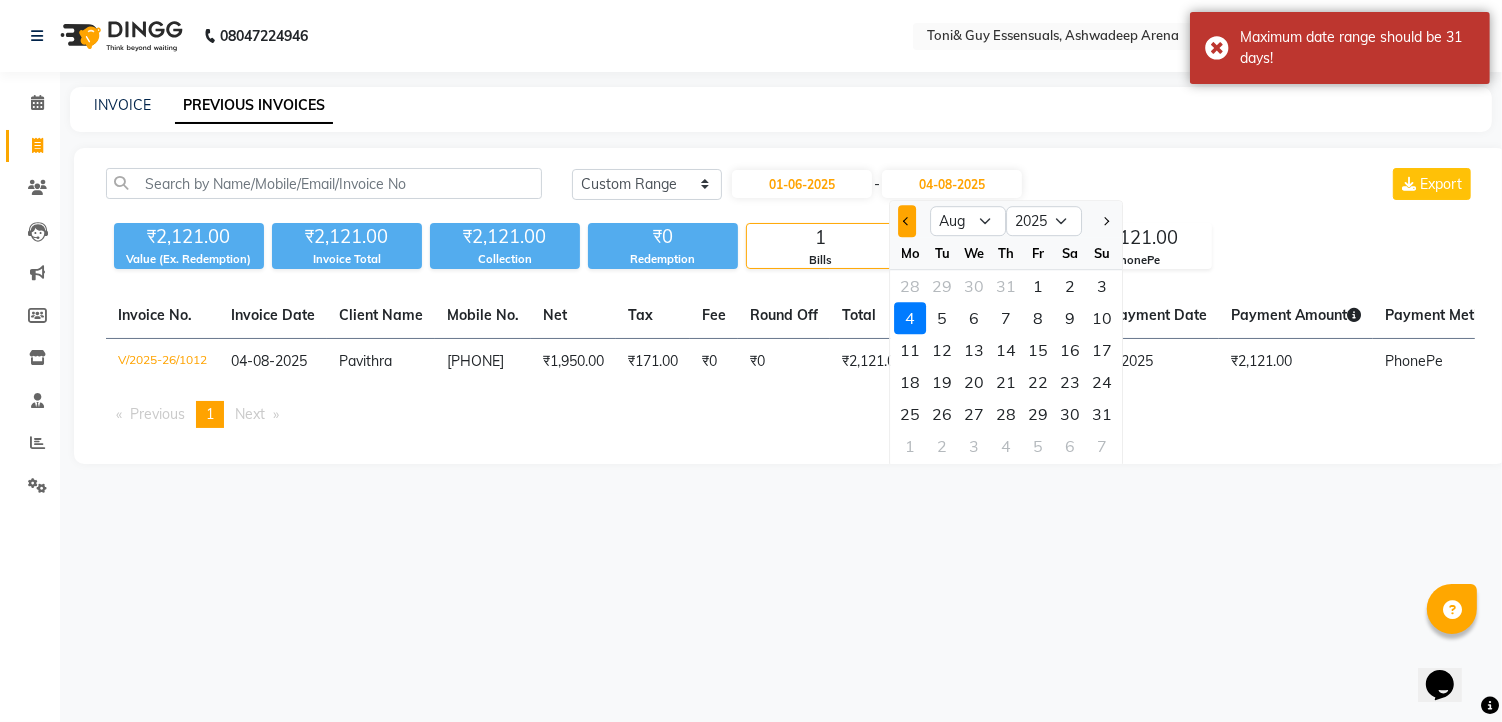 click 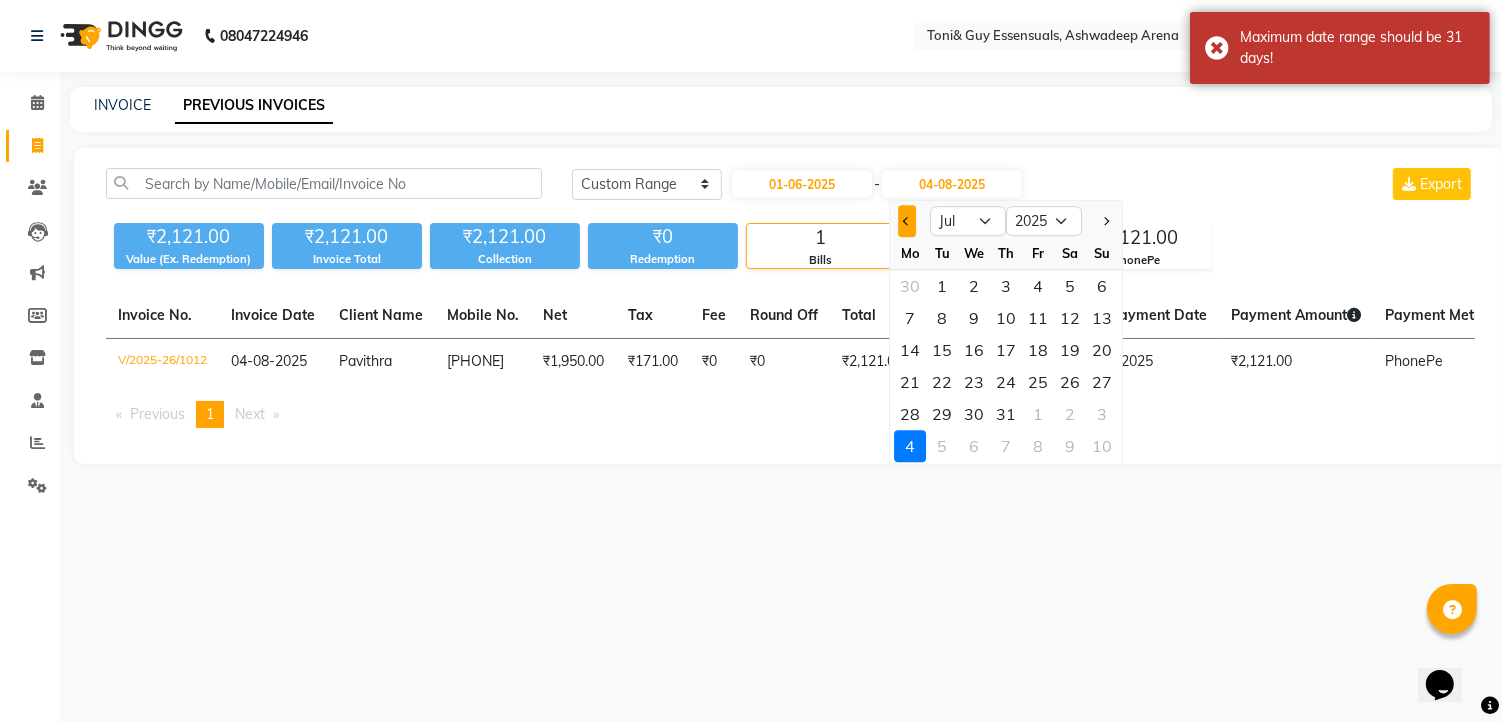 click 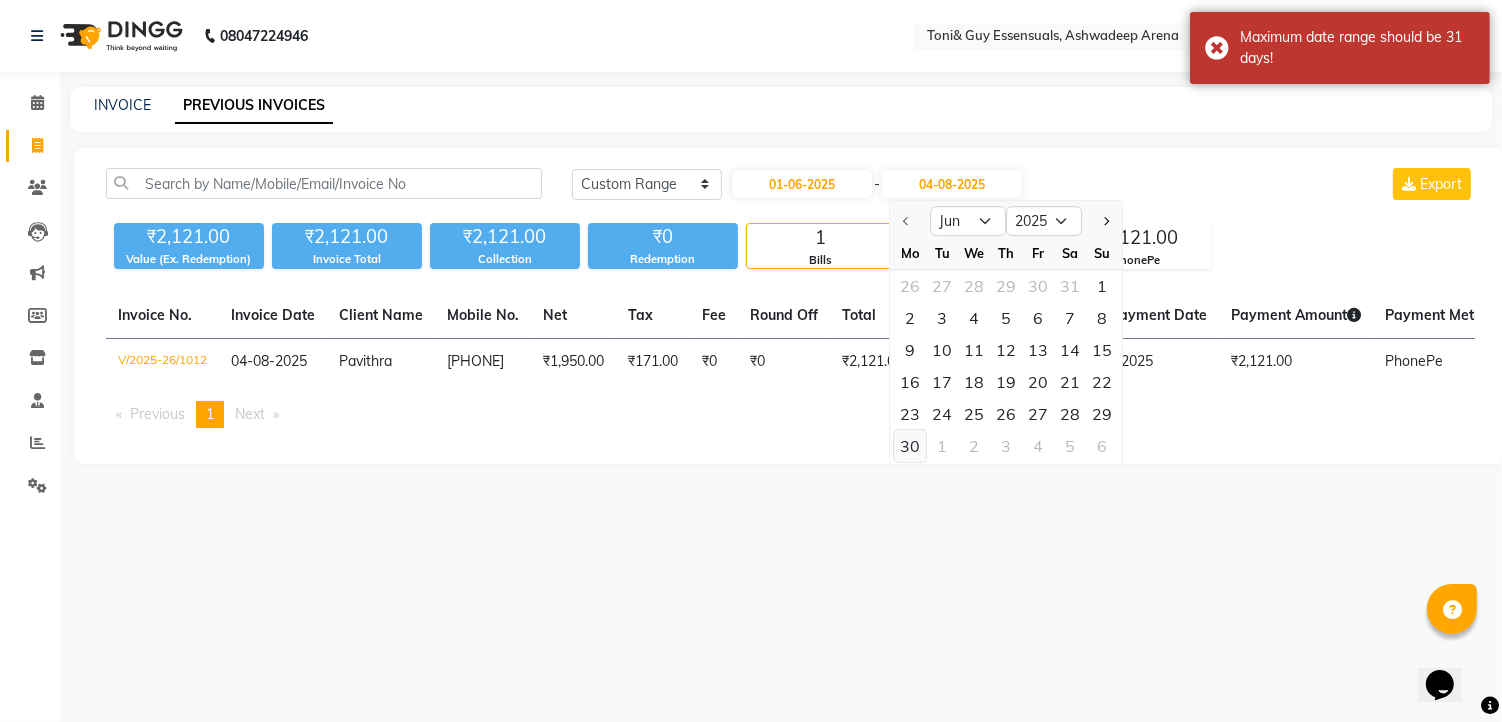 click on "30" 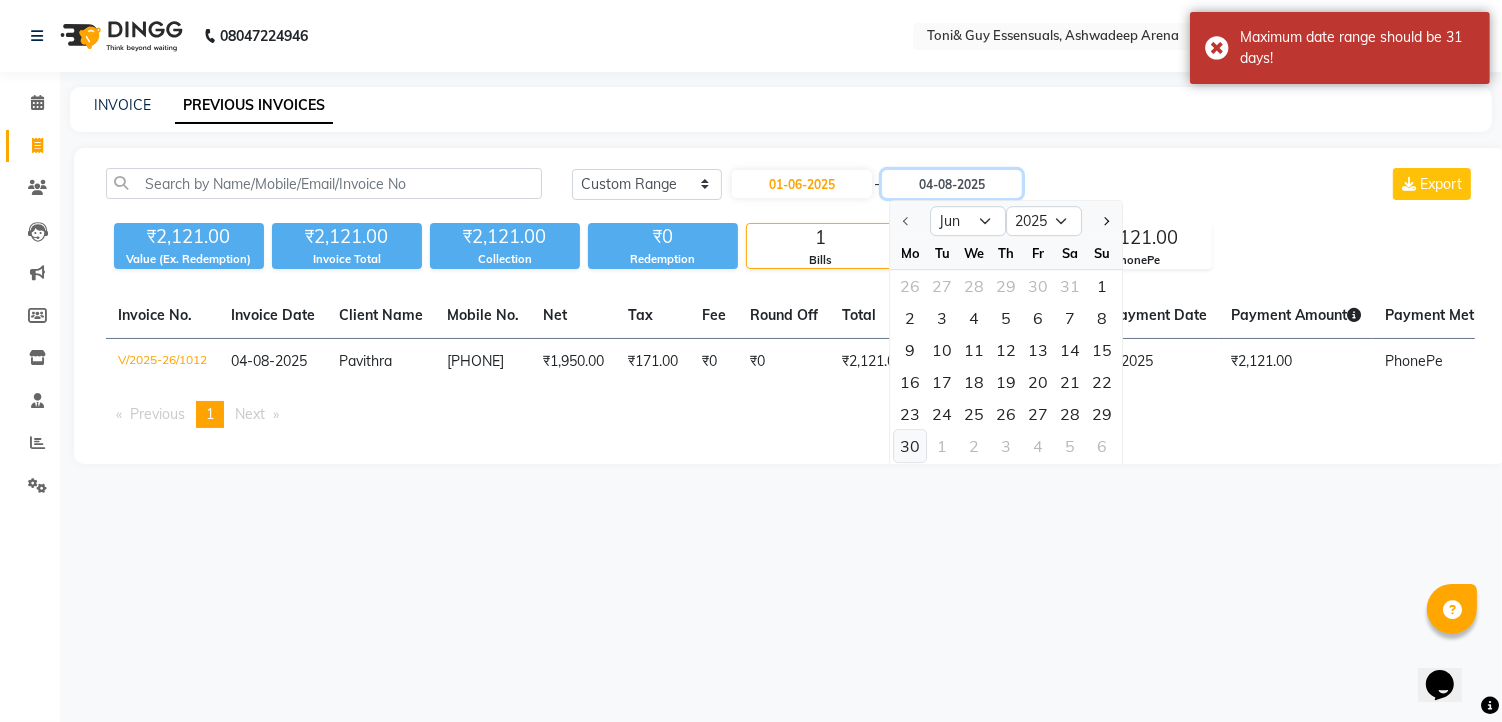 type on "30-06-2025" 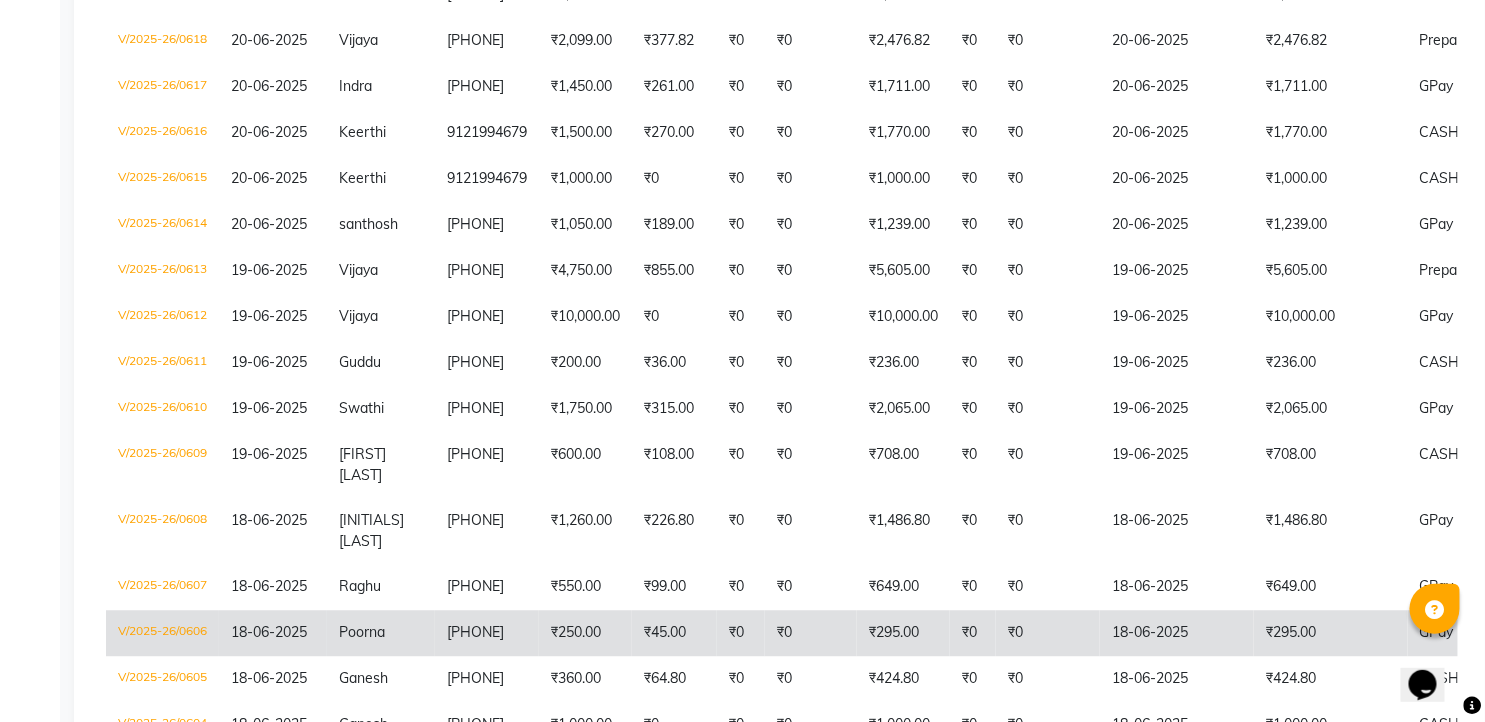scroll, scrollTop: 4404, scrollLeft: 0, axis: vertical 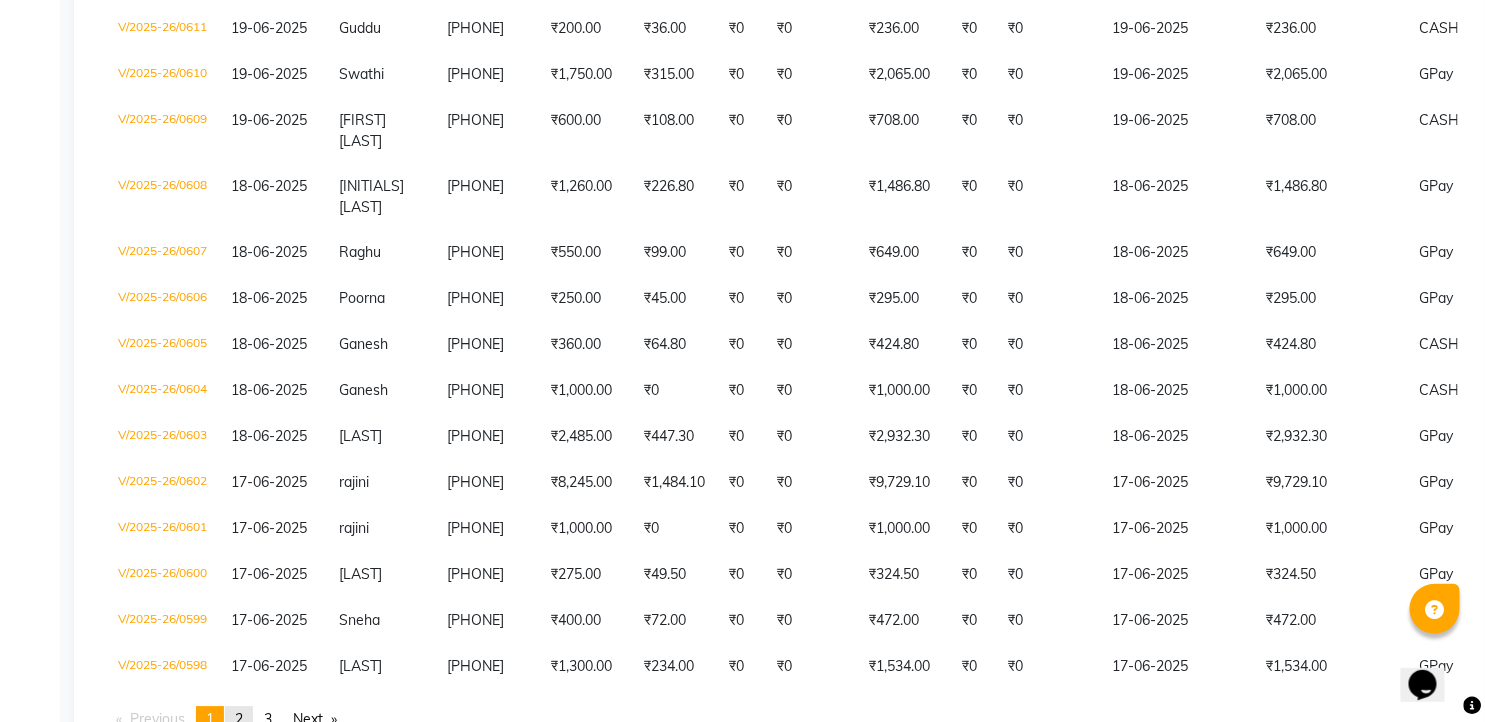 click on "page  2" at bounding box center [239, 719] 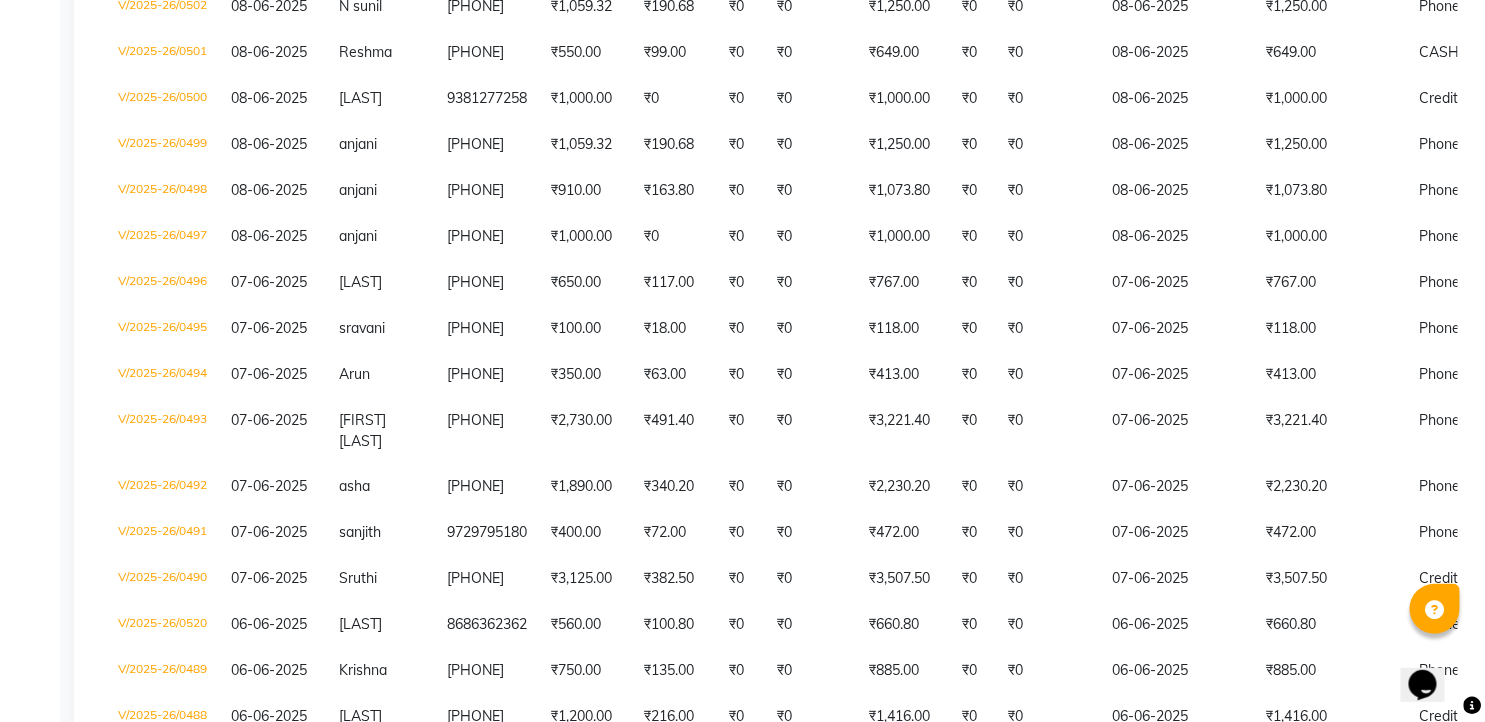 scroll, scrollTop: 4546, scrollLeft: 0, axis: vertical 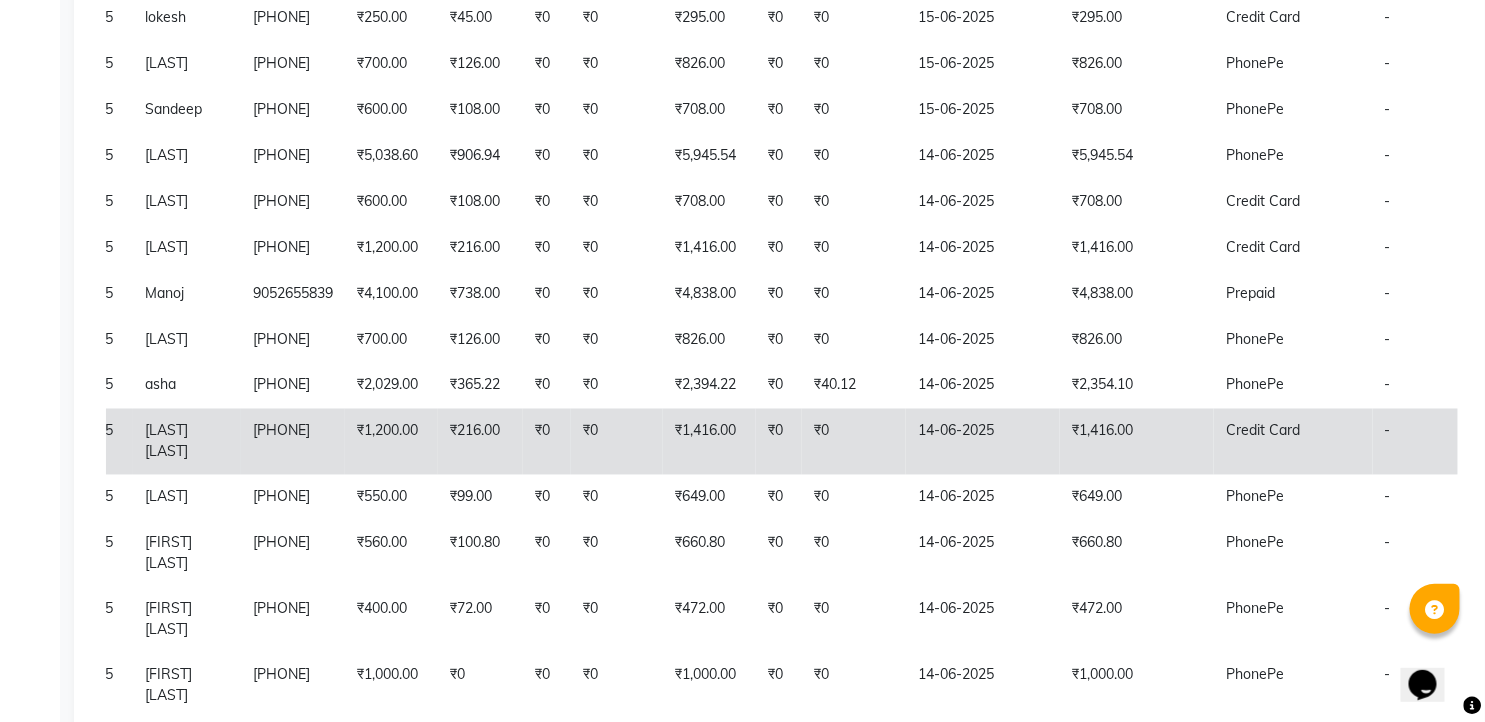click on "14-06-2025" 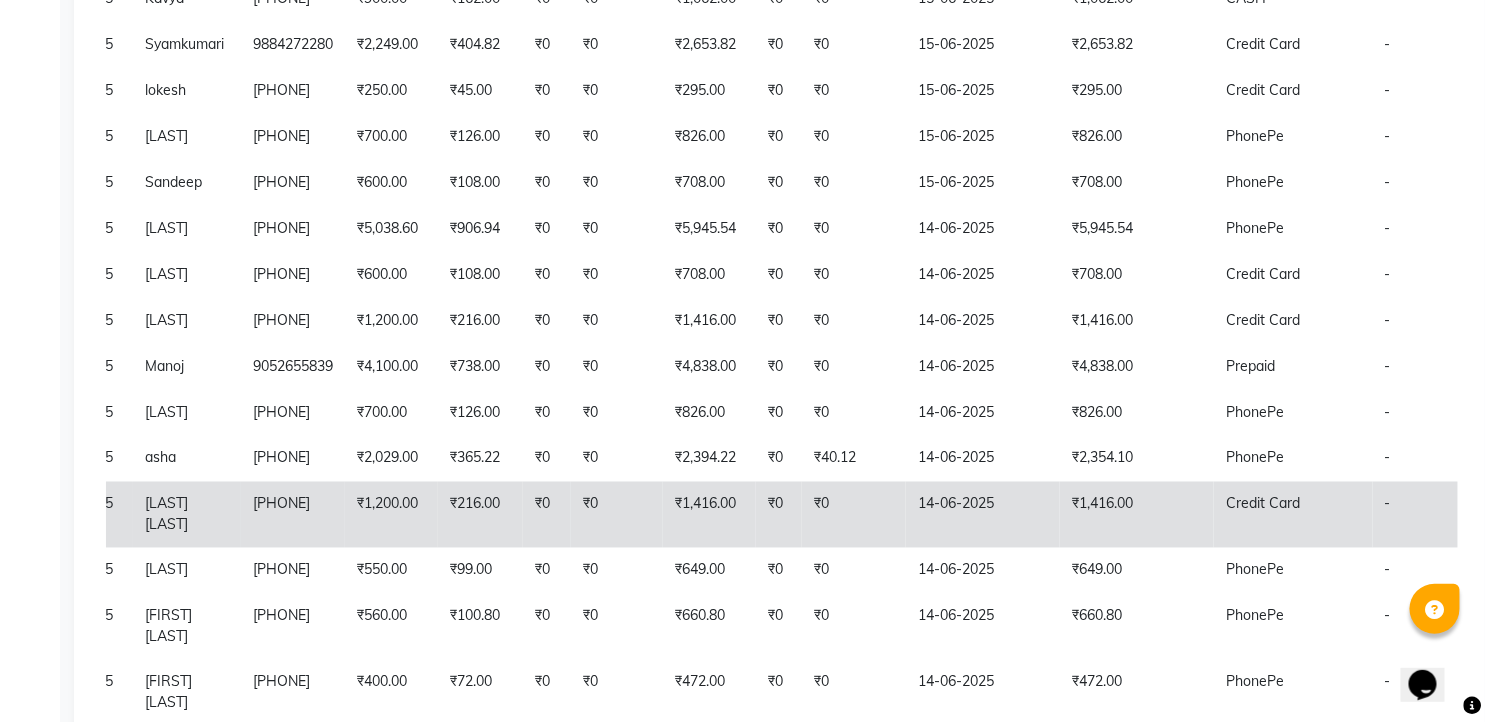 scroll, scrollTop: 880, scrollLeft: 0, axis: vertical 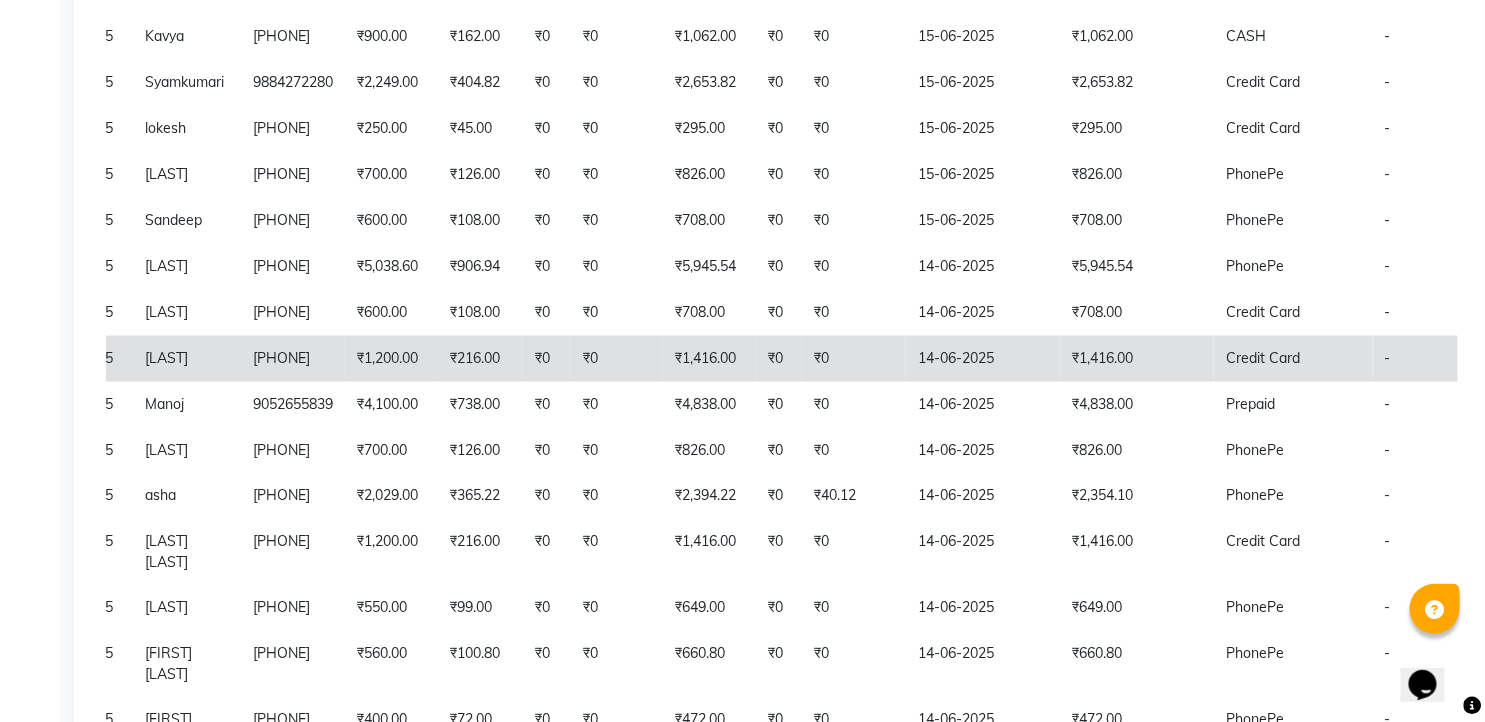 click on "₹0" 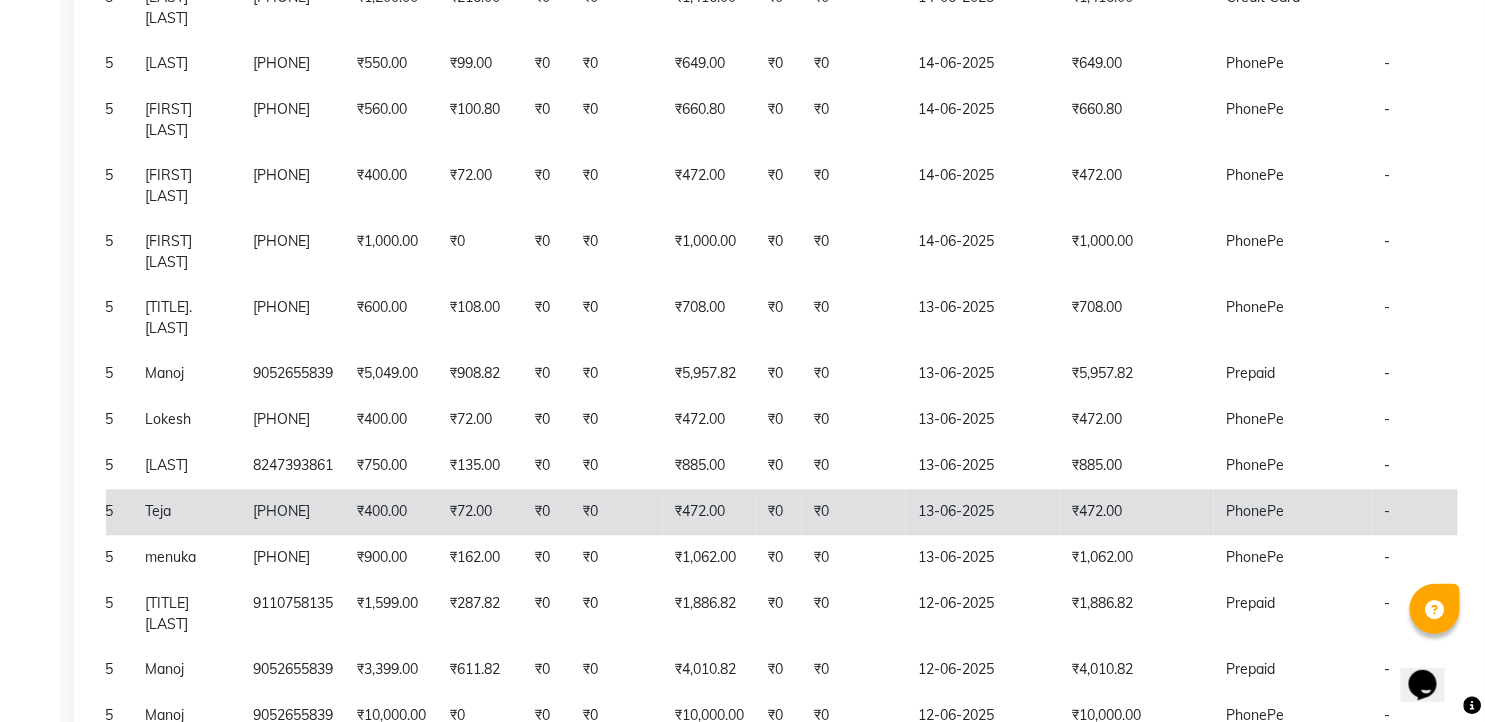scroll, scrollTop: 1435, scrollLeft: 0, axis: vertical 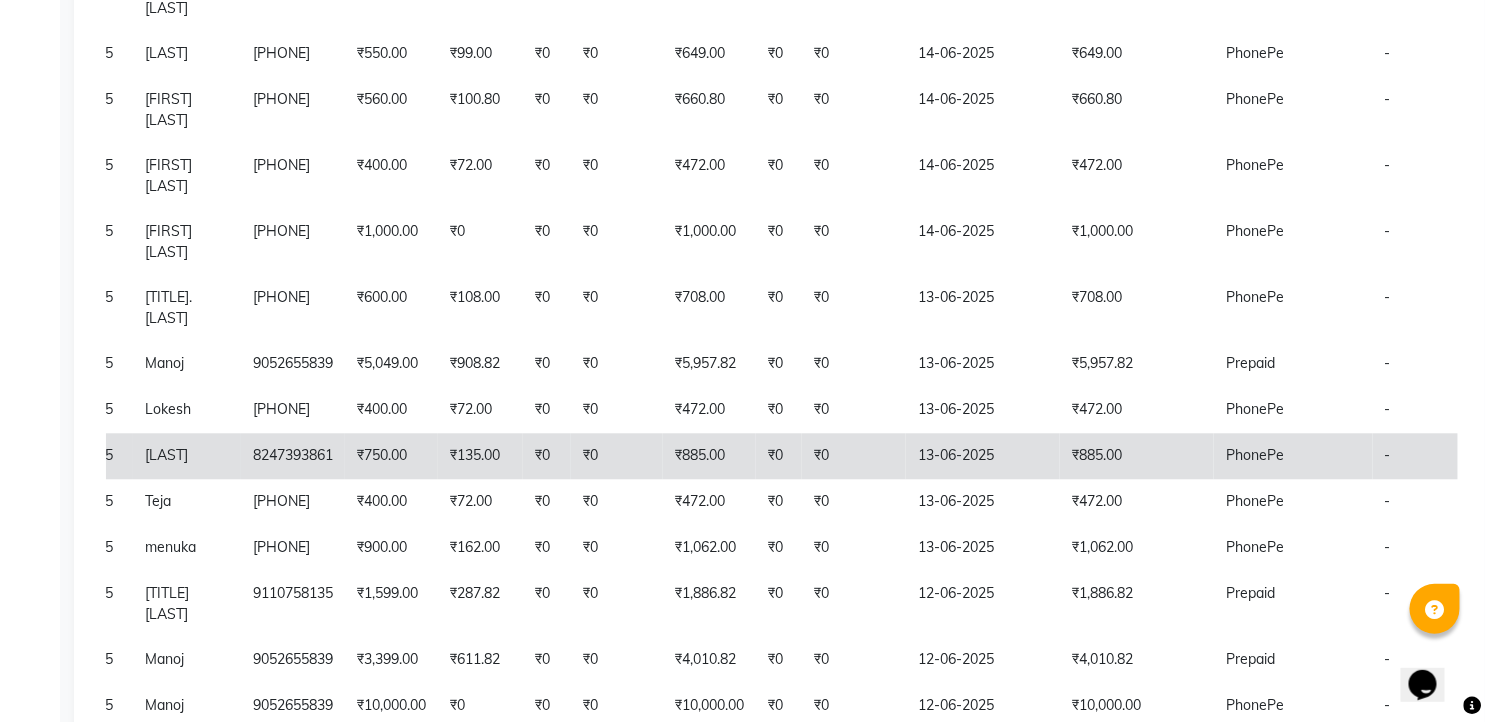 click on "₹885.00" 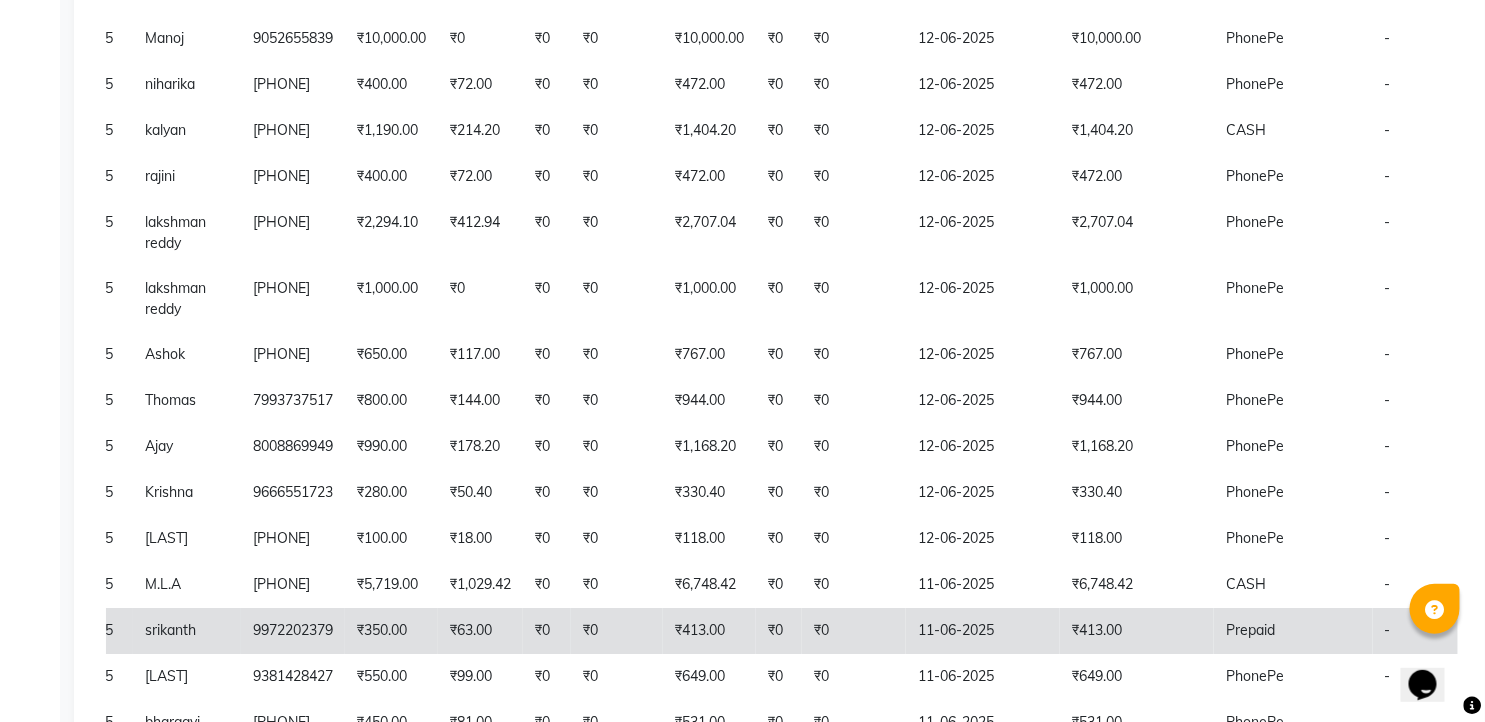 scroll, scrollTop: 2213, scrollLeft: 0, axis: vertical 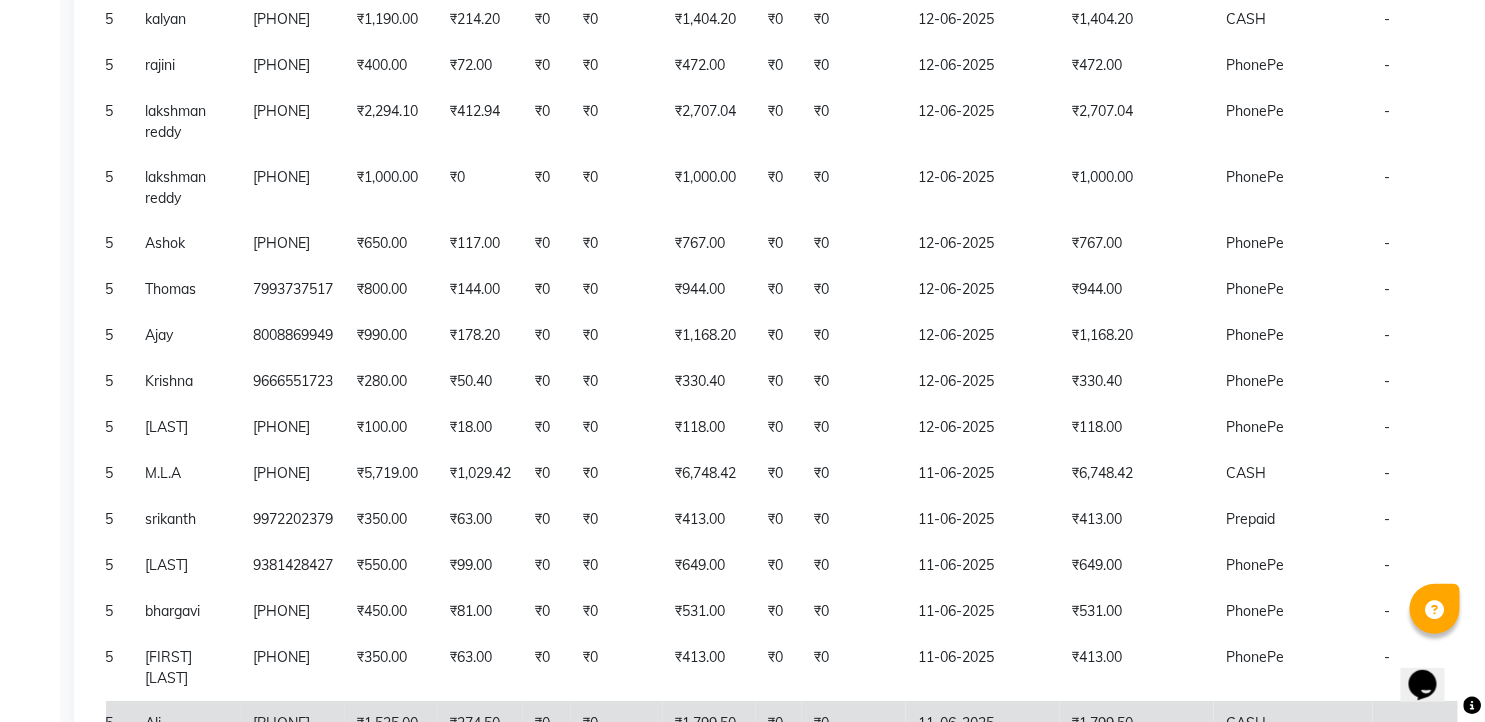 click on "₹1,799.50" 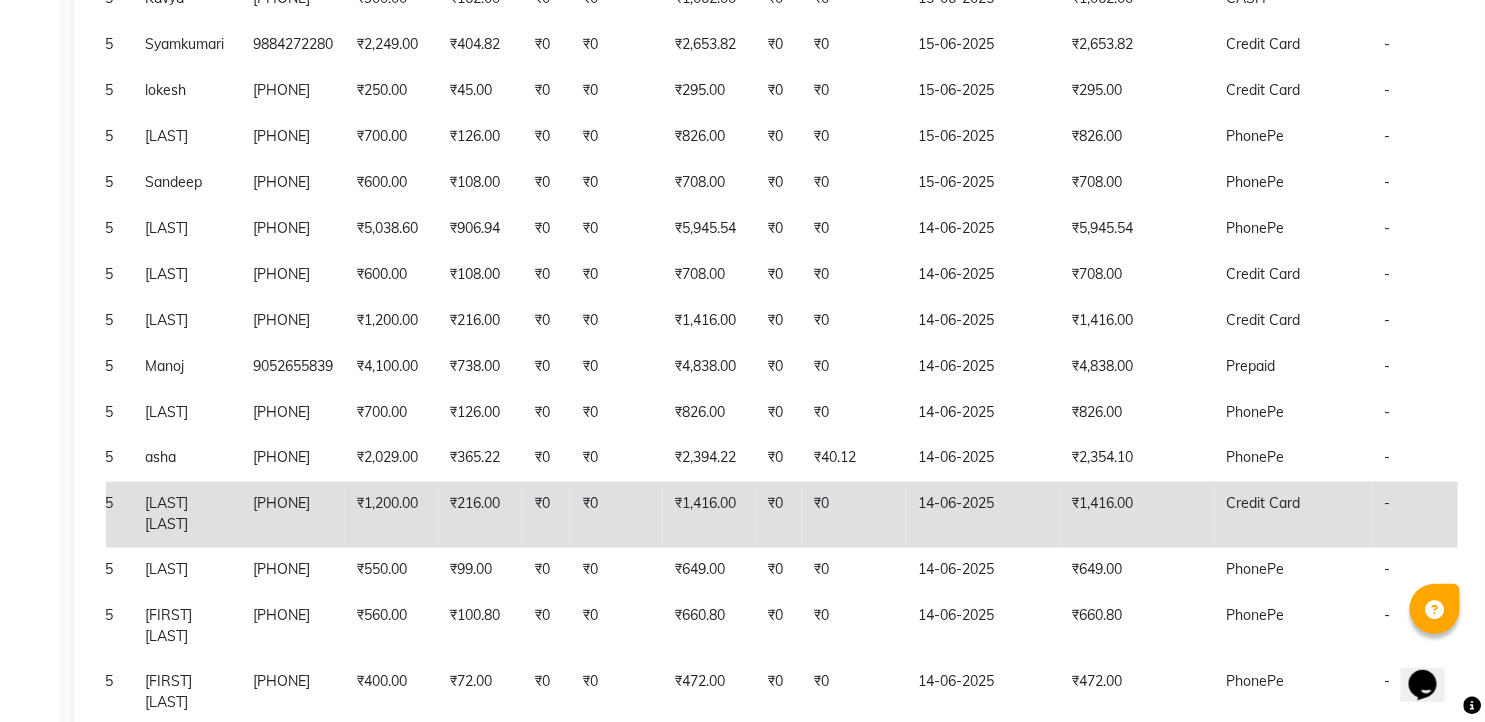 scroll, scrollTop: 880, scrollLeft: 0, axis: vertical 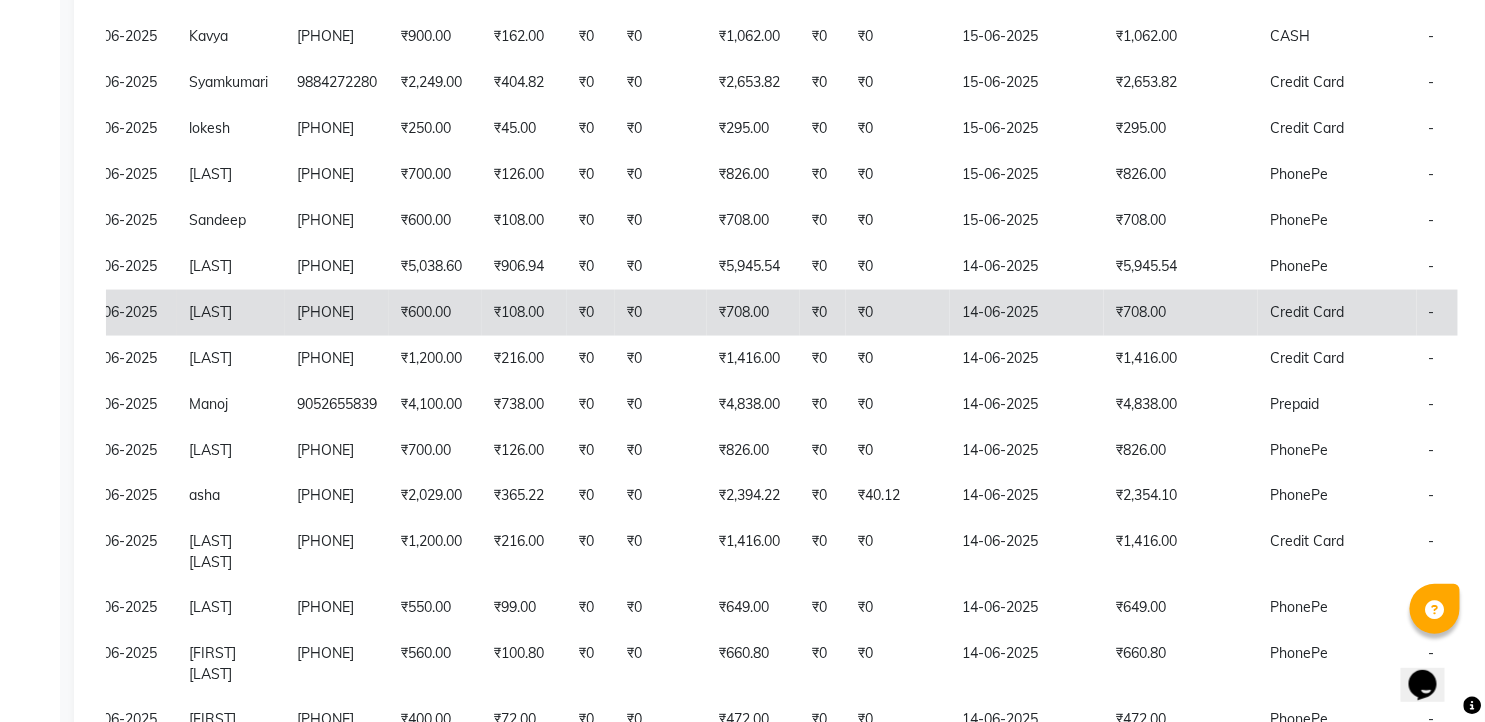 click on "14-06-2025" 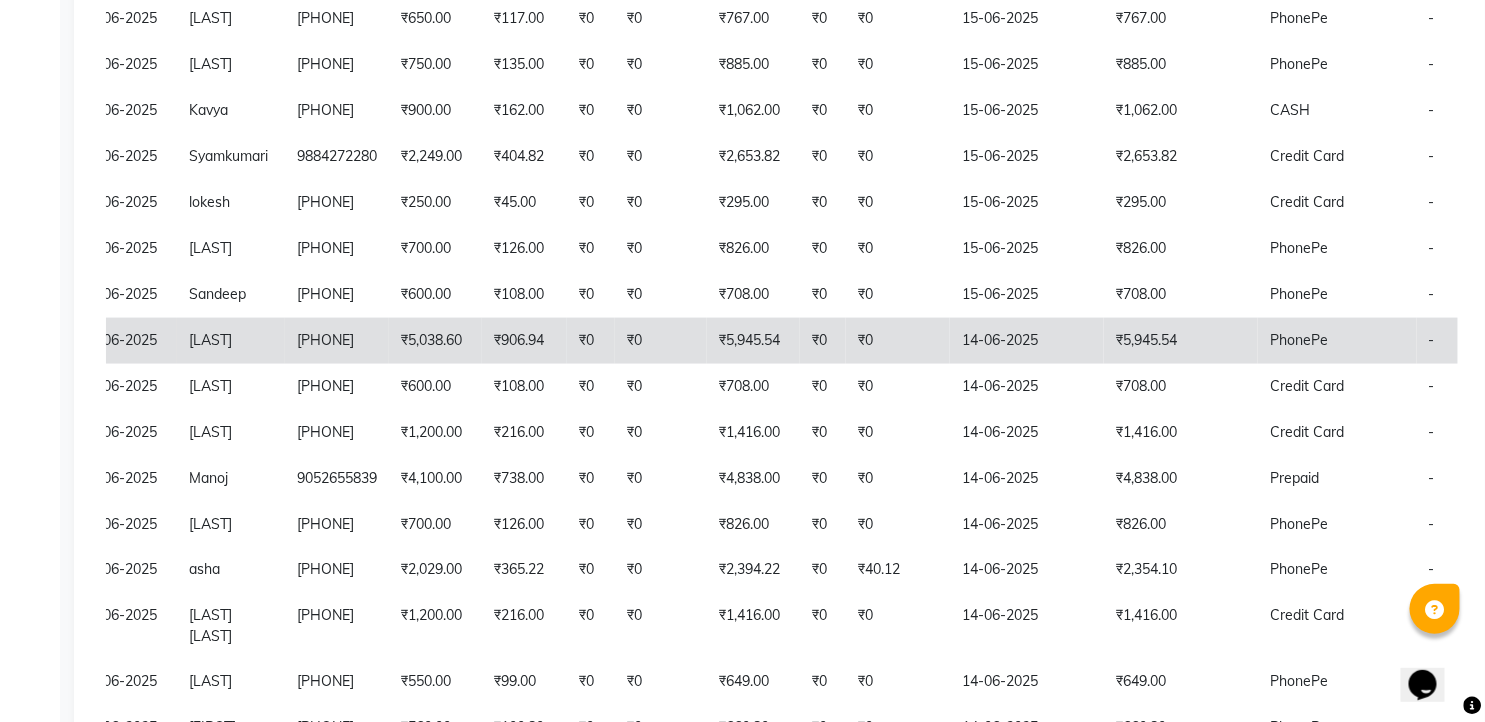 scroll, scrollTop: 768, scrollLeft: 0, axis: vertical 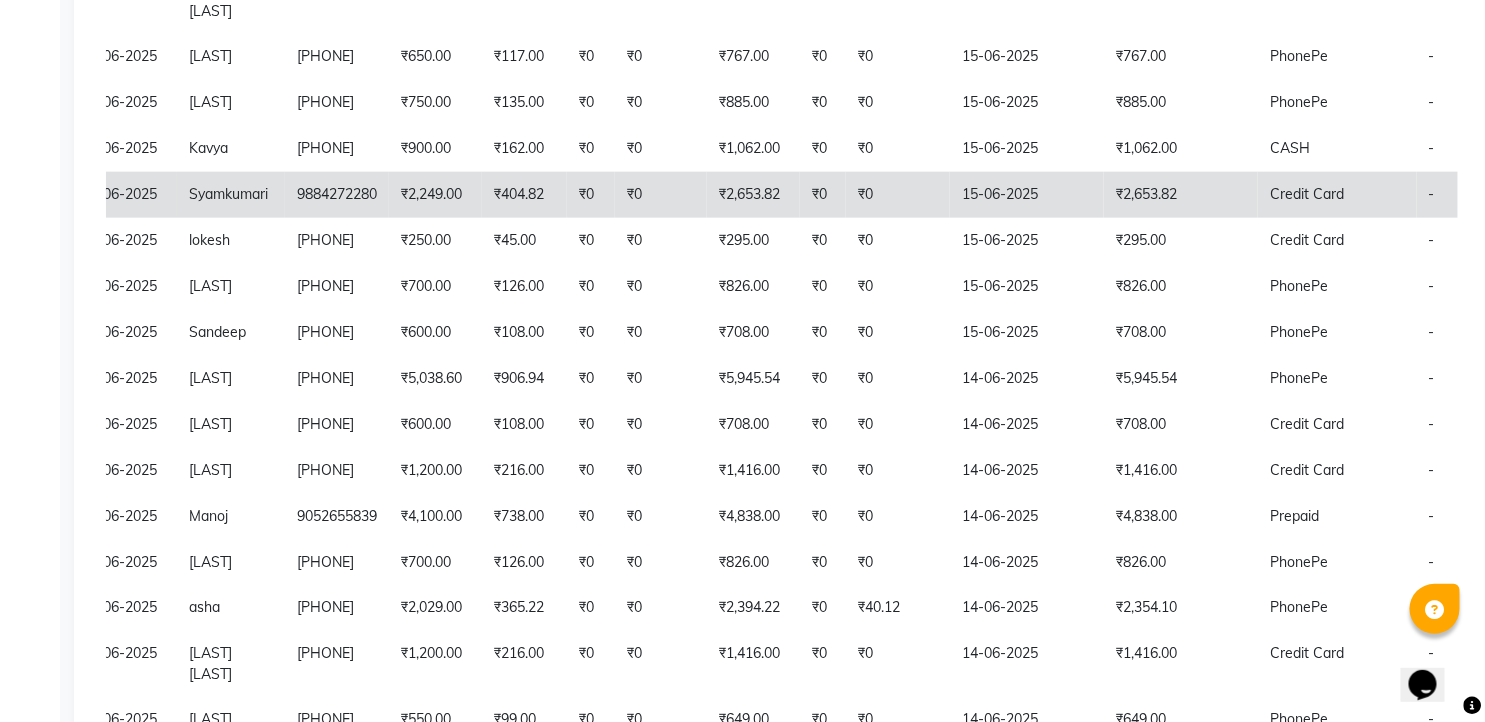 click on "₹0" 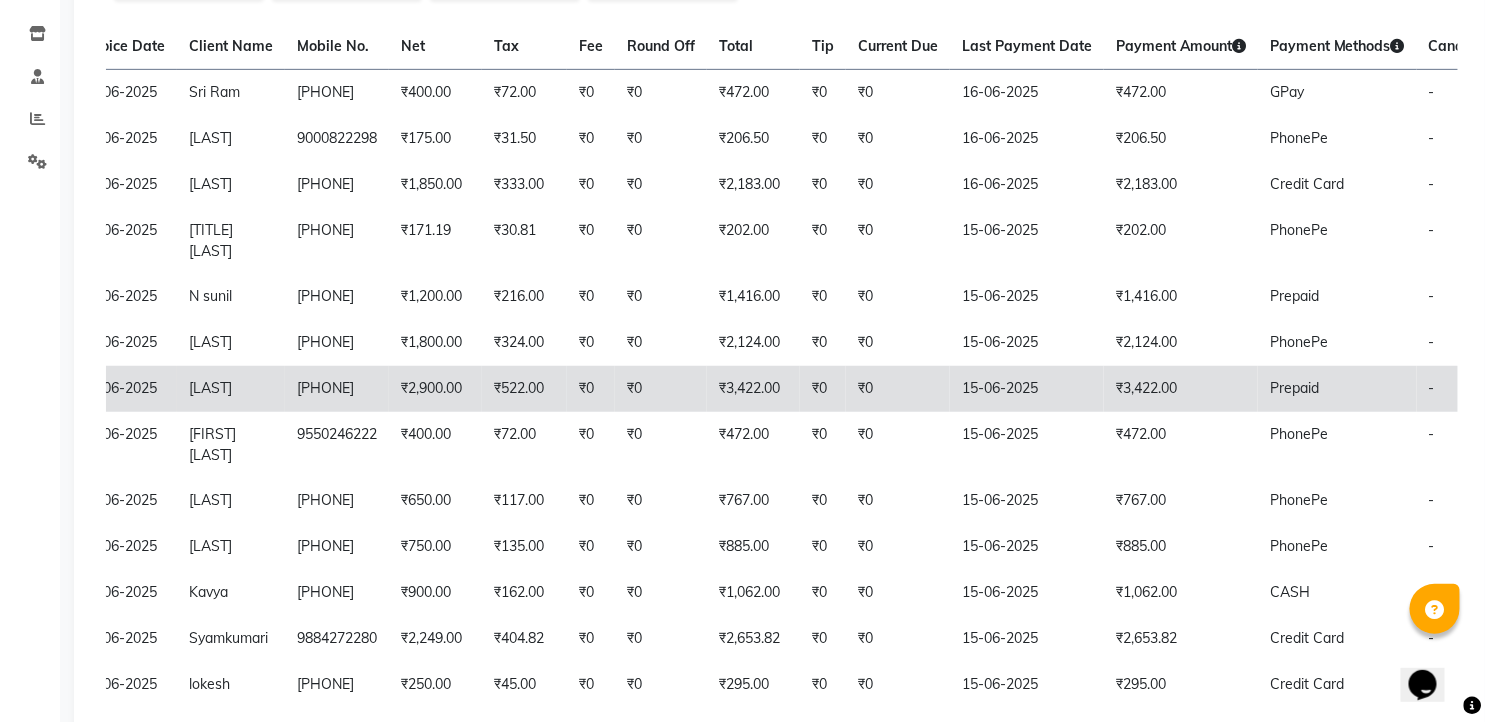 scroll, scrollTop: 213, scrollLeft: 0, axis: vertical 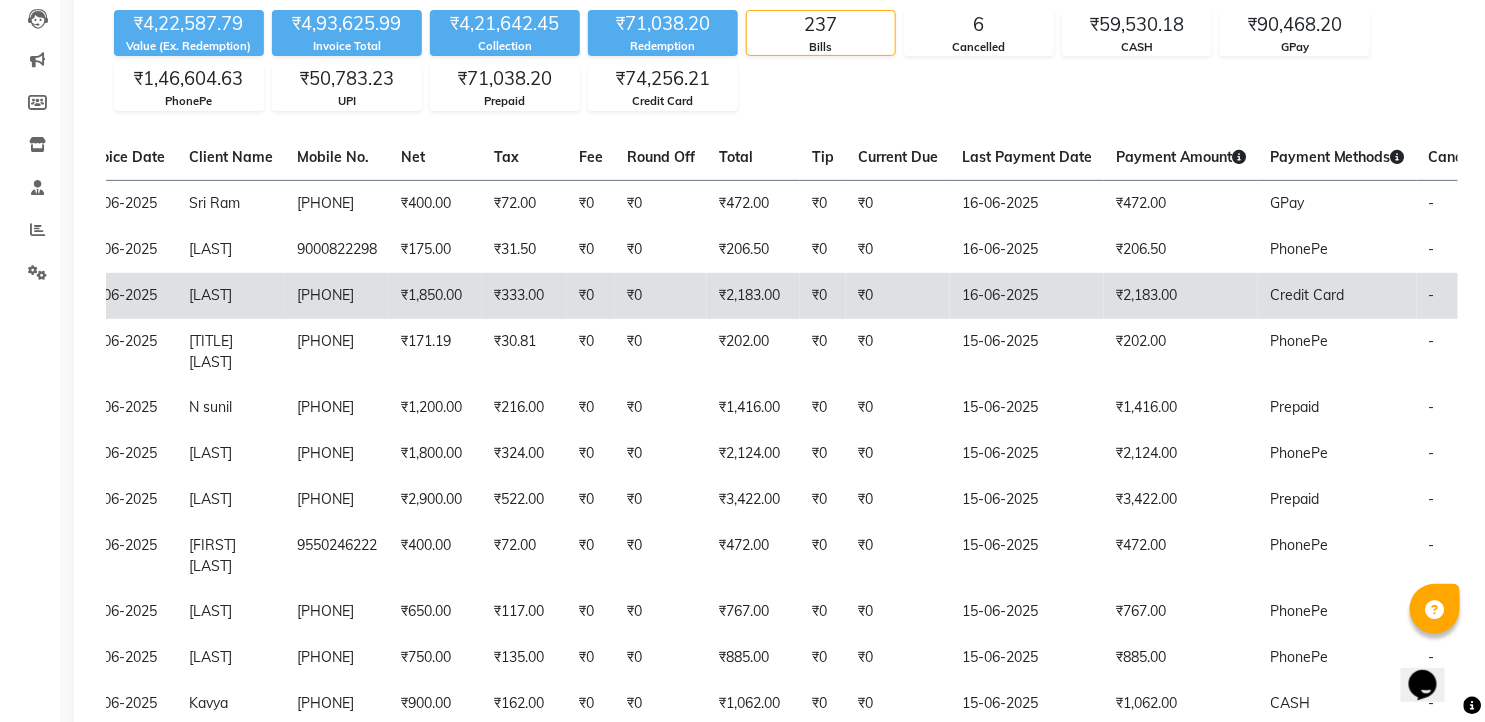 click on "₹0" 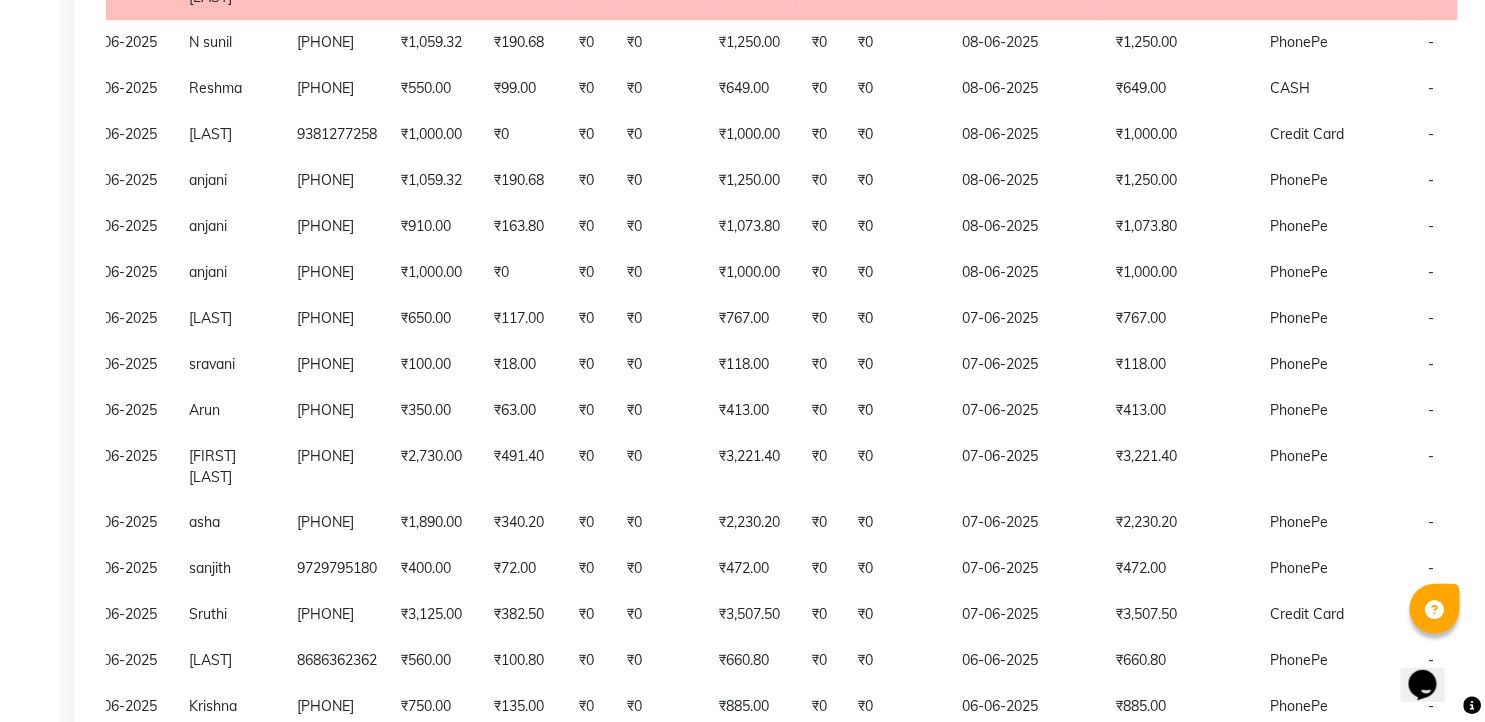 scroll, scrollTop: 4546, scrollLeft: 0, axis: vertical 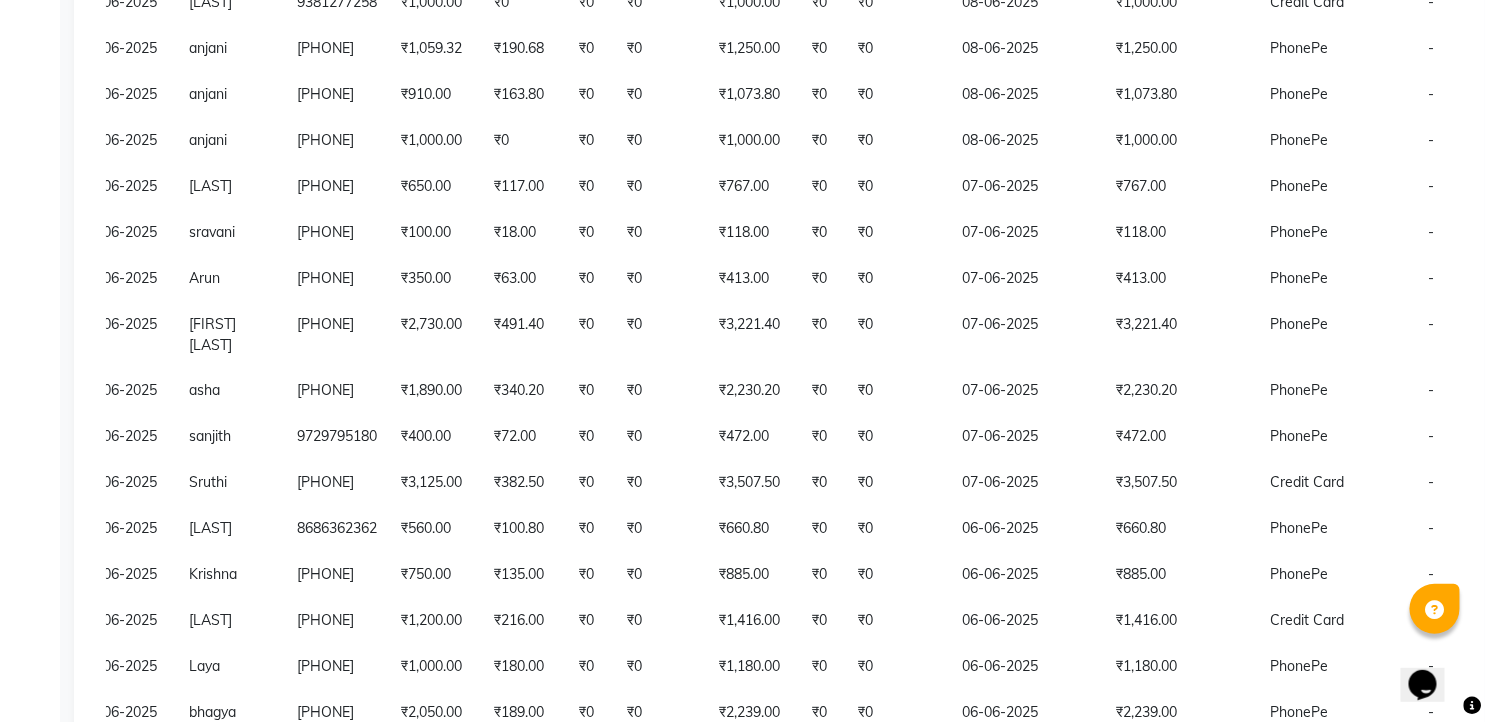 click on "page  1" at bounding box center [210, 897] 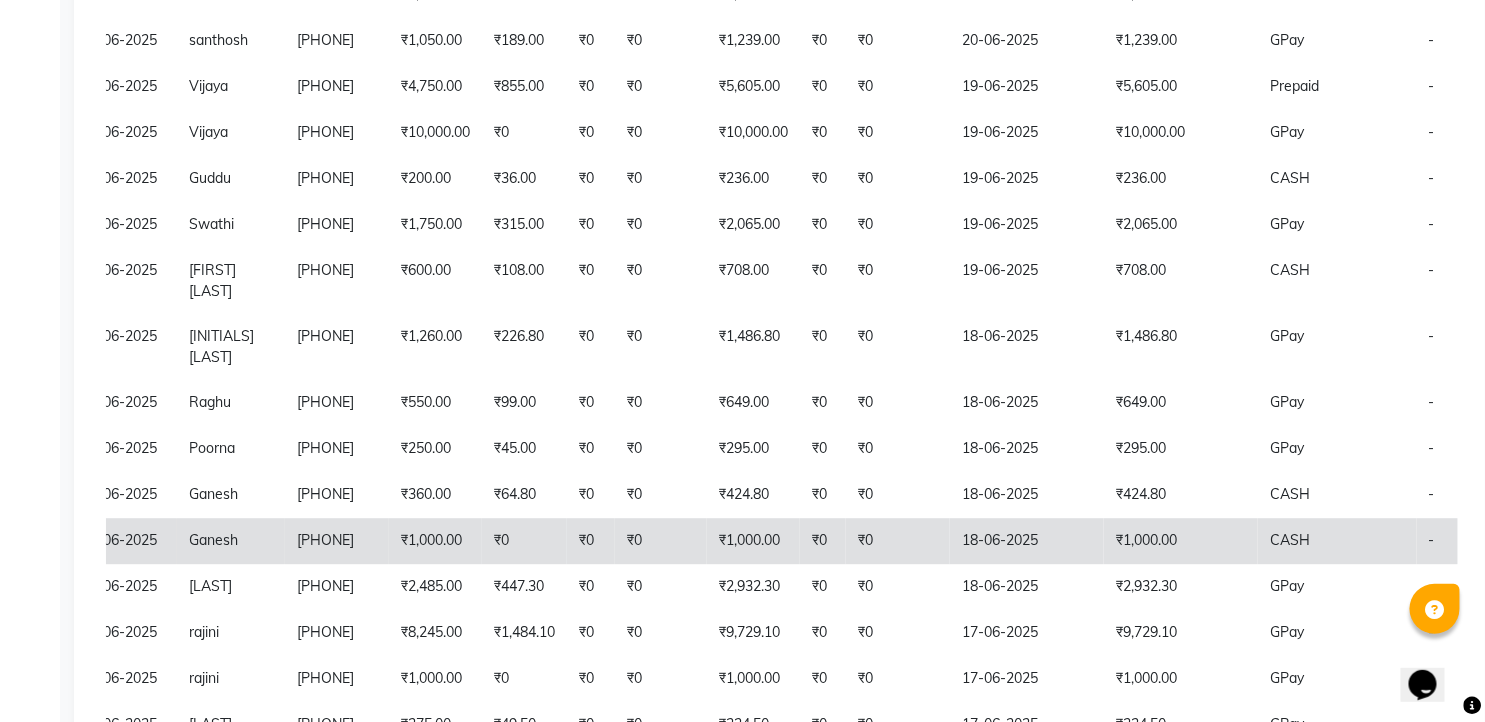 scroll, scrollTop: 4293, scrollLeft: 0, axis: vertical 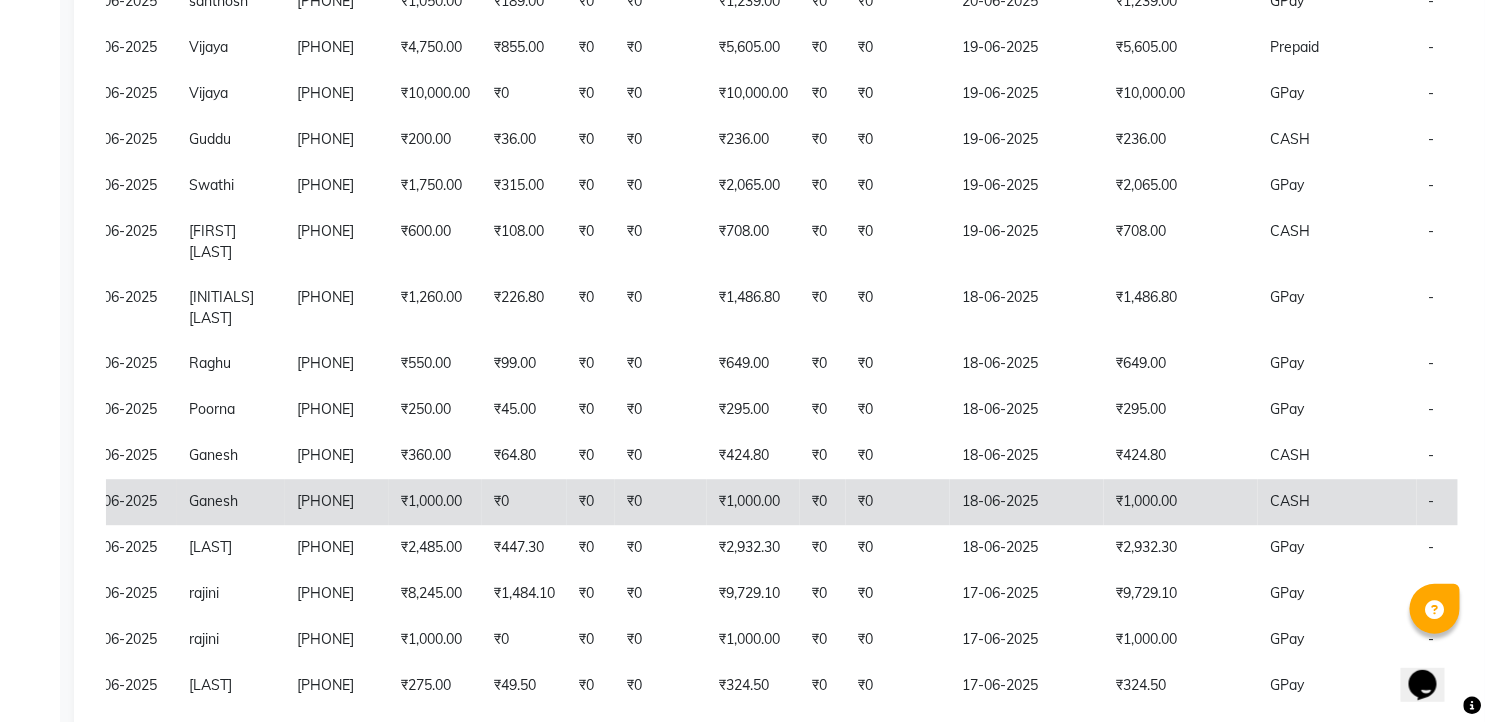 click on "18-06-2025" 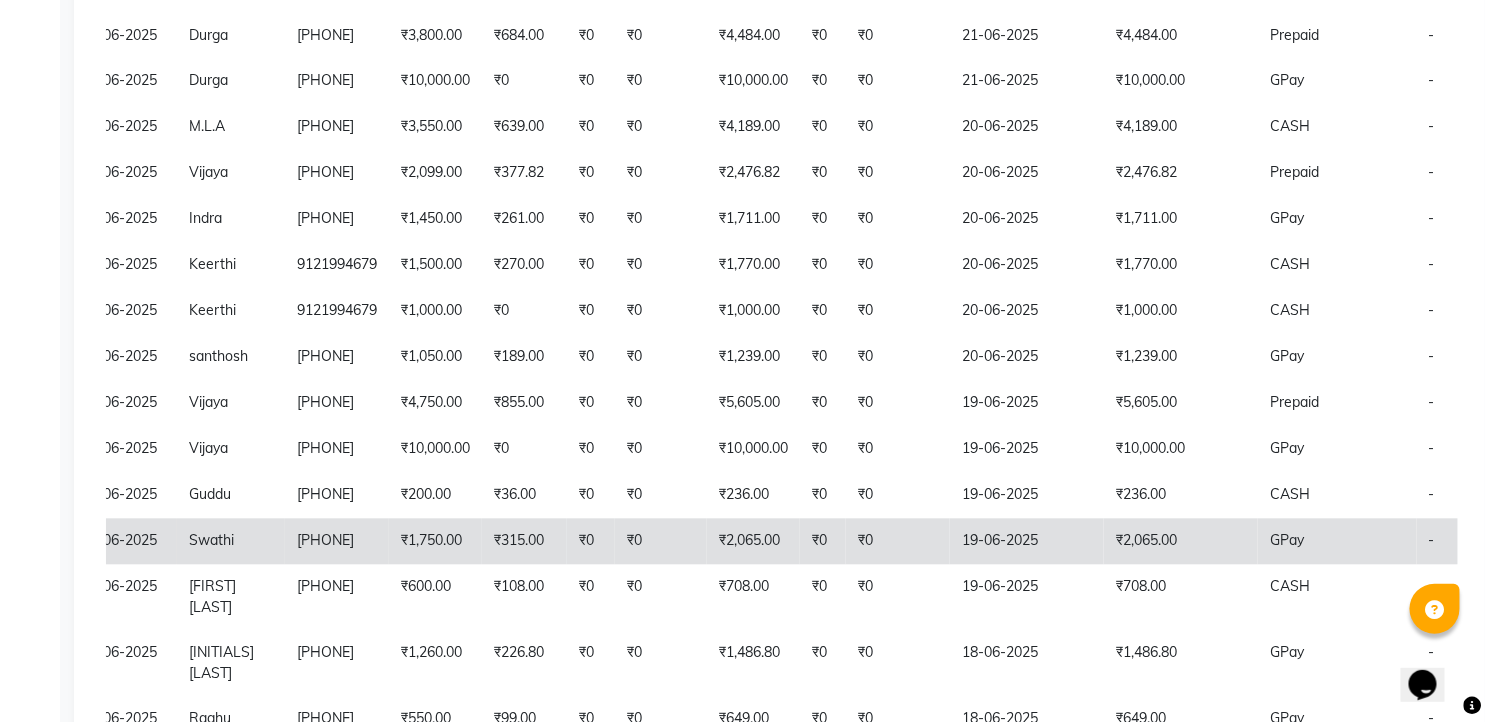 scroll, scrollTop: 3893, scrollLeft: 0, axis: vertical 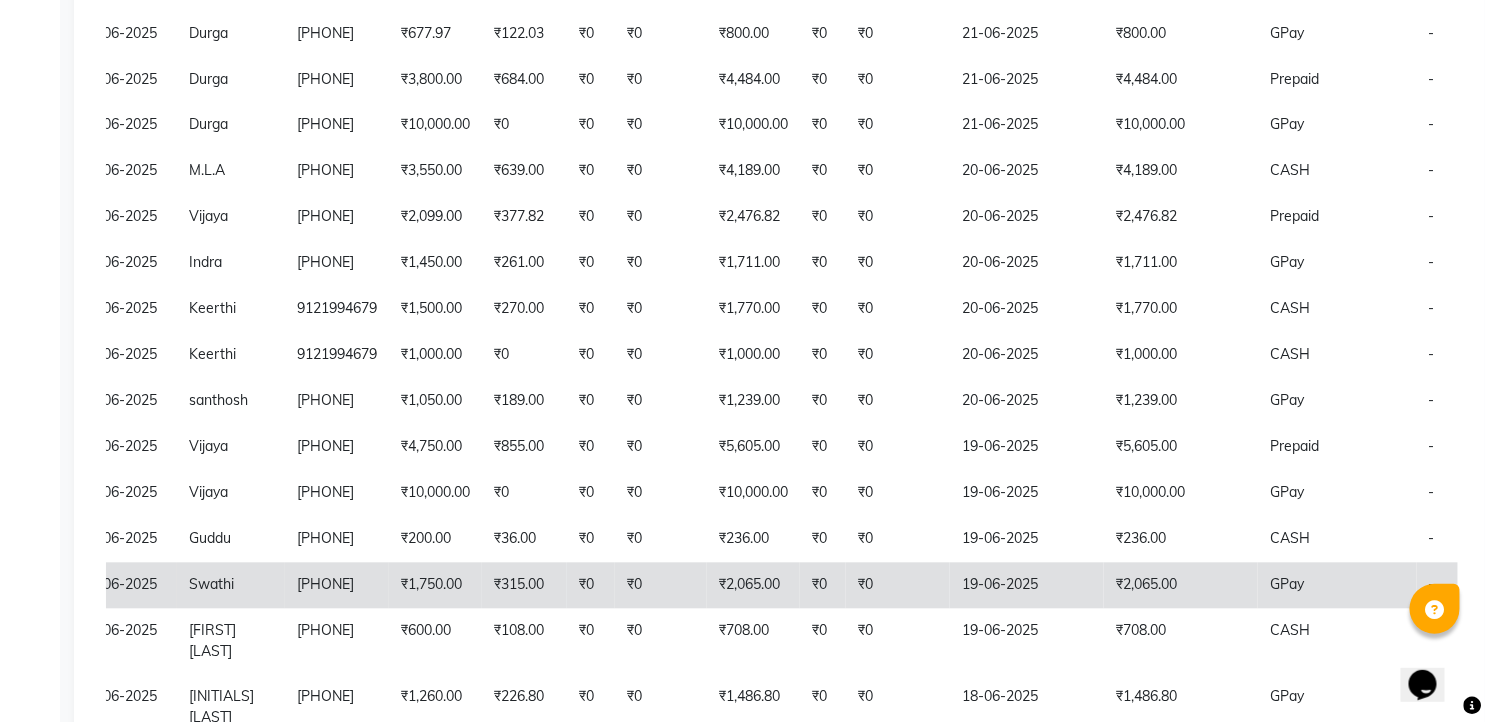 click on "₹0" 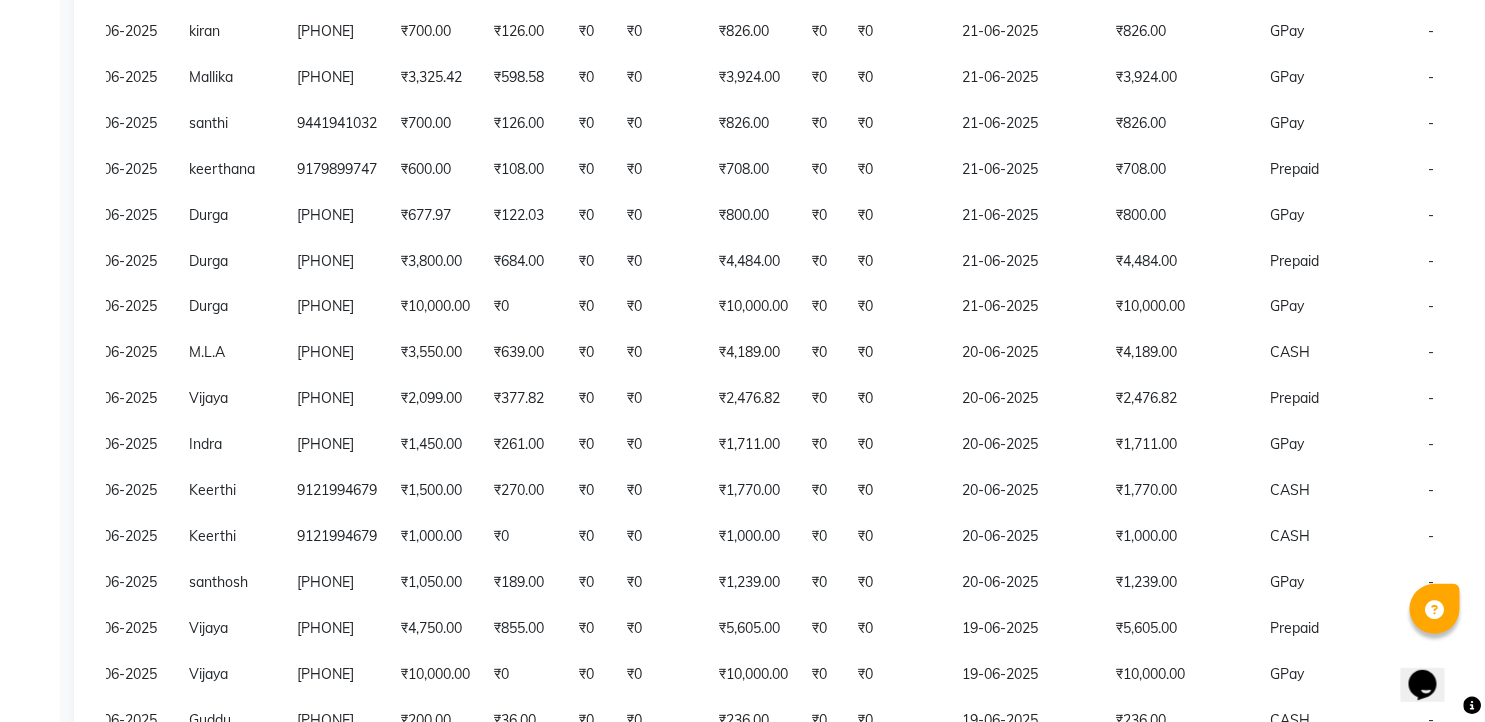 scroll, scrollTop: 3671, scrollLeft: 0, axis: vertical 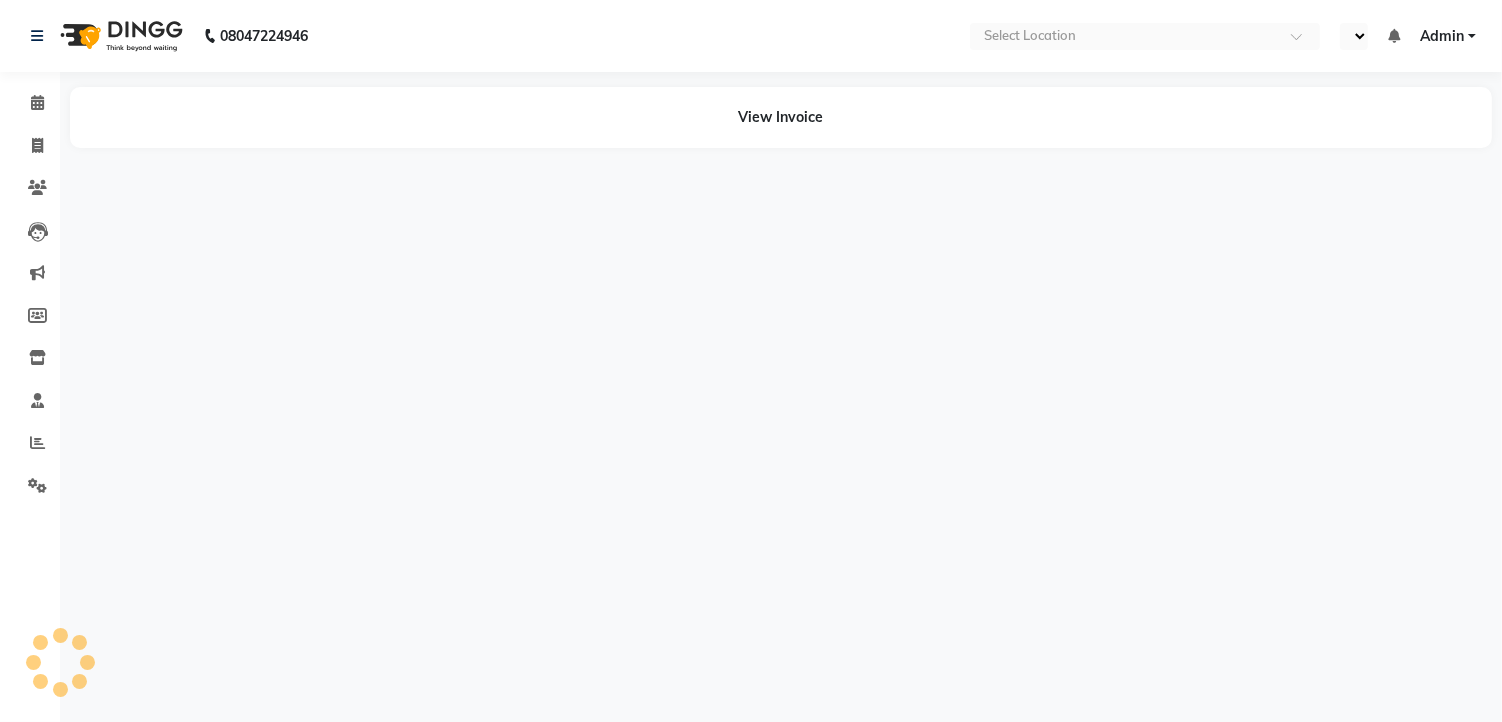 select on "en" 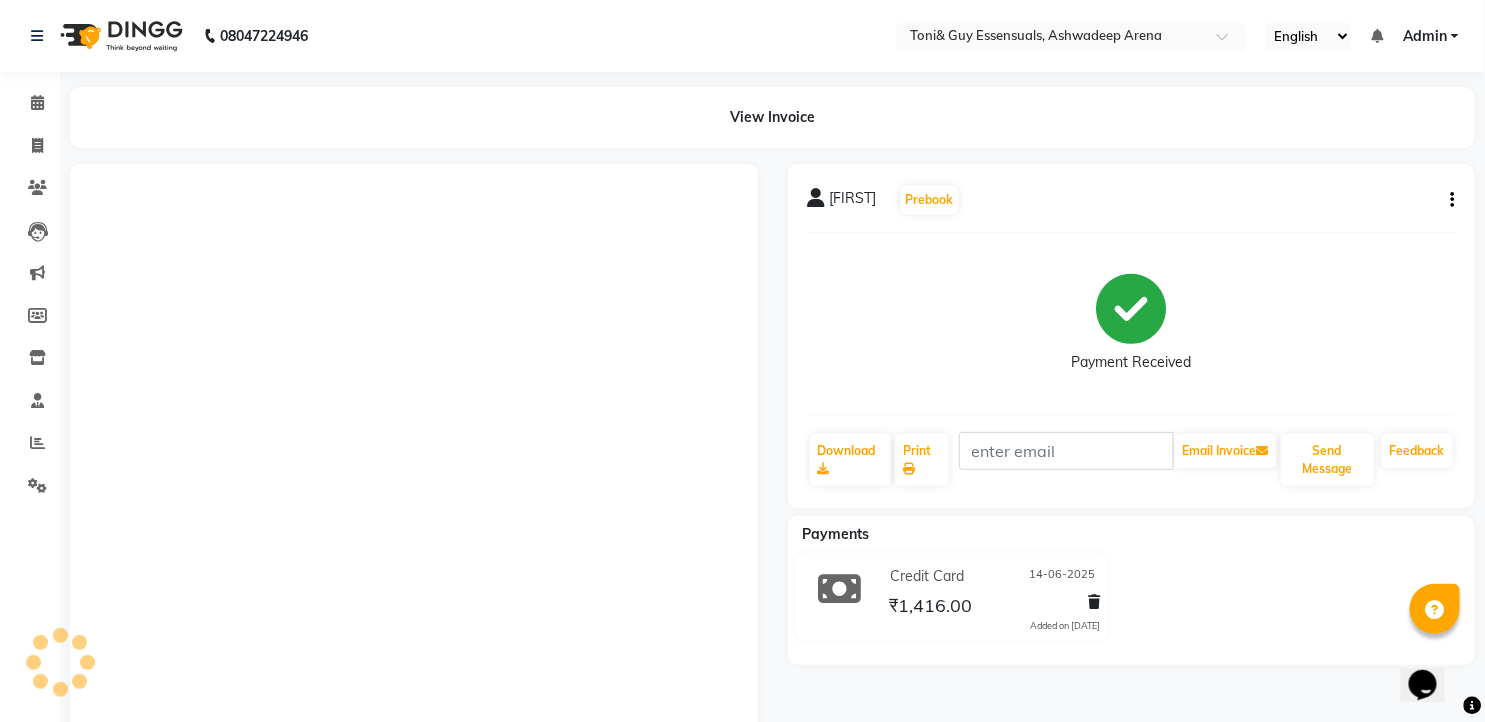 scroll, scrollTop: 0, scrollLeft: 0, axis: both 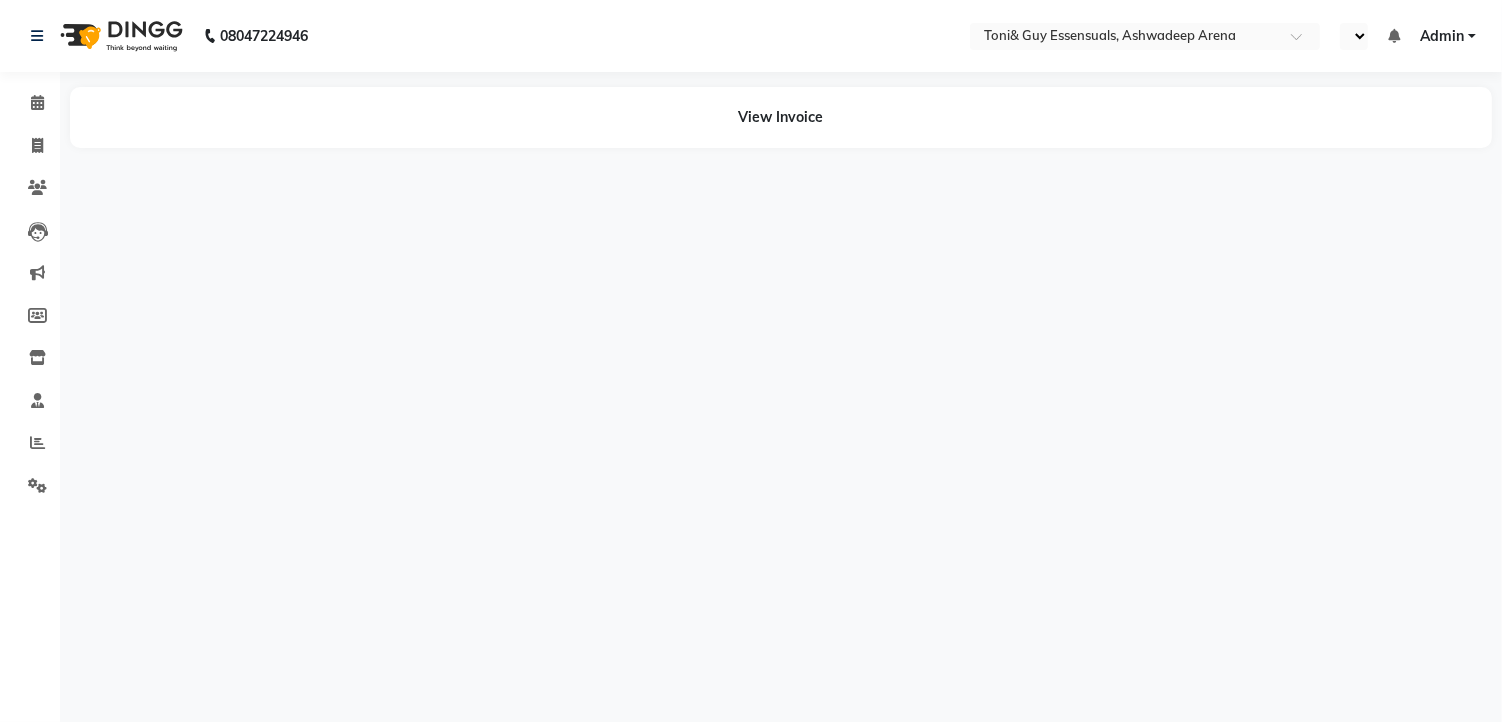 select on "en" 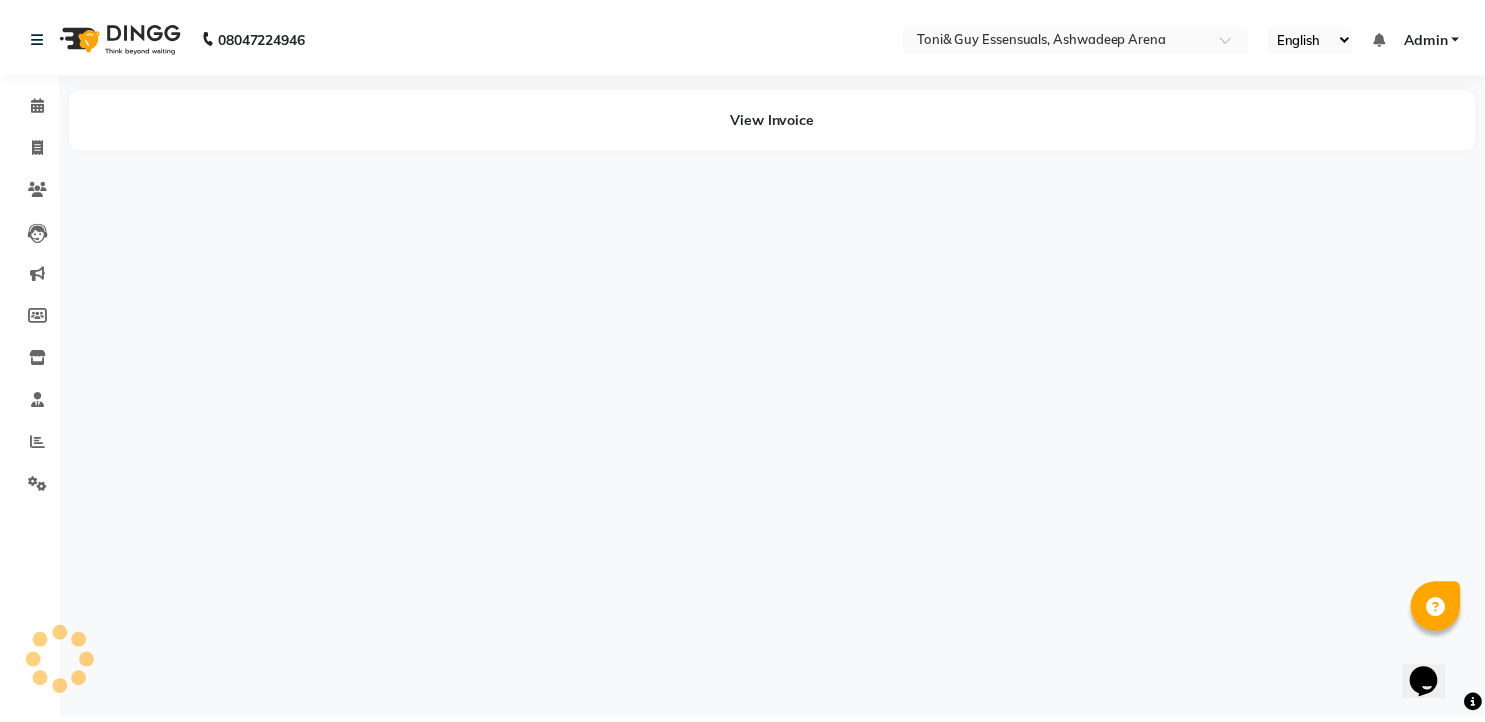 scroll, scrollTop: 0, scrollLeft: 0, axis: both 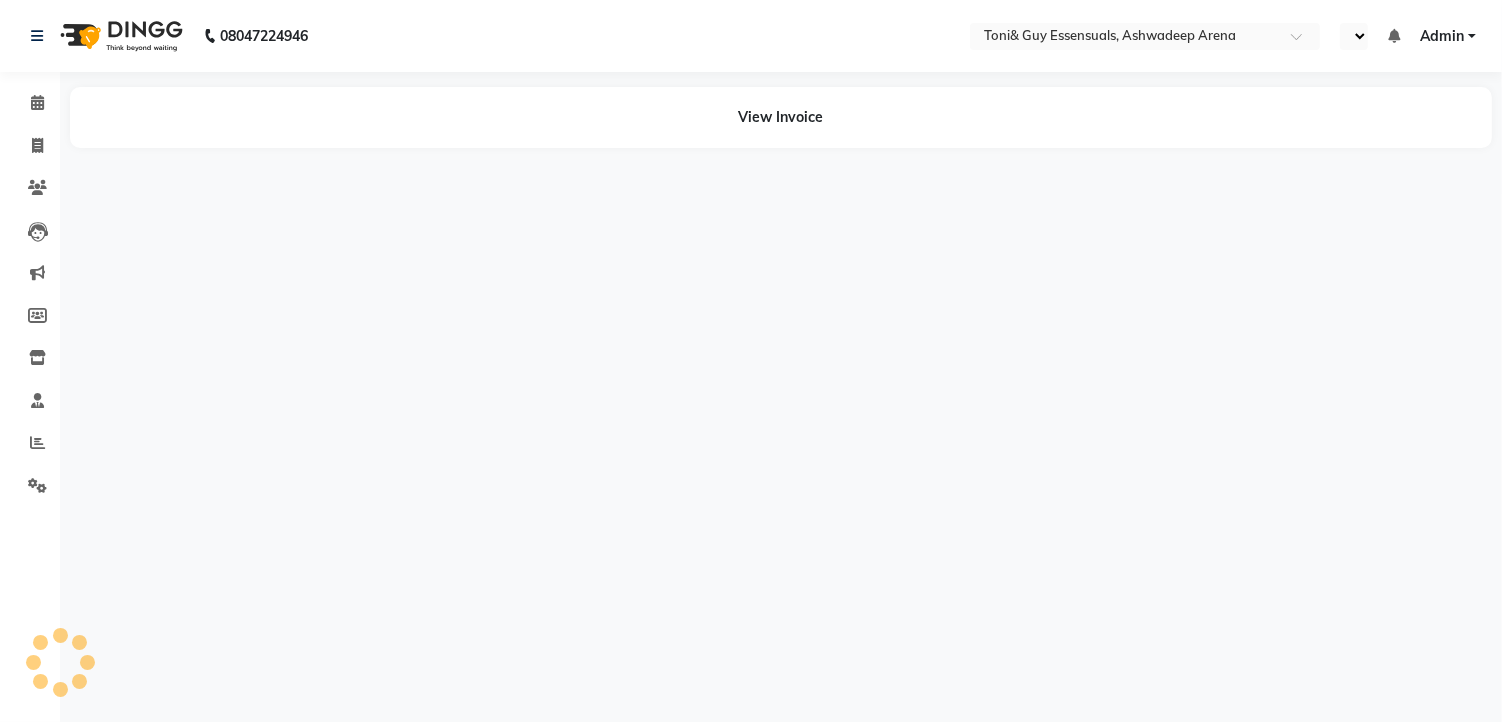 select on "en" 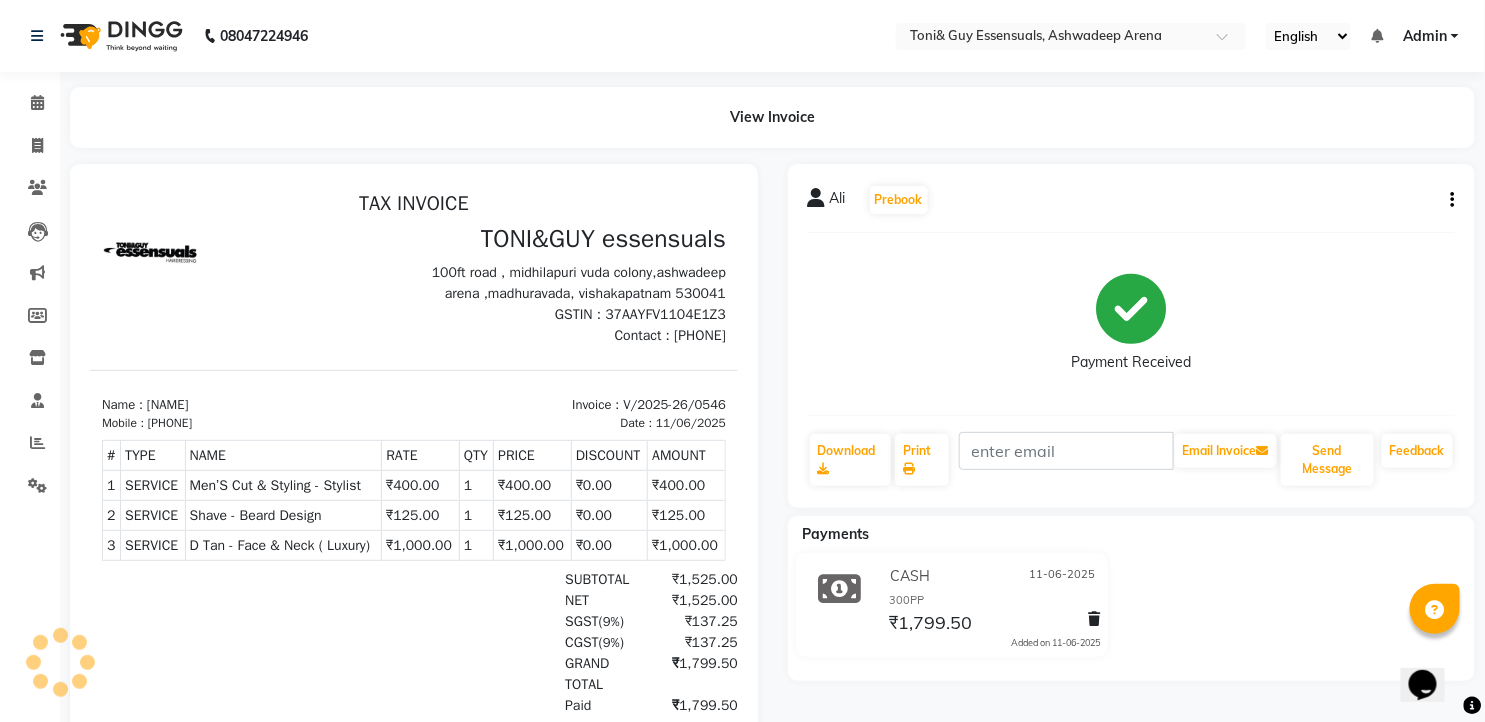 scroll, scrollTop: 0, scrollLeft: 0, axis: both 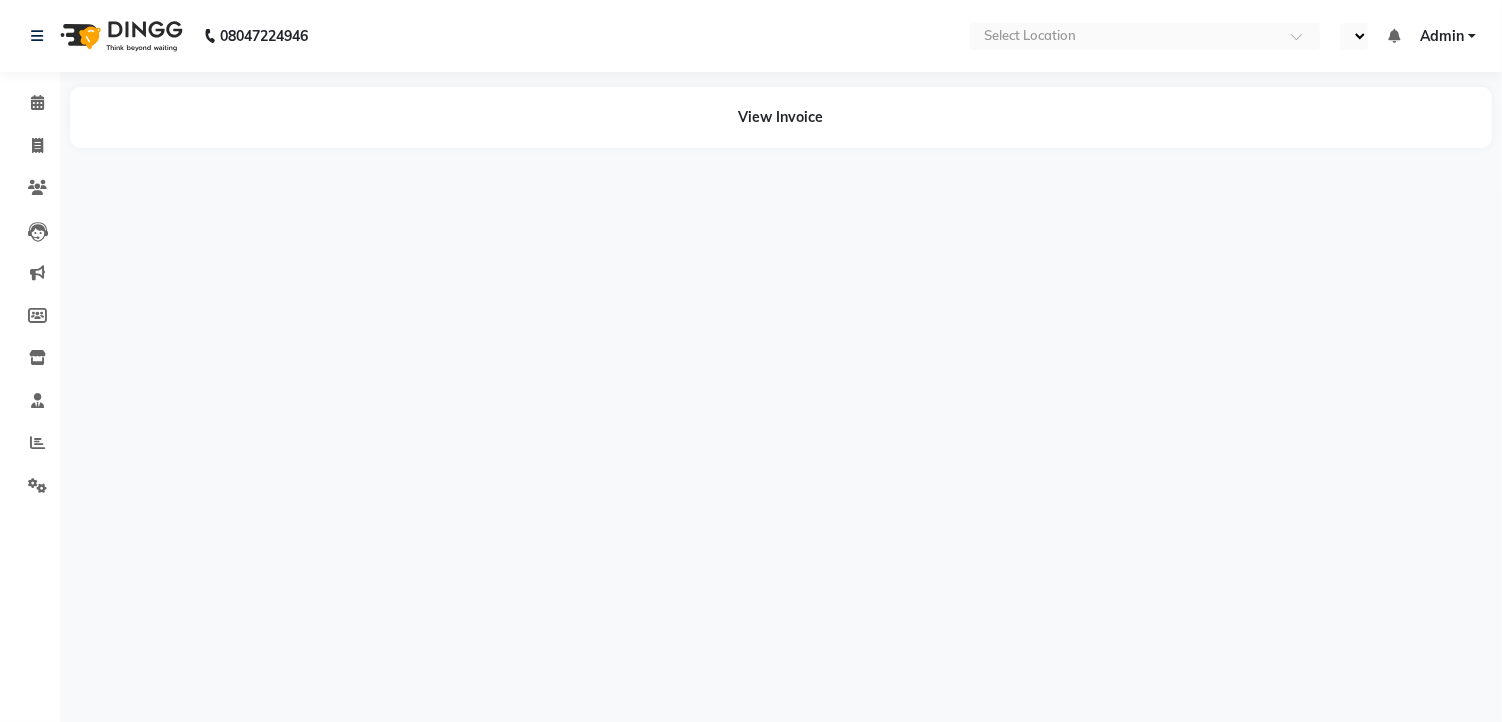 select on "en" 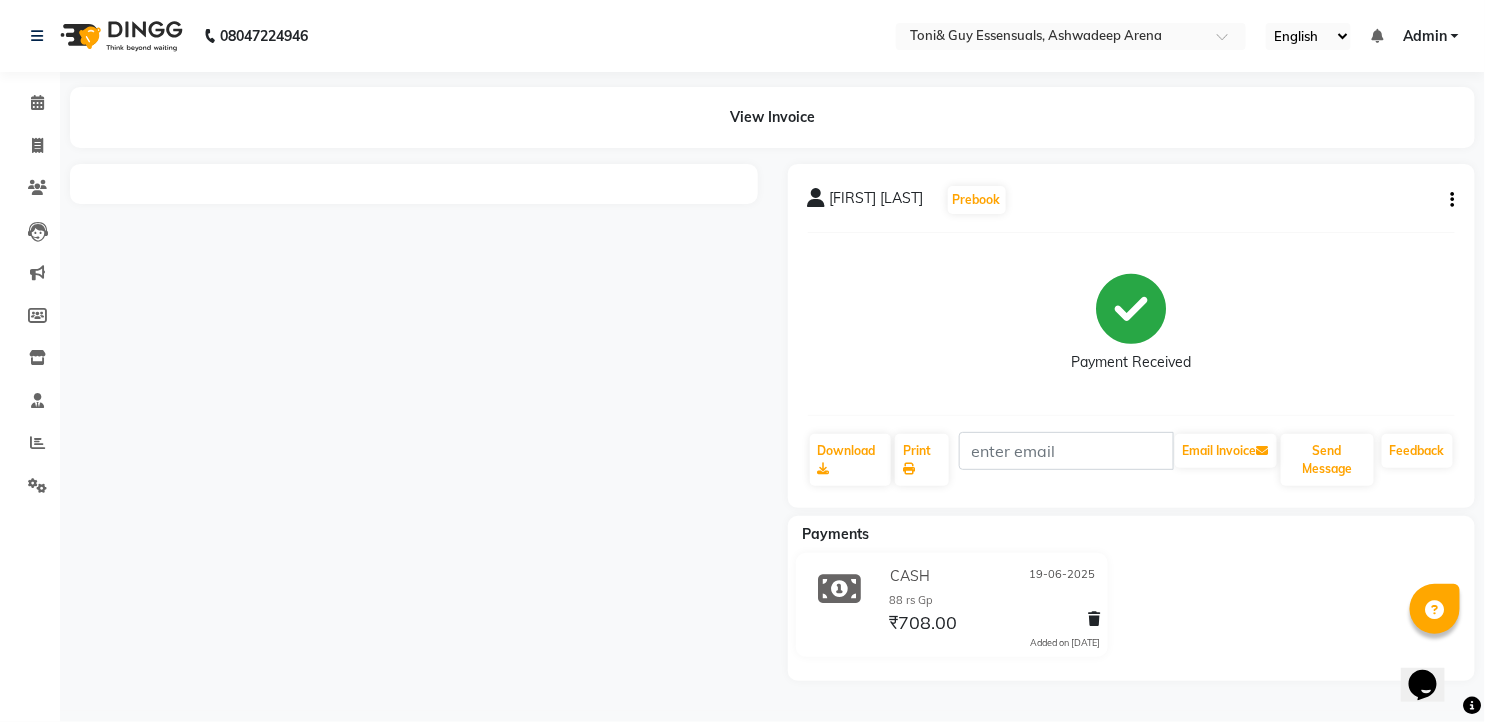 scroll, scrollTop: 0, scrollLeft: 0, axis: both 